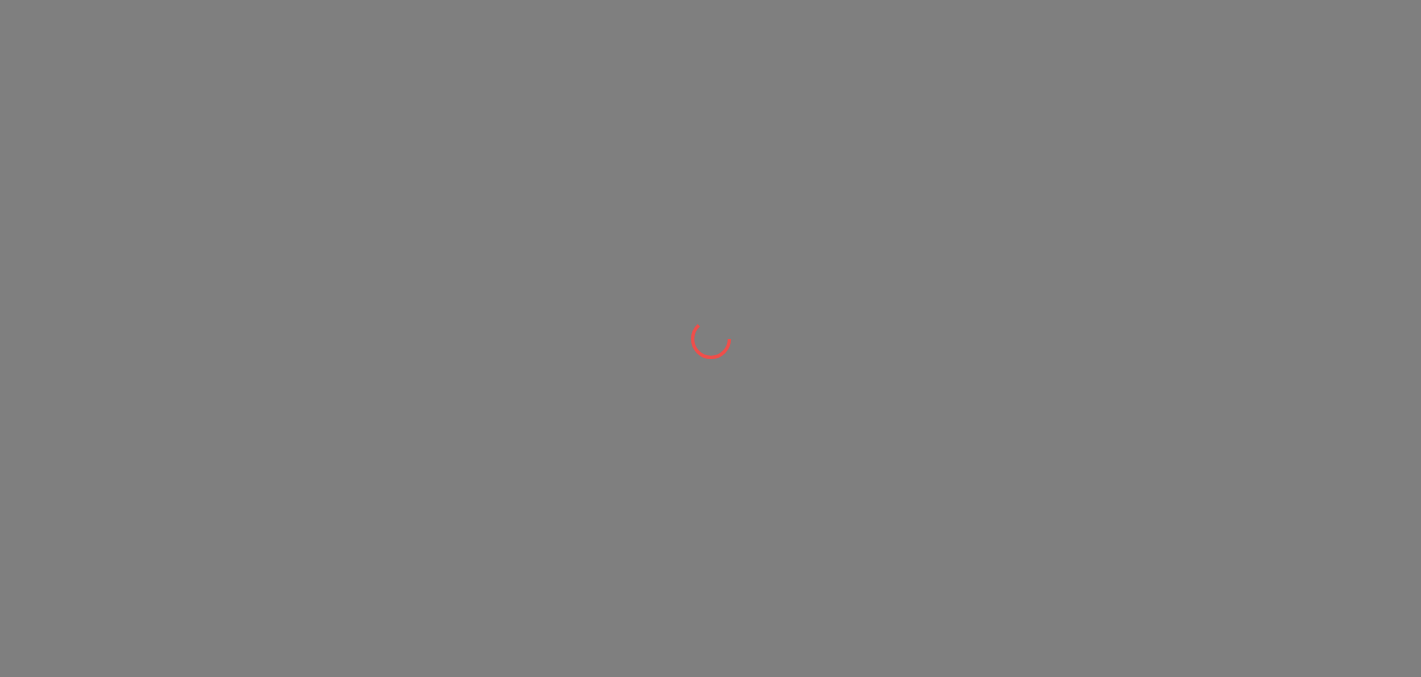 scroll, scrollTop: 0, scrollLeft: 0, axis: both 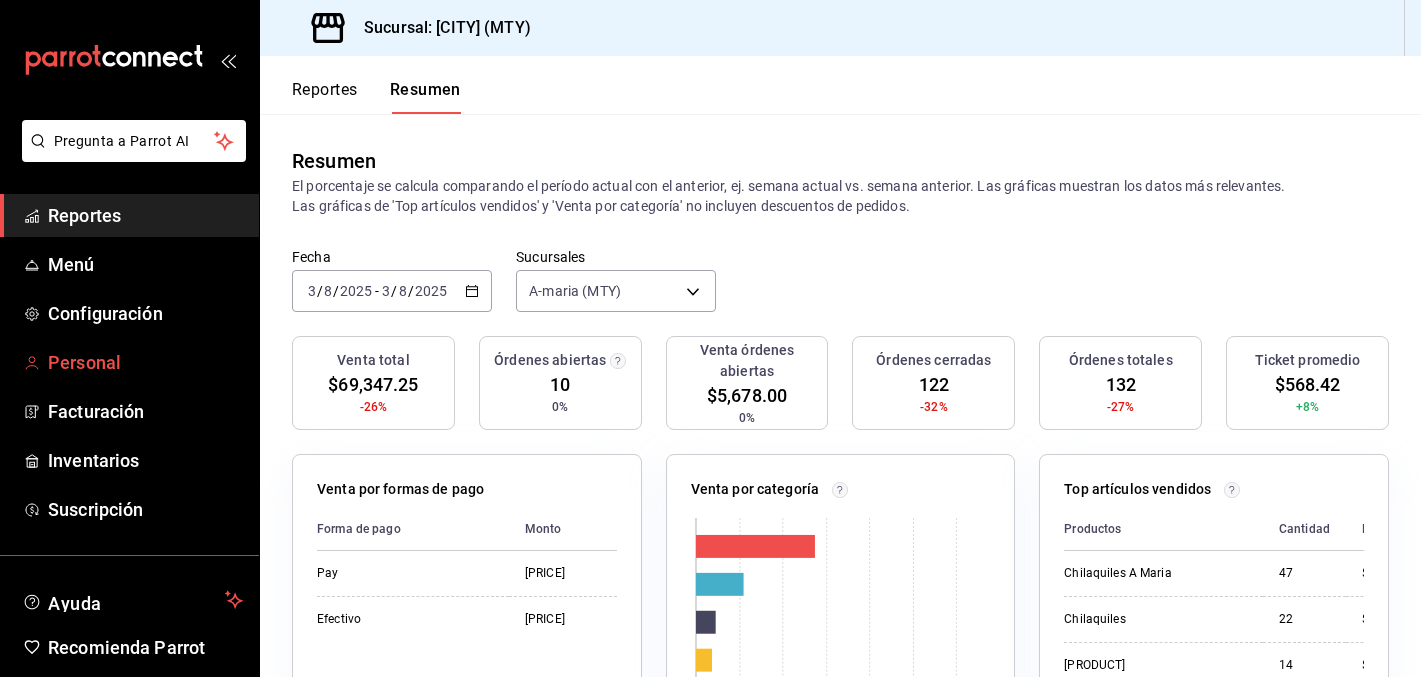 click on "Personal" at bounding box center [145, 362] 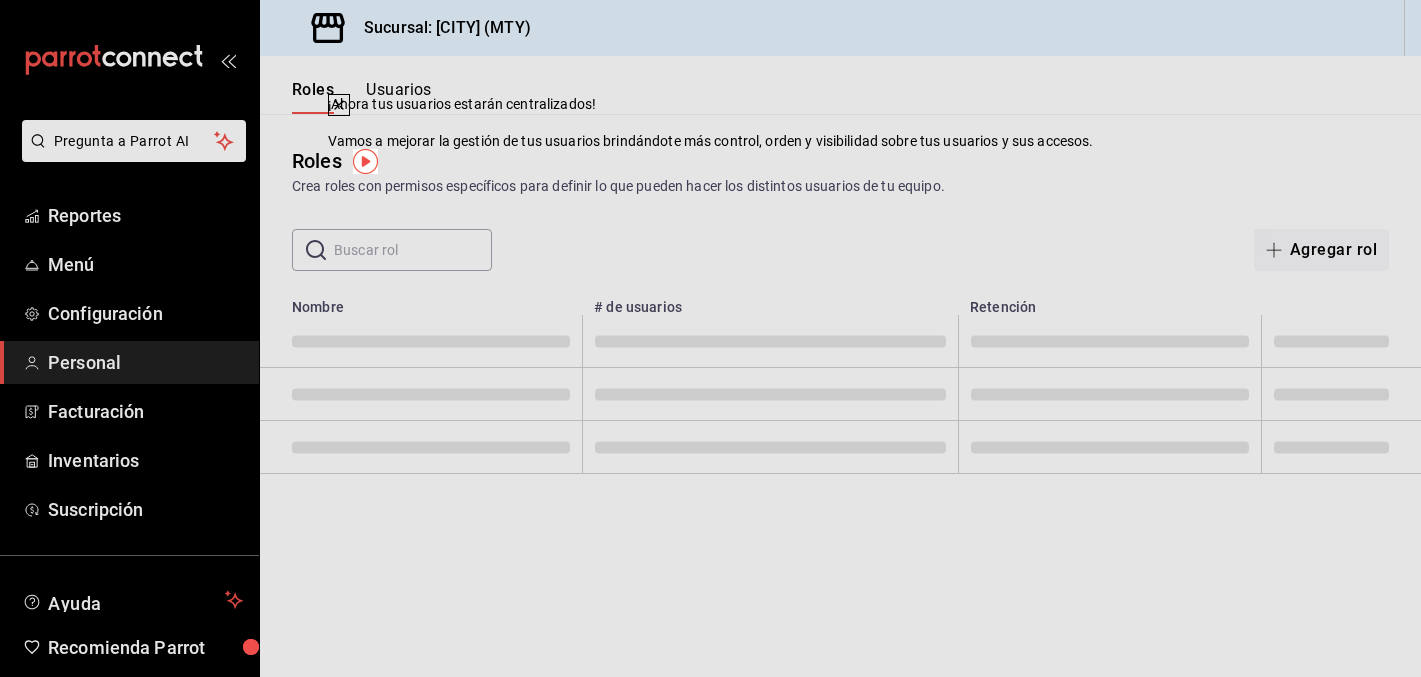 click on "Roles Crea roles con permisos específicos para definir lo que pueden hacer los distintos usuarios de tu equipo." at bounding box center [840, 171] 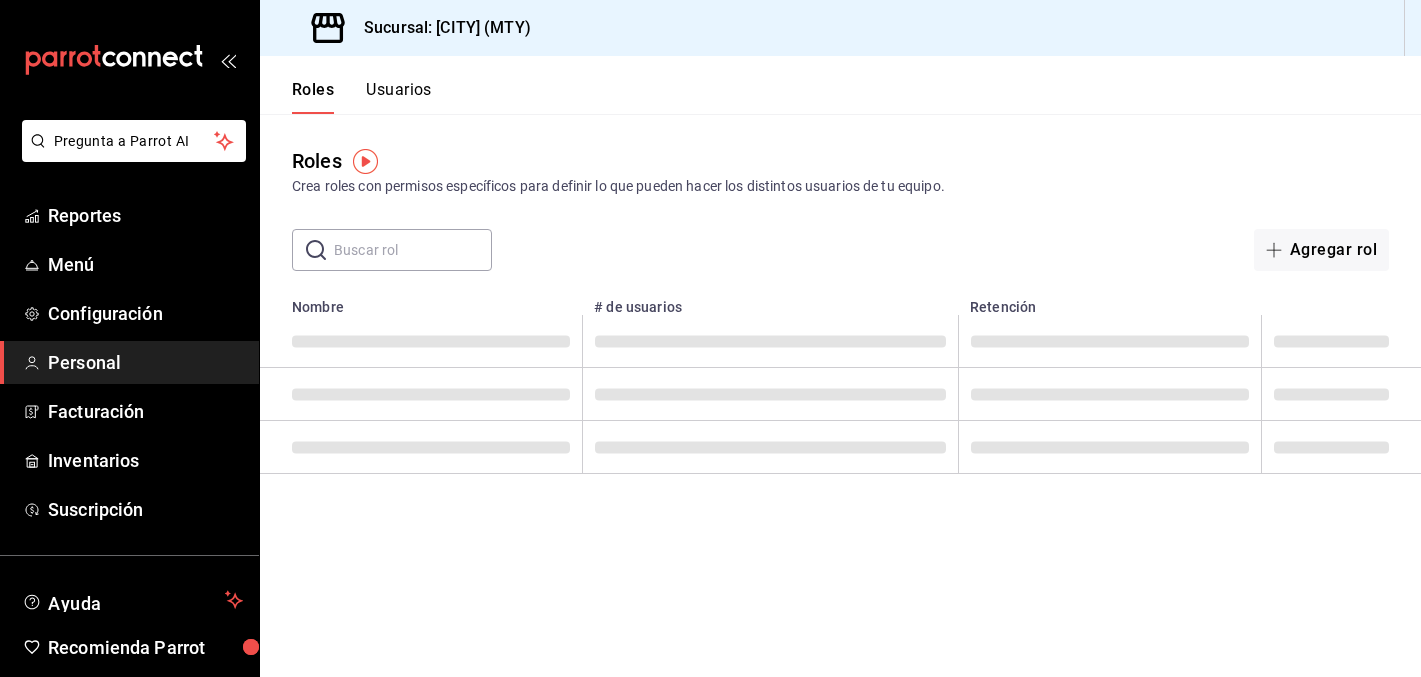 click on "Usuarios" at bounding box center [399, 97] 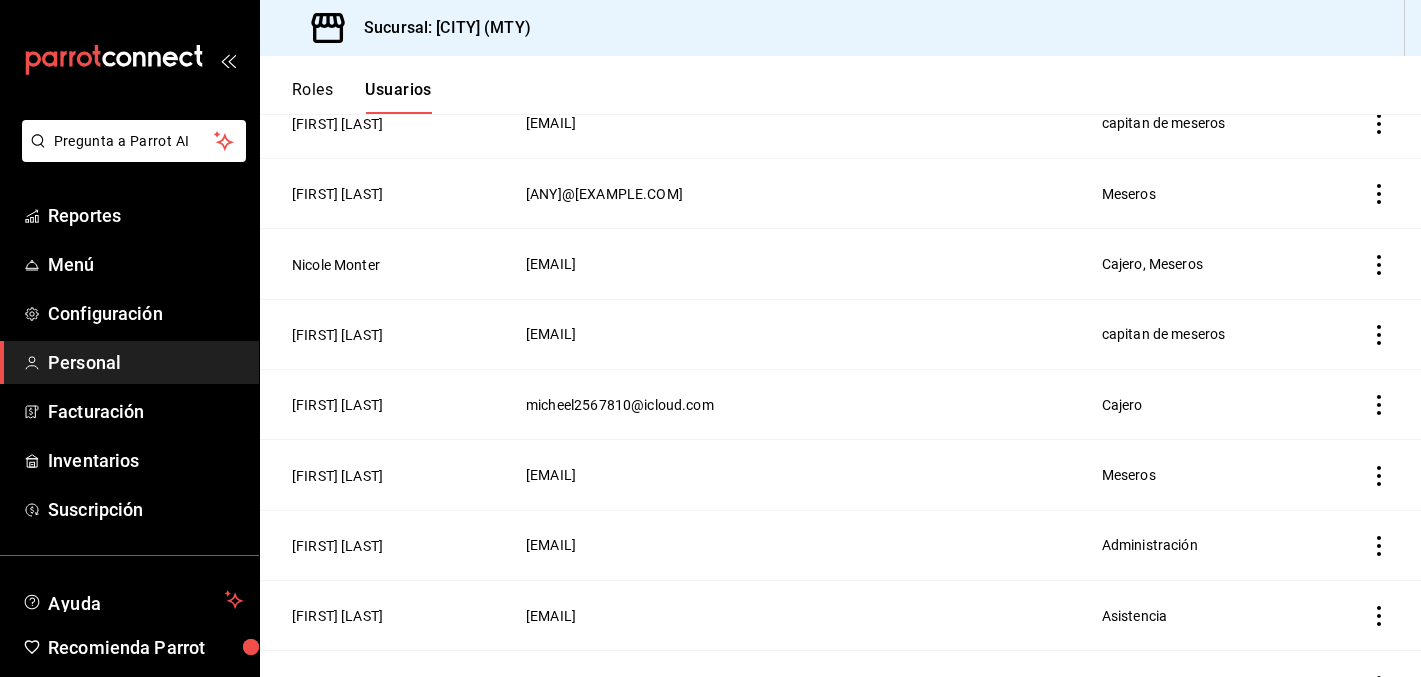 scroll, scrollTop: 704, scrollLeft: 0, axis: vertical 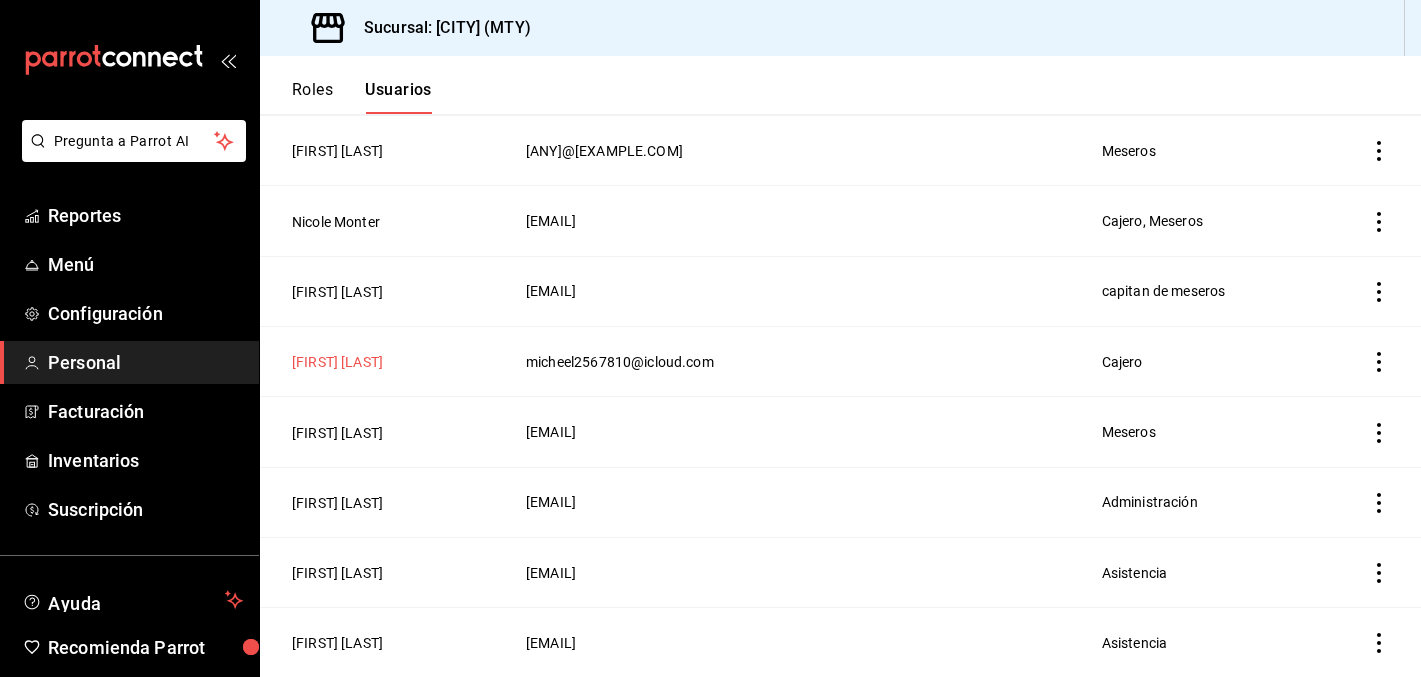 click on "[FIRST] [LAST]" at bounding box center [337, 362] 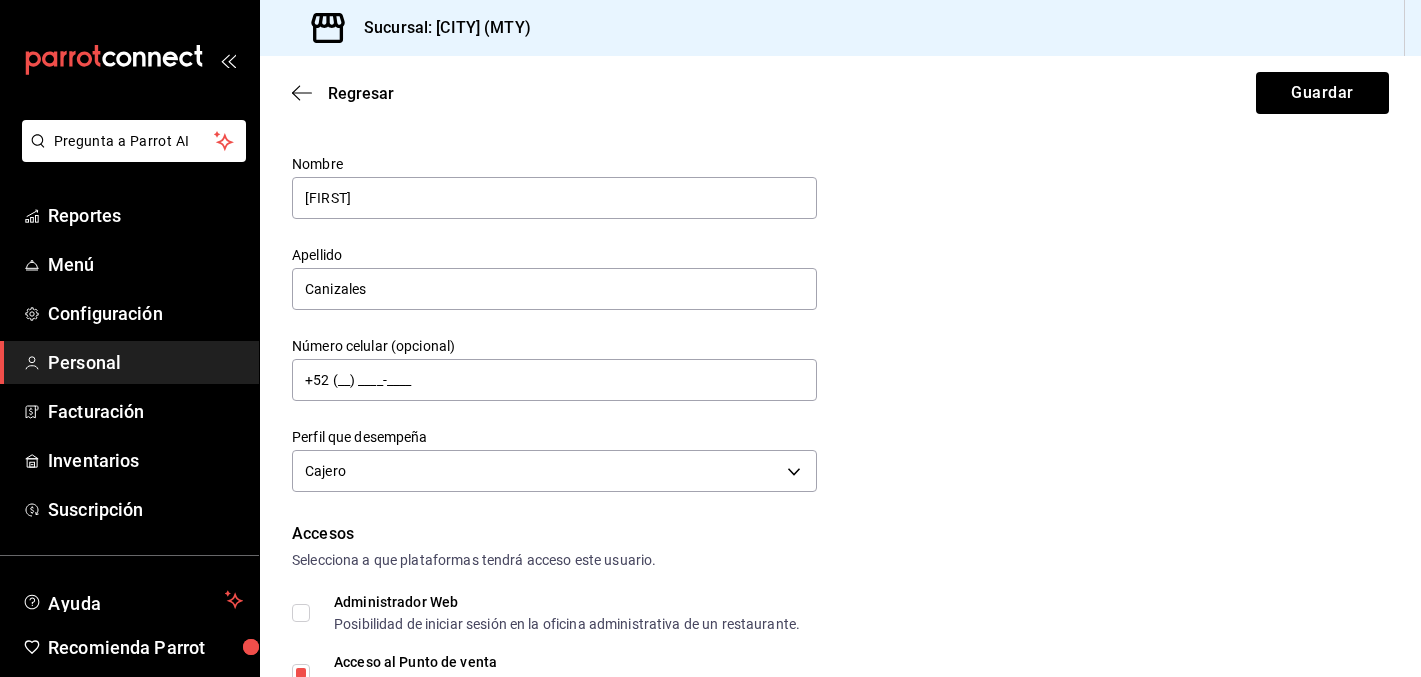 scroll, scrollTop: 0, scrollLeft: 0, axis: both 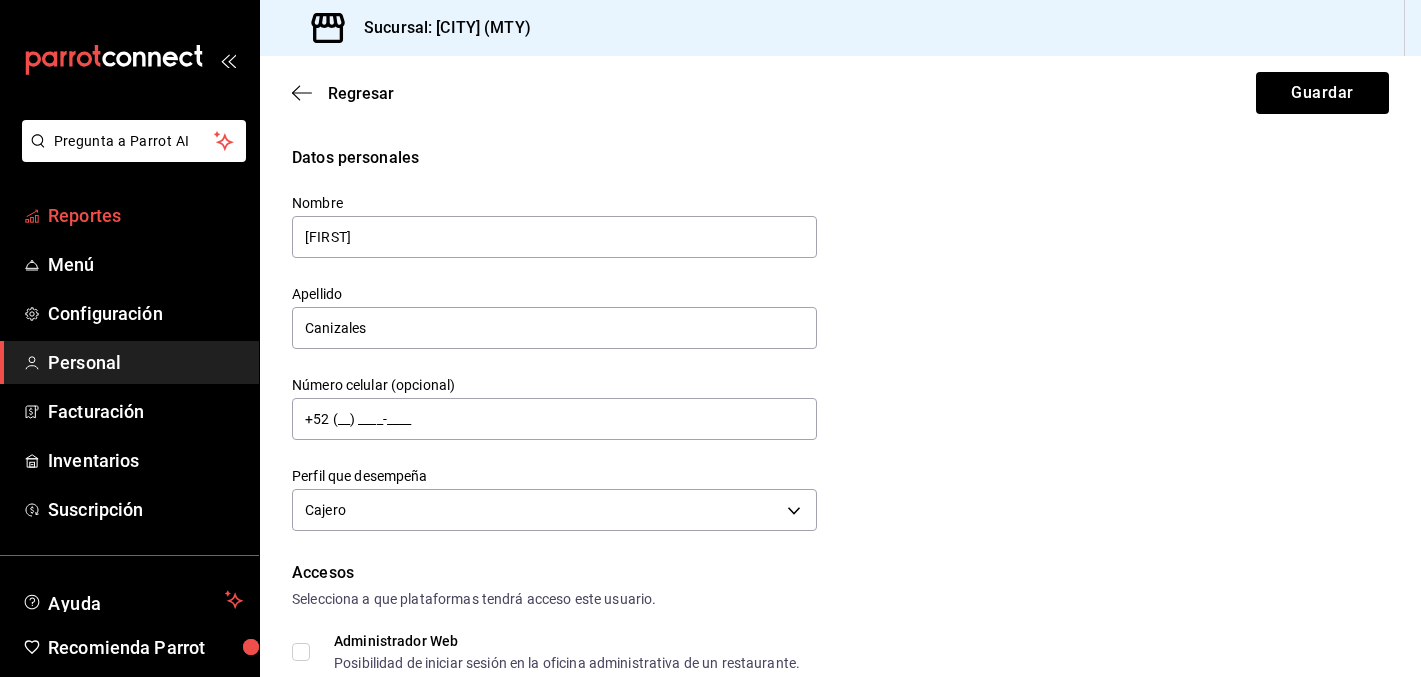 click on "Reportes" at bounding box center (145, 215) 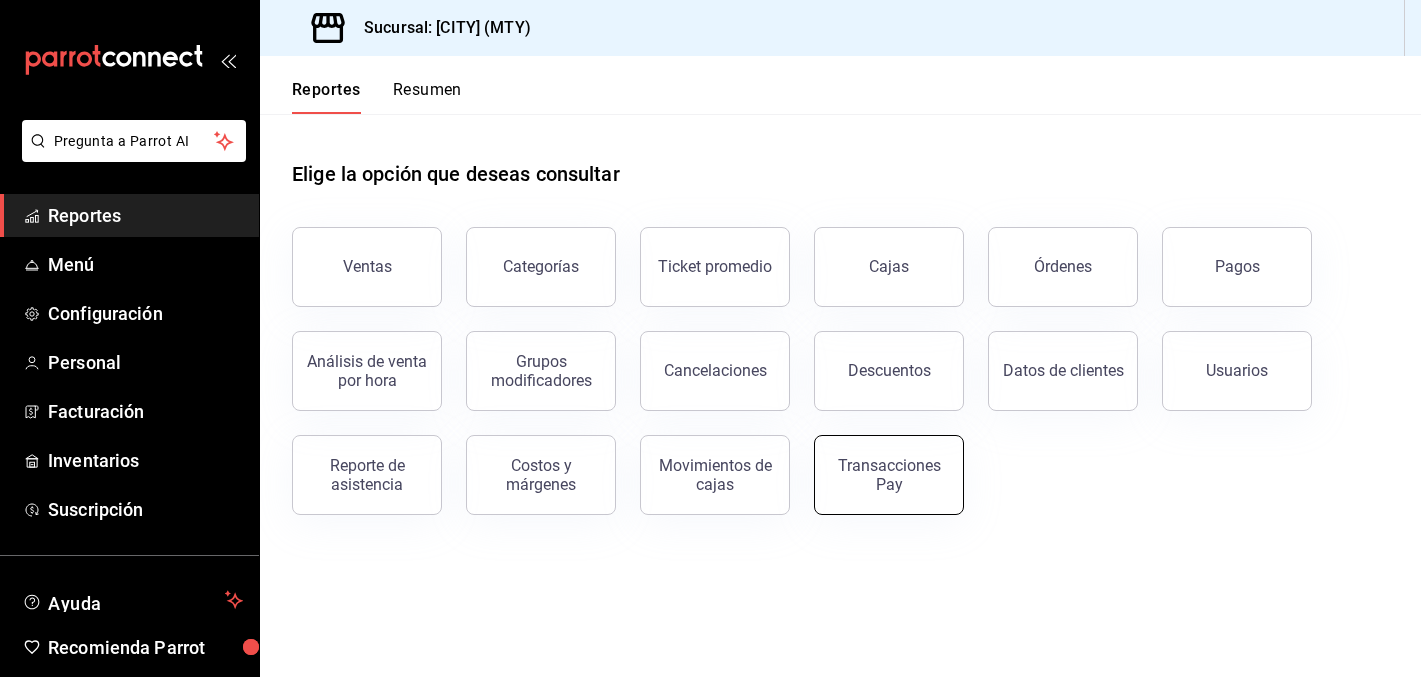 click on "Transacciones Pay" at bounding box center (889, 475) 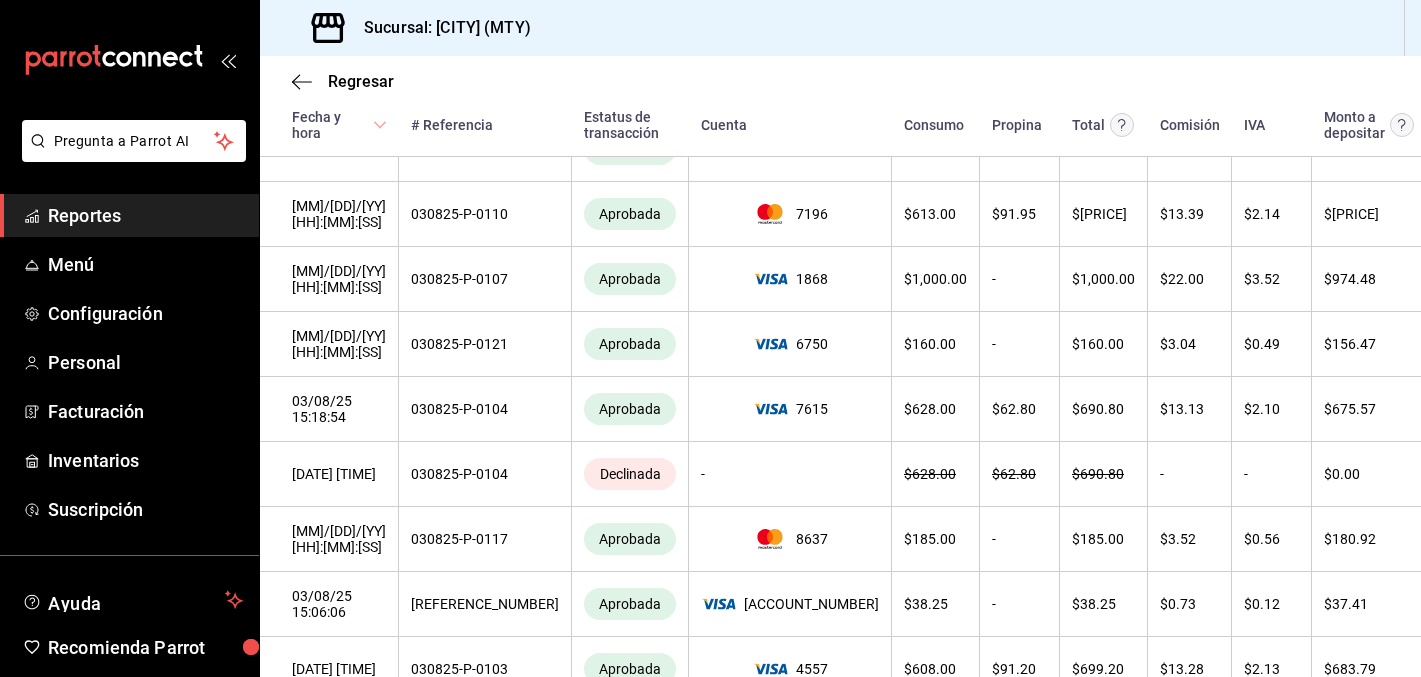 scroll, scrollTop: 716, scrollLeft: 0, axis: vertical 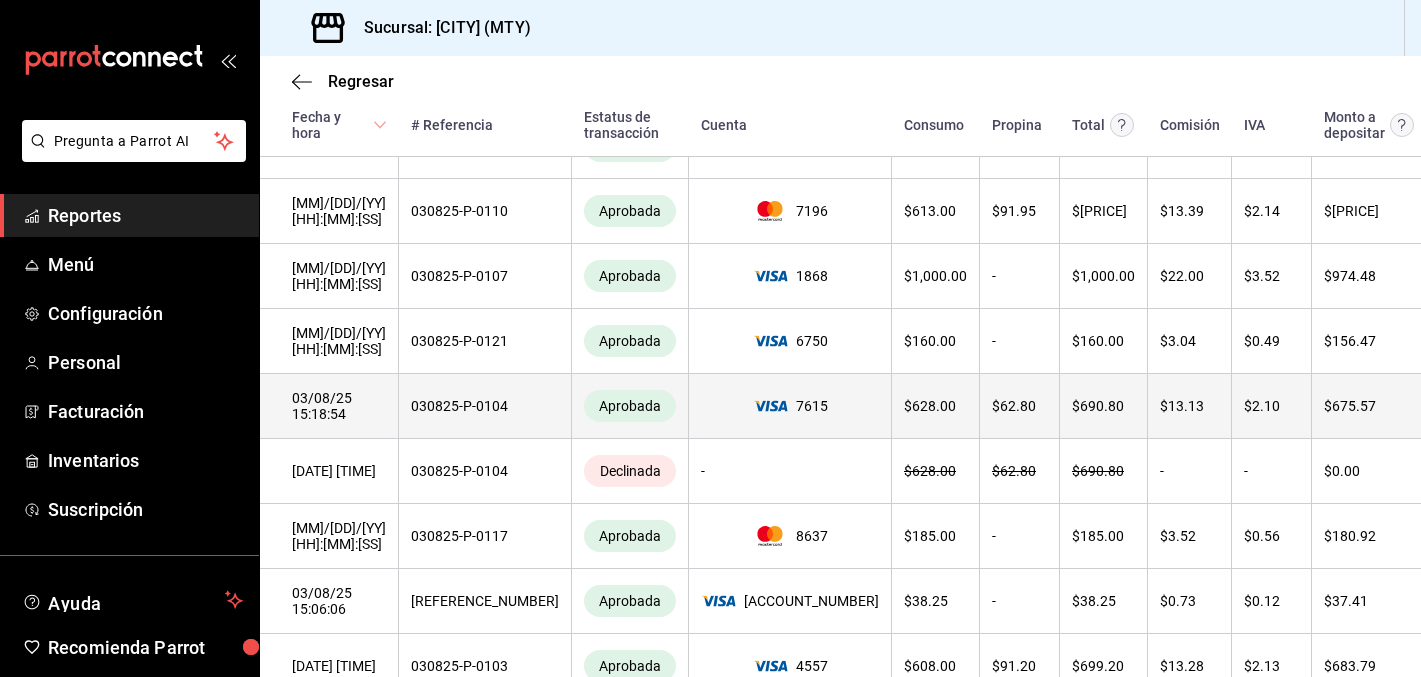 click on "Ver detalle" at bounding box center [1460, 406] 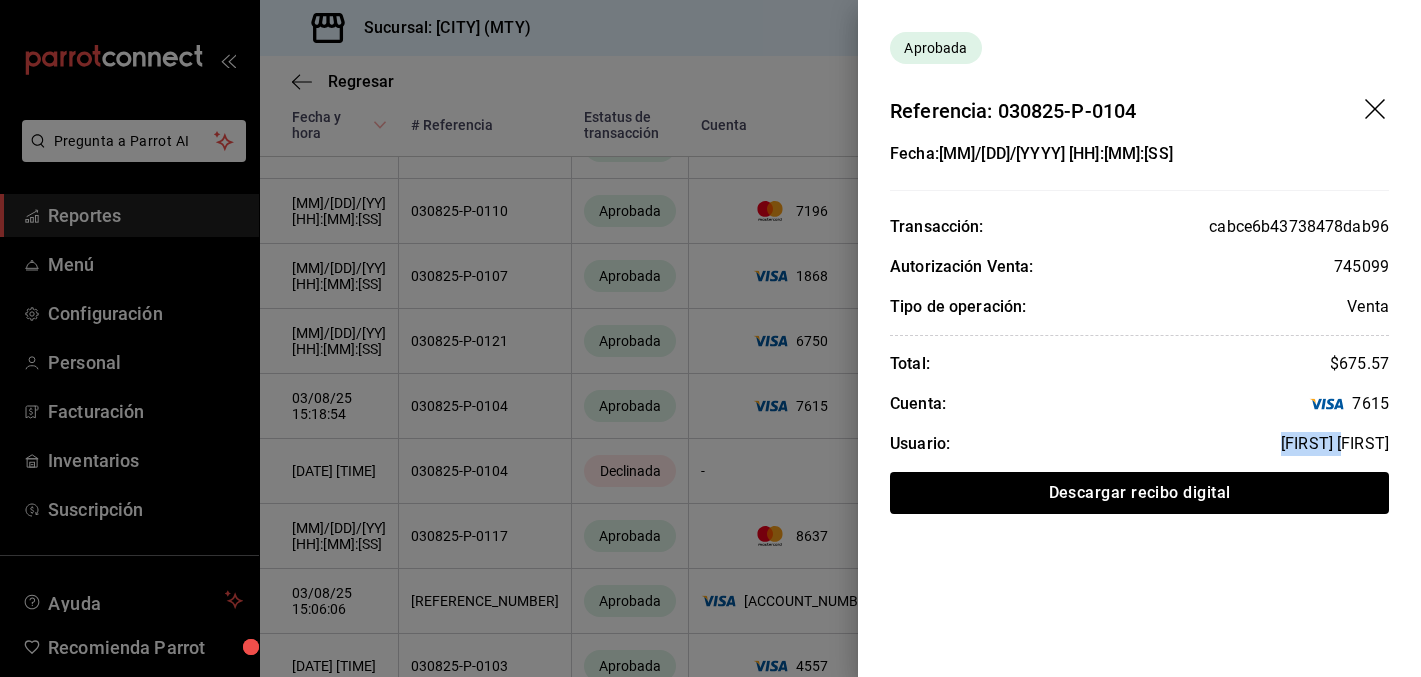 drag, startPoint x: 1352, startPoint y: 440, endPoint x: 1279, endPoint y: 440, distance: 73 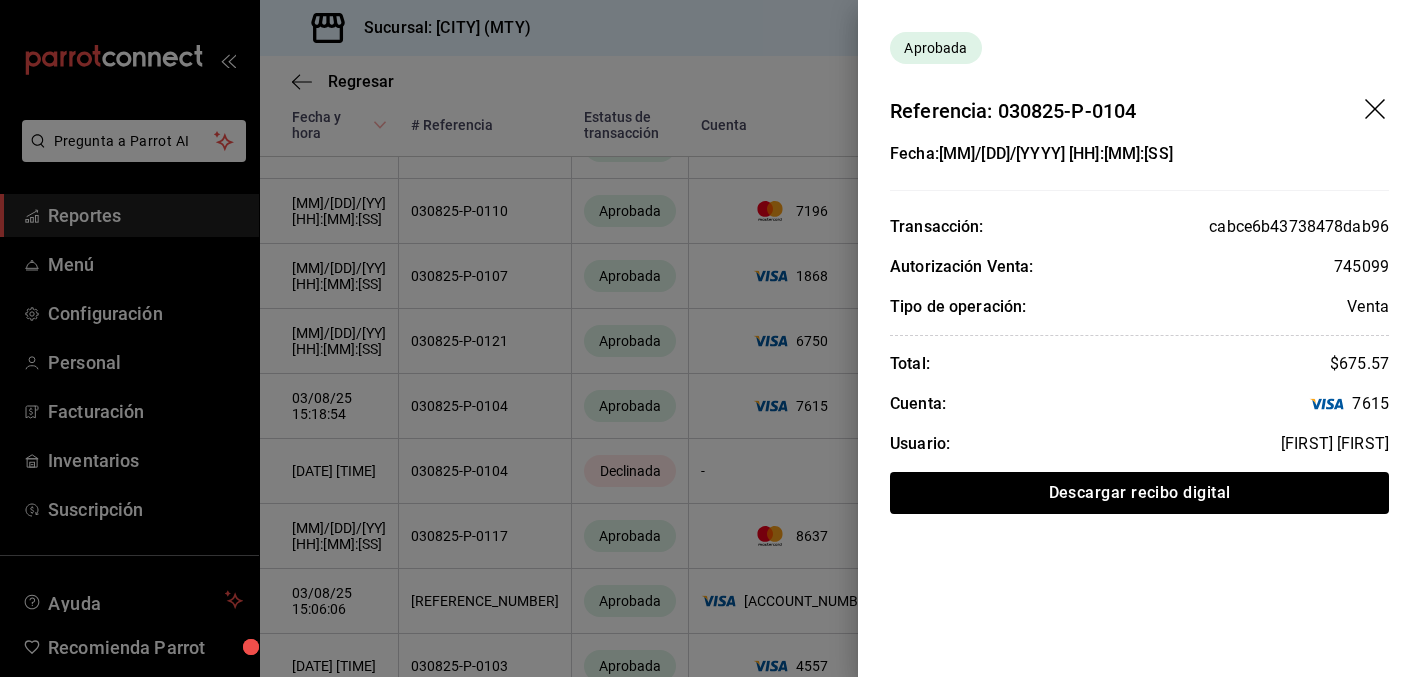 click on "Cuenta: [ACCOUNT_NUMBER]" at bounding box center [1139, 404] 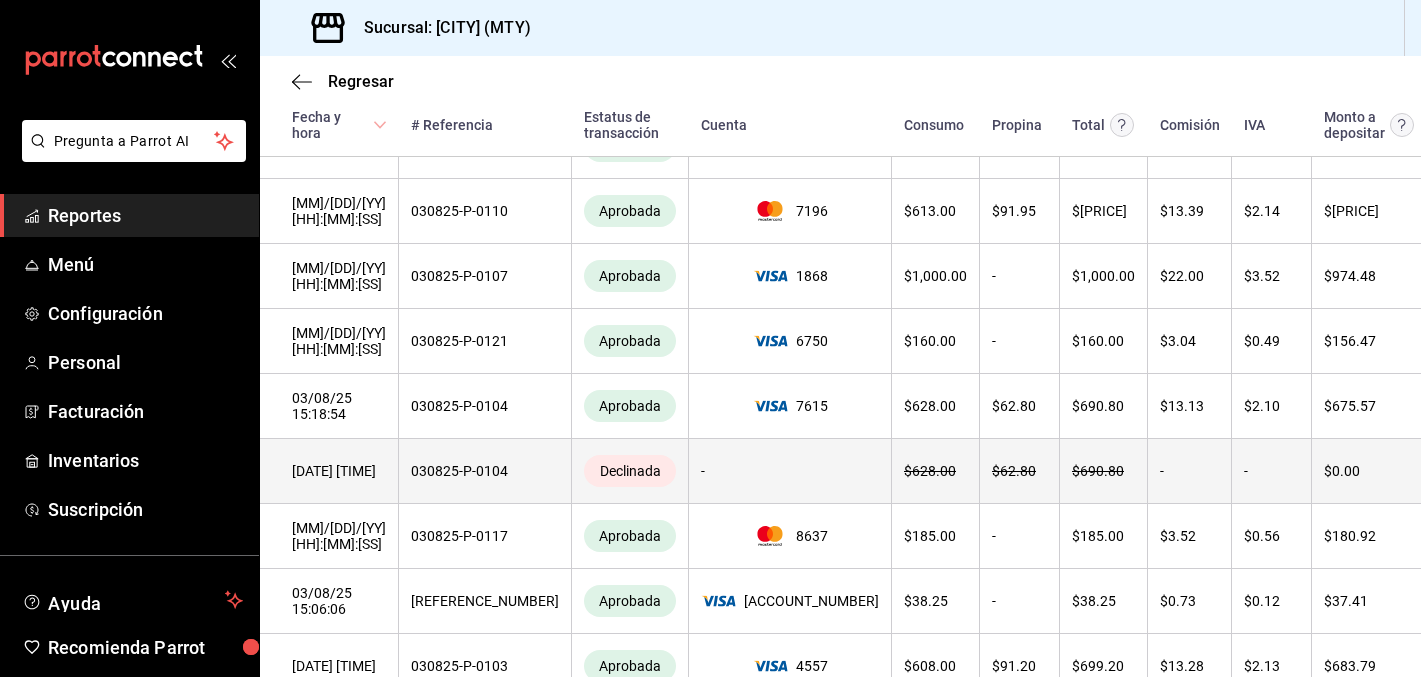 click on "Ver detalle" at bounding box center [1460, 471] 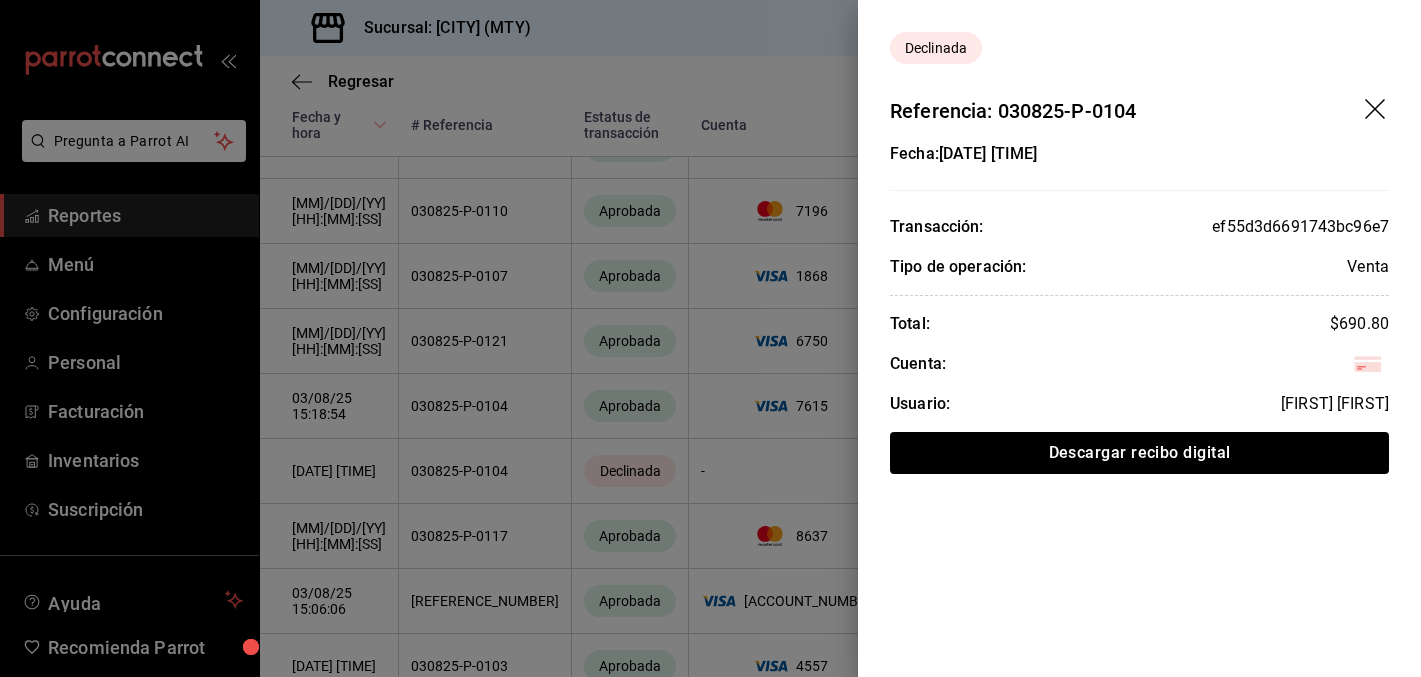 click 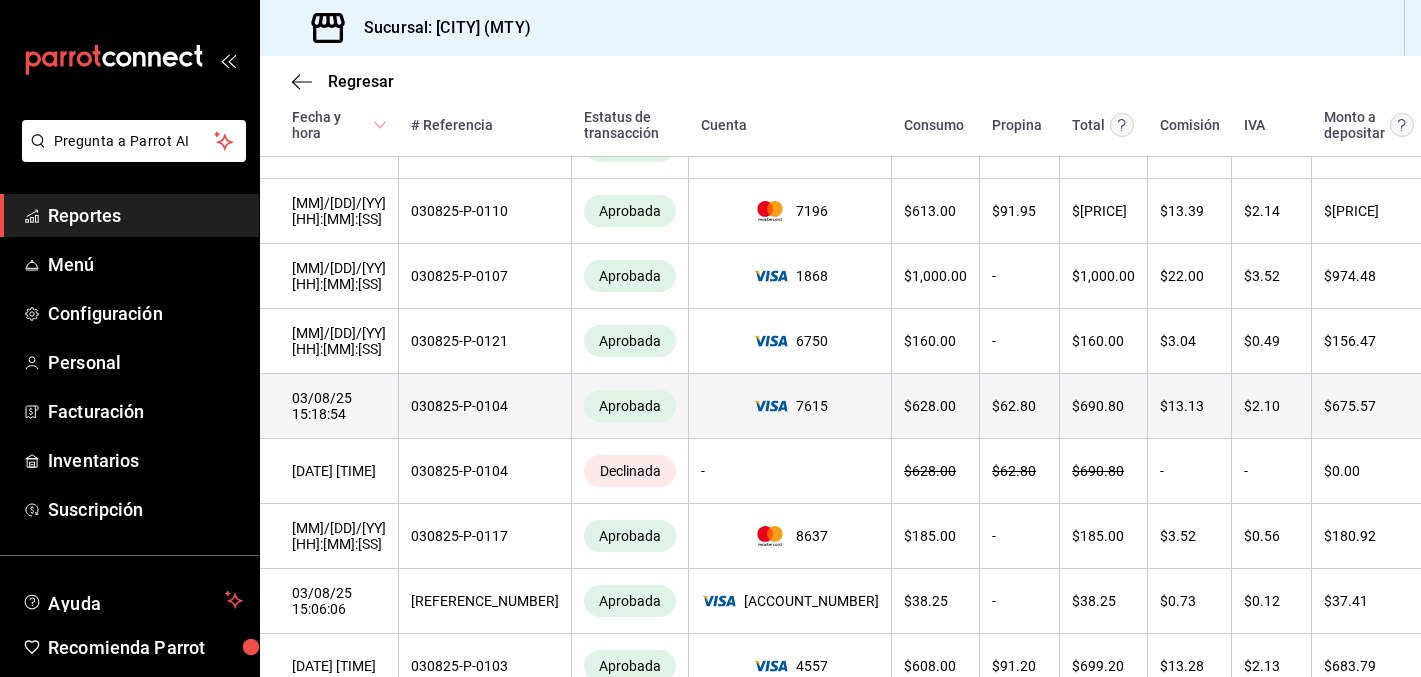 click on "Ver detalle" at bounding box center (1460, 406) 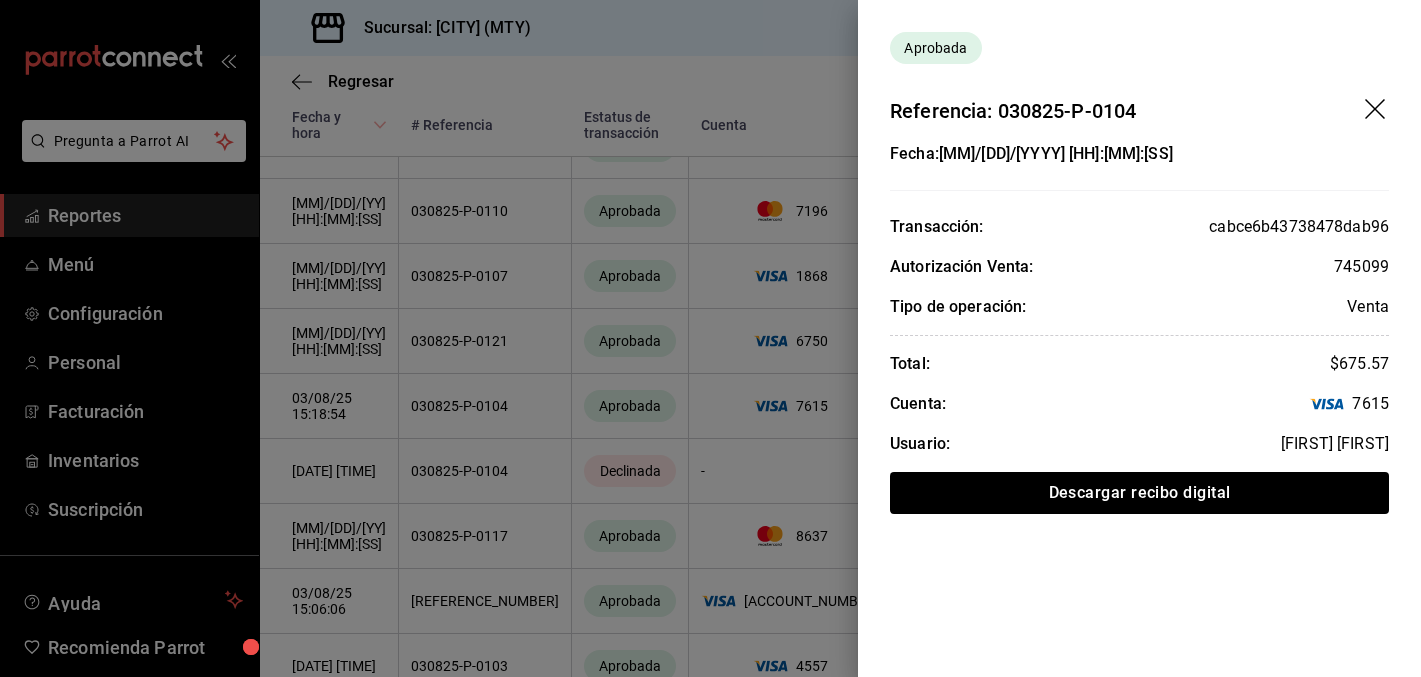 click on "Referencia: 030825-P-0104" at bounding box center (1139, 95) 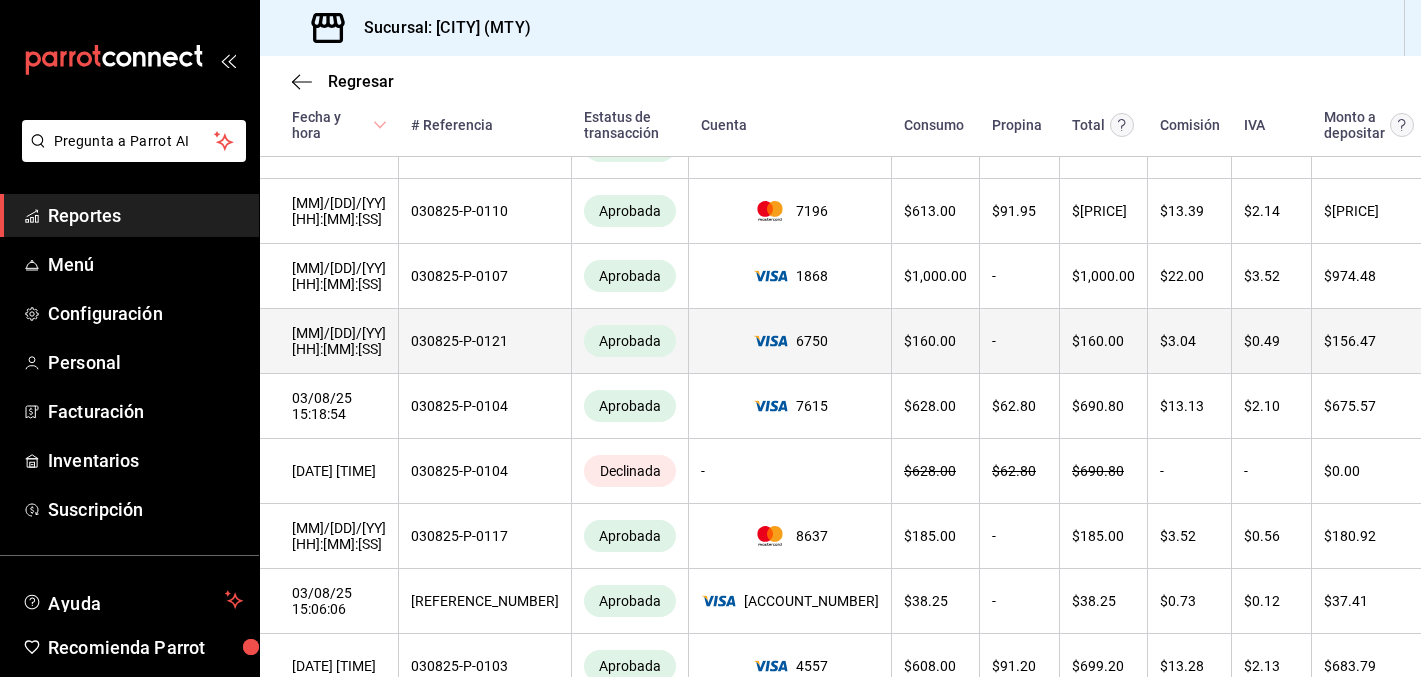 click on "Ver detalle" at bounding box center [1478, 341] 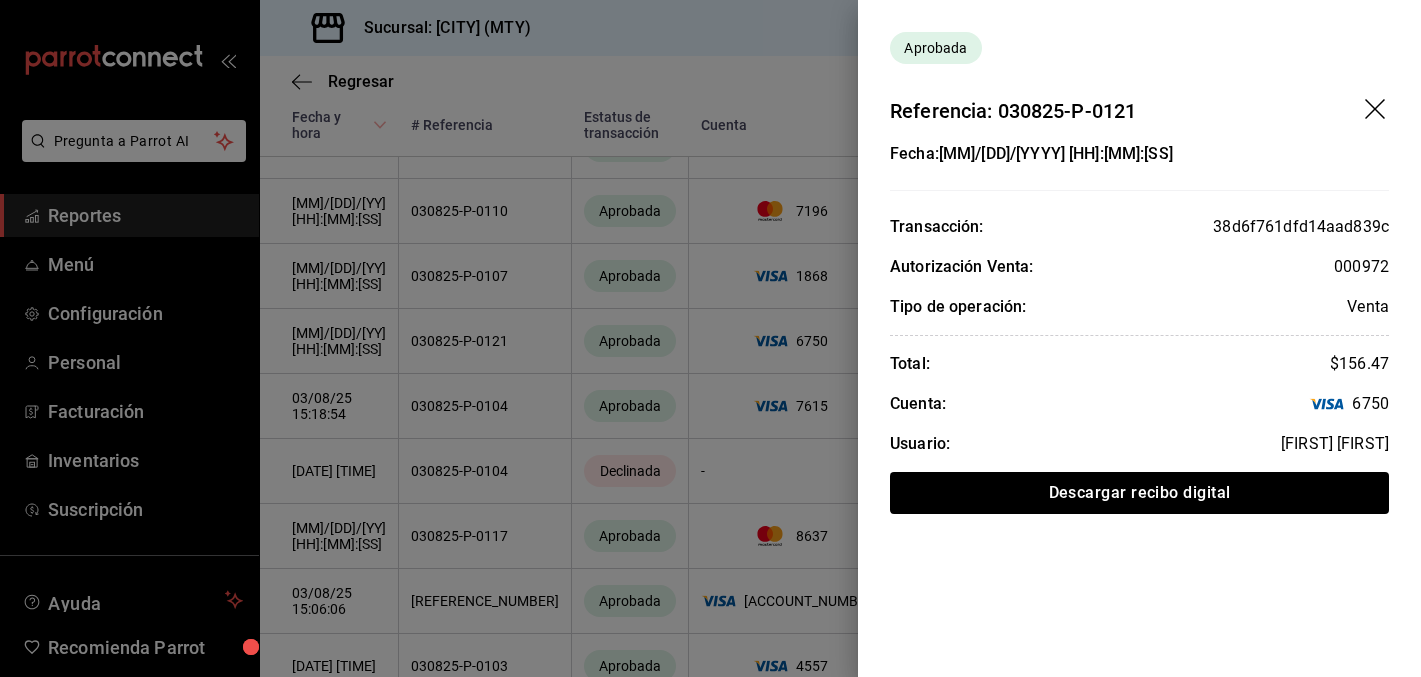 click 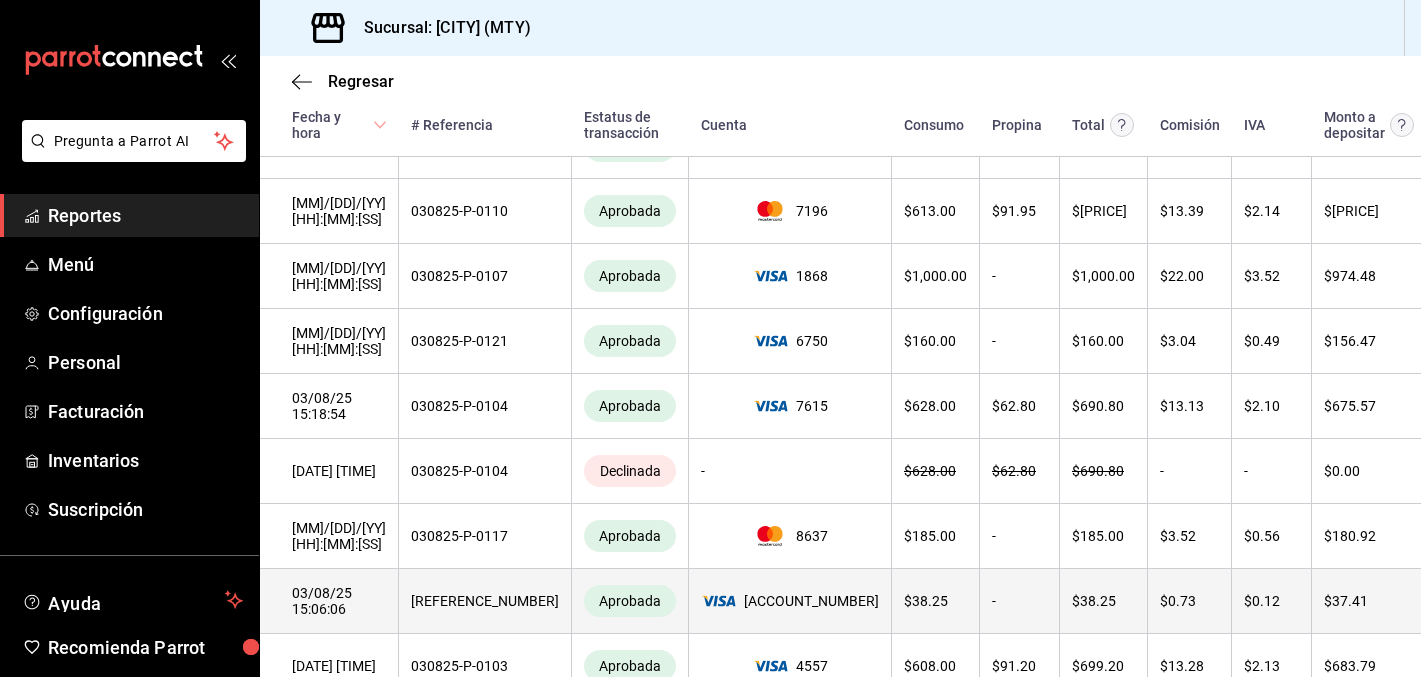 click on "Ver detalle" at bounding box center [1460, 601] 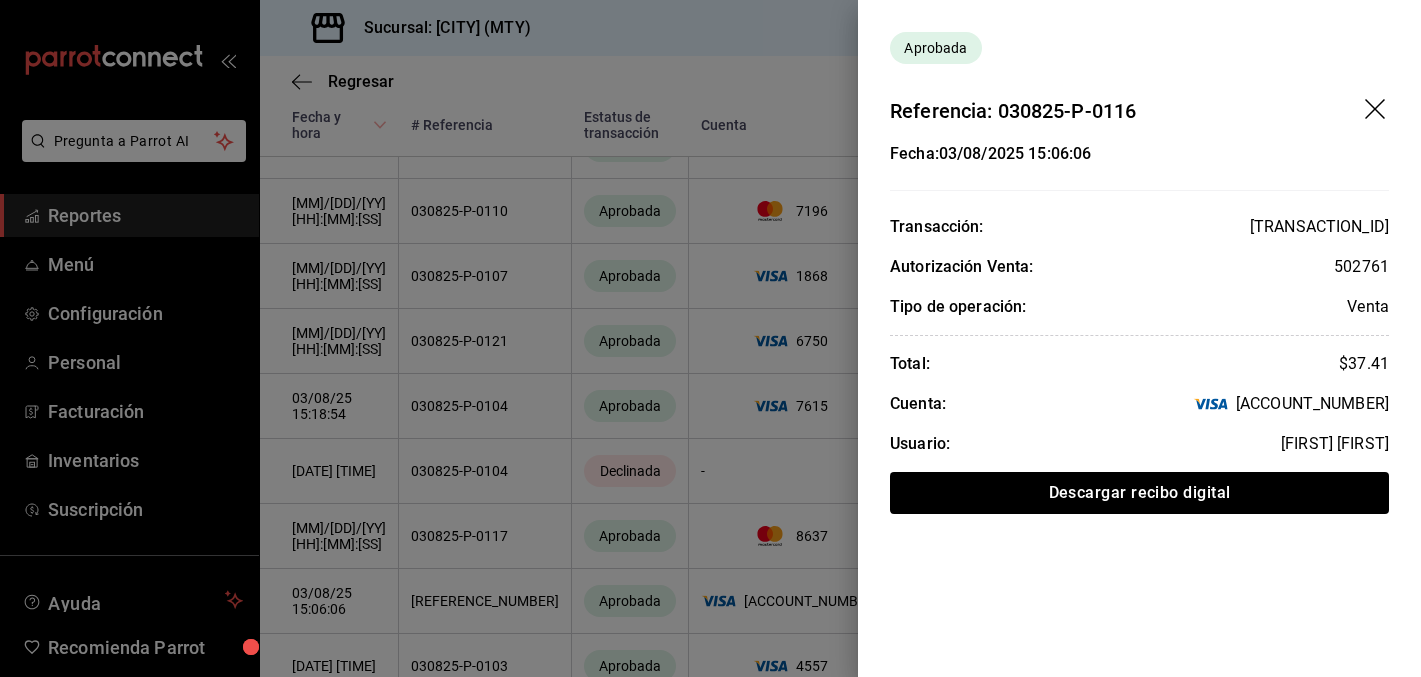 click 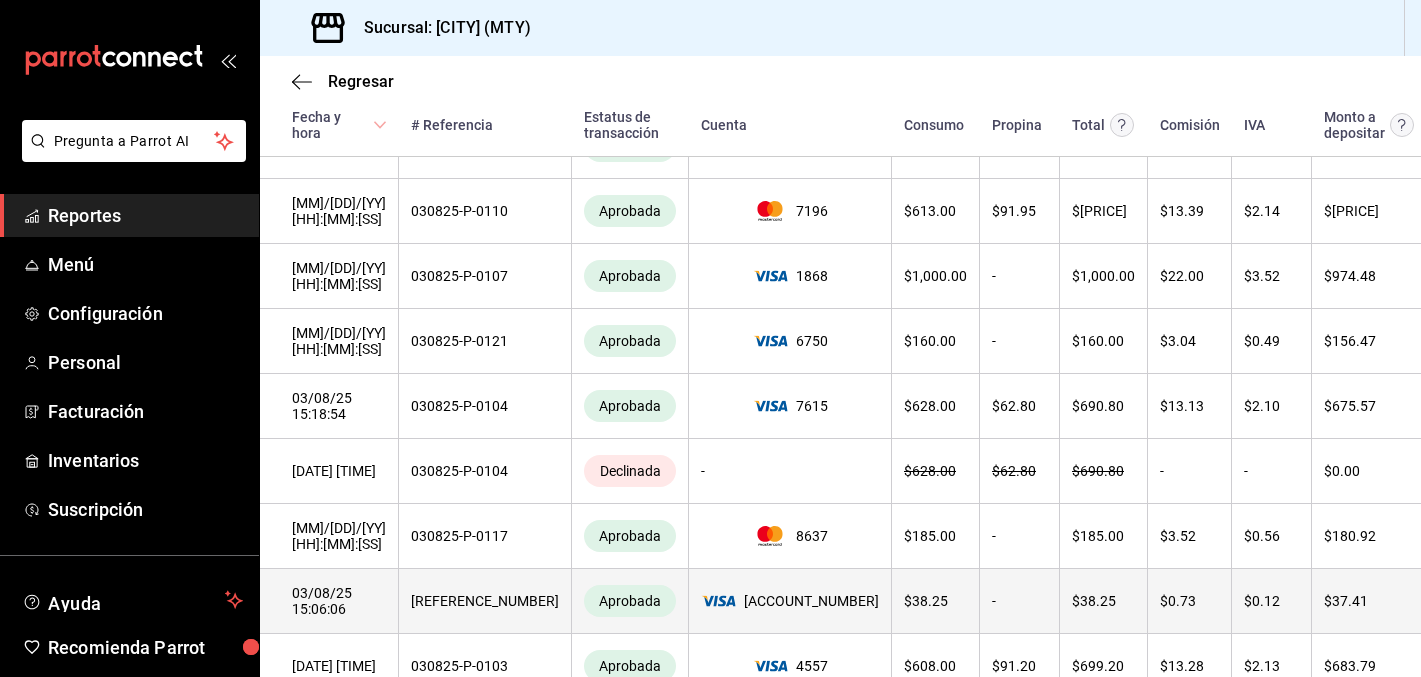 scroll, scrollTop: 968, scrollLeft: 0, axis: vertical 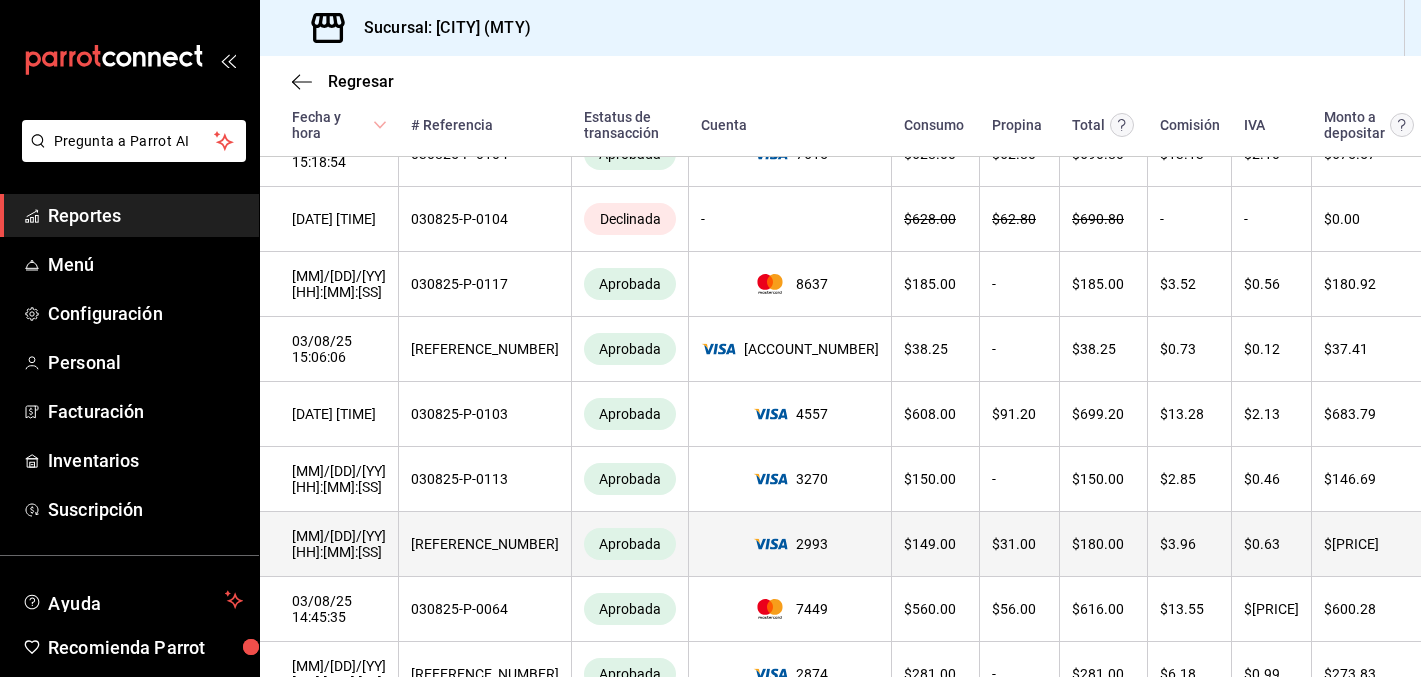 click on "Ver detalle" at bounding box center [1460, 544] 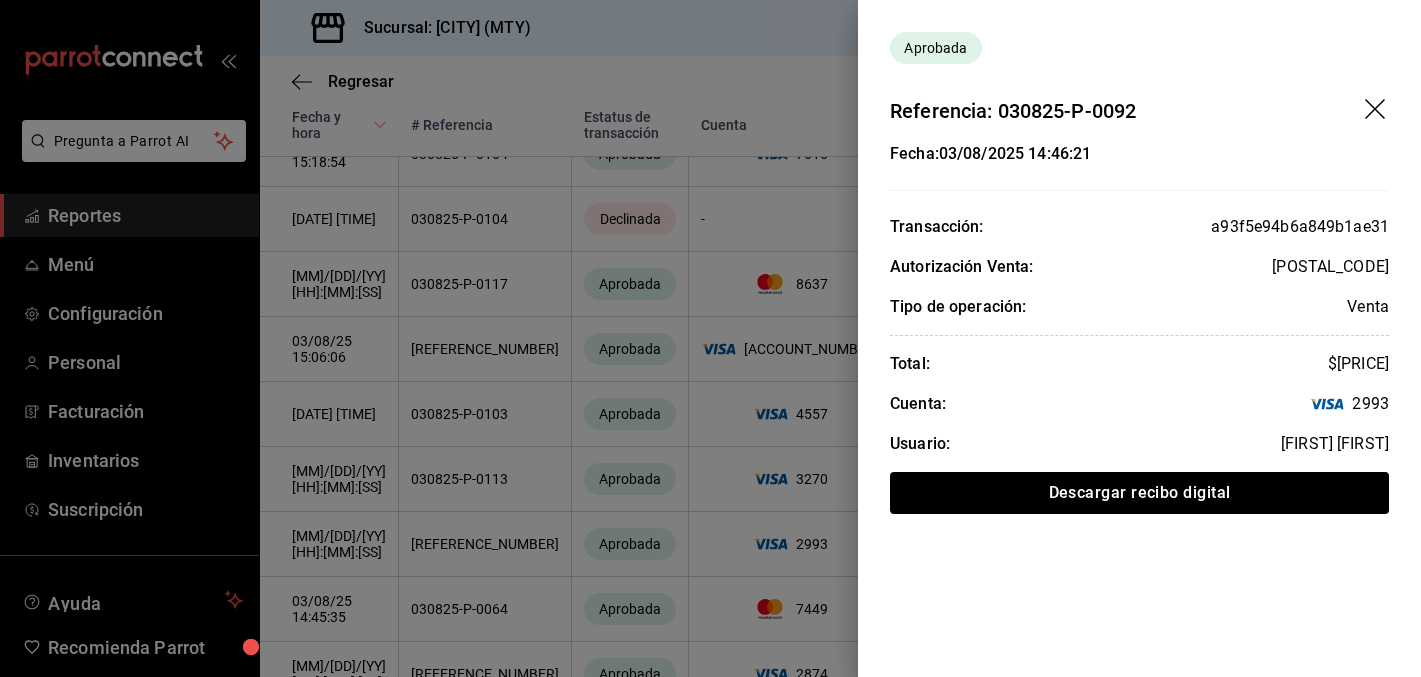 click 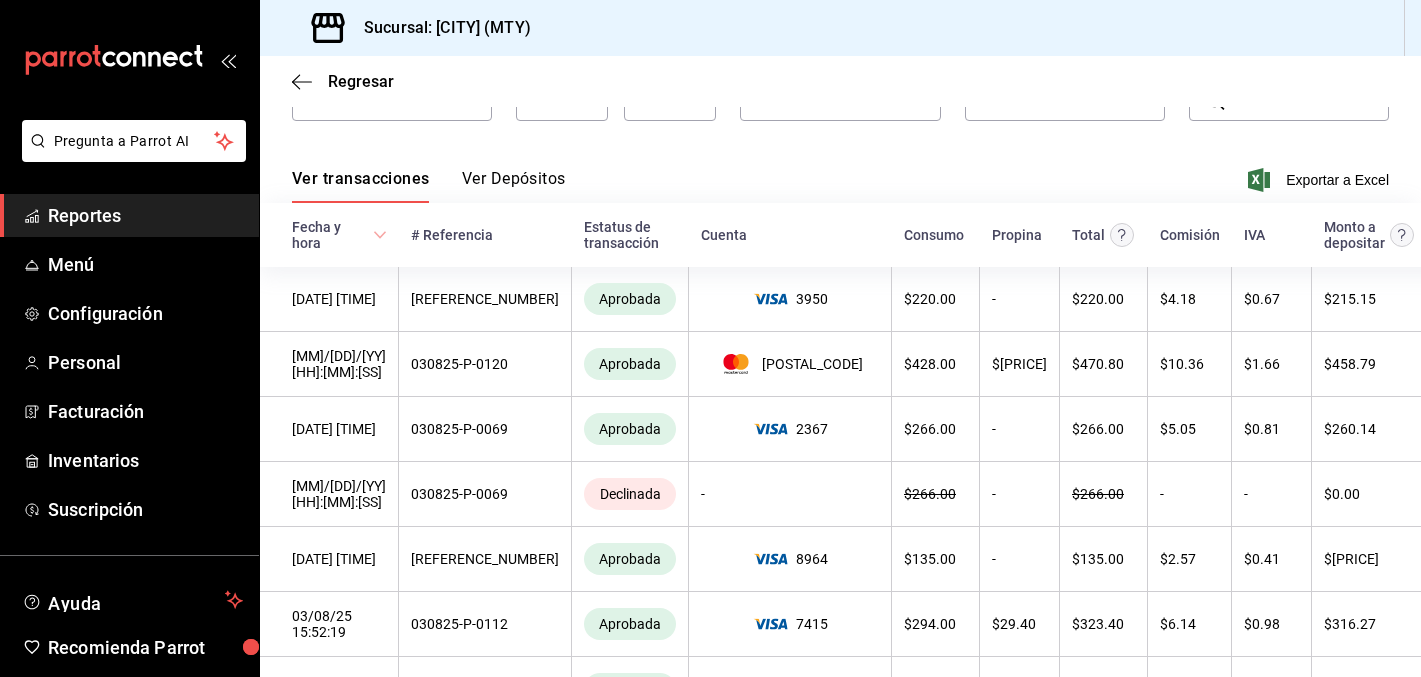 scroll, scrollTop: 154, scrollLeft: 0, axis: vertical 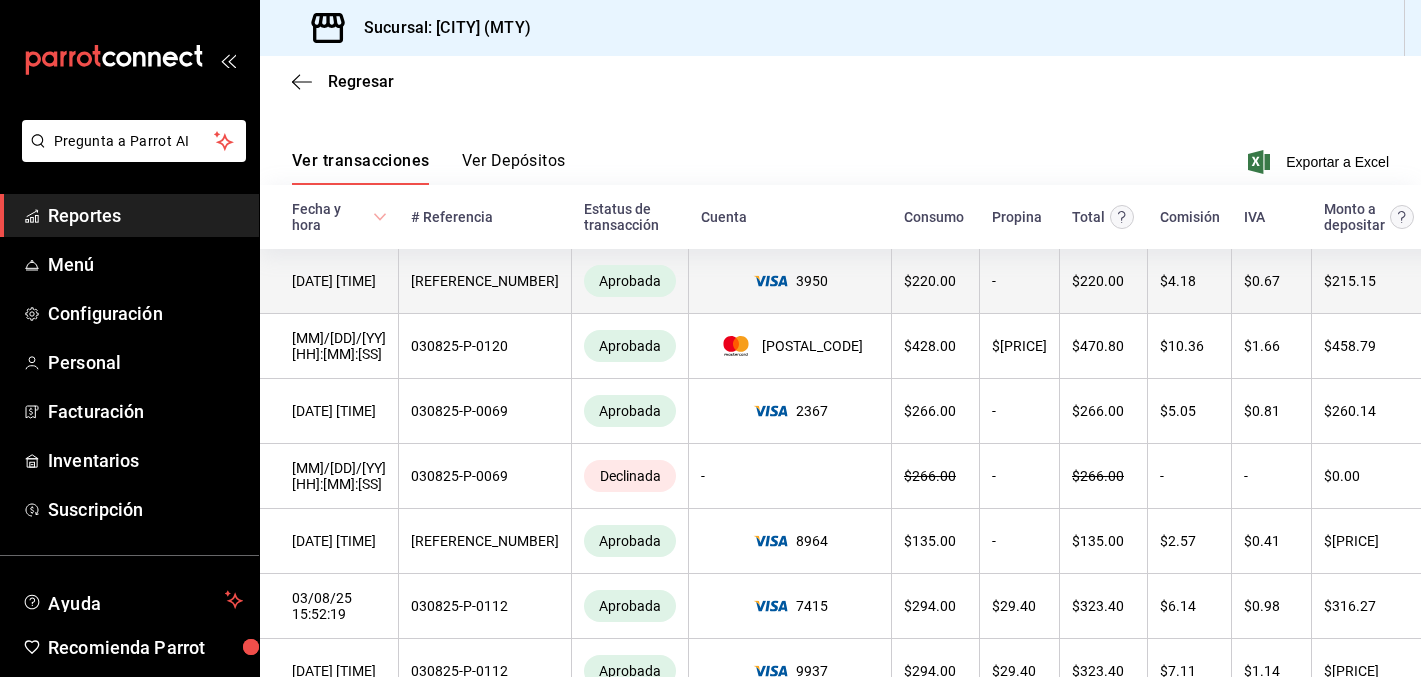 click on "Ver detalle" at bounding box center (1460, 281) 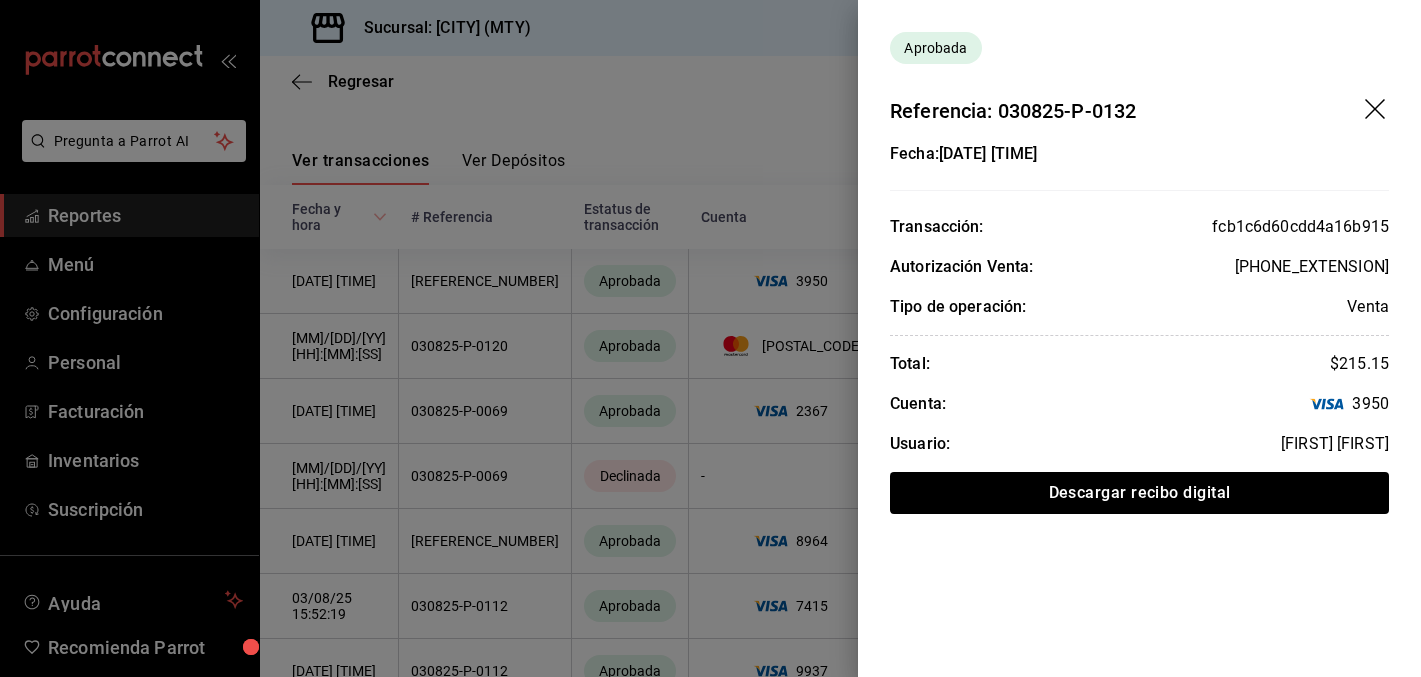 click 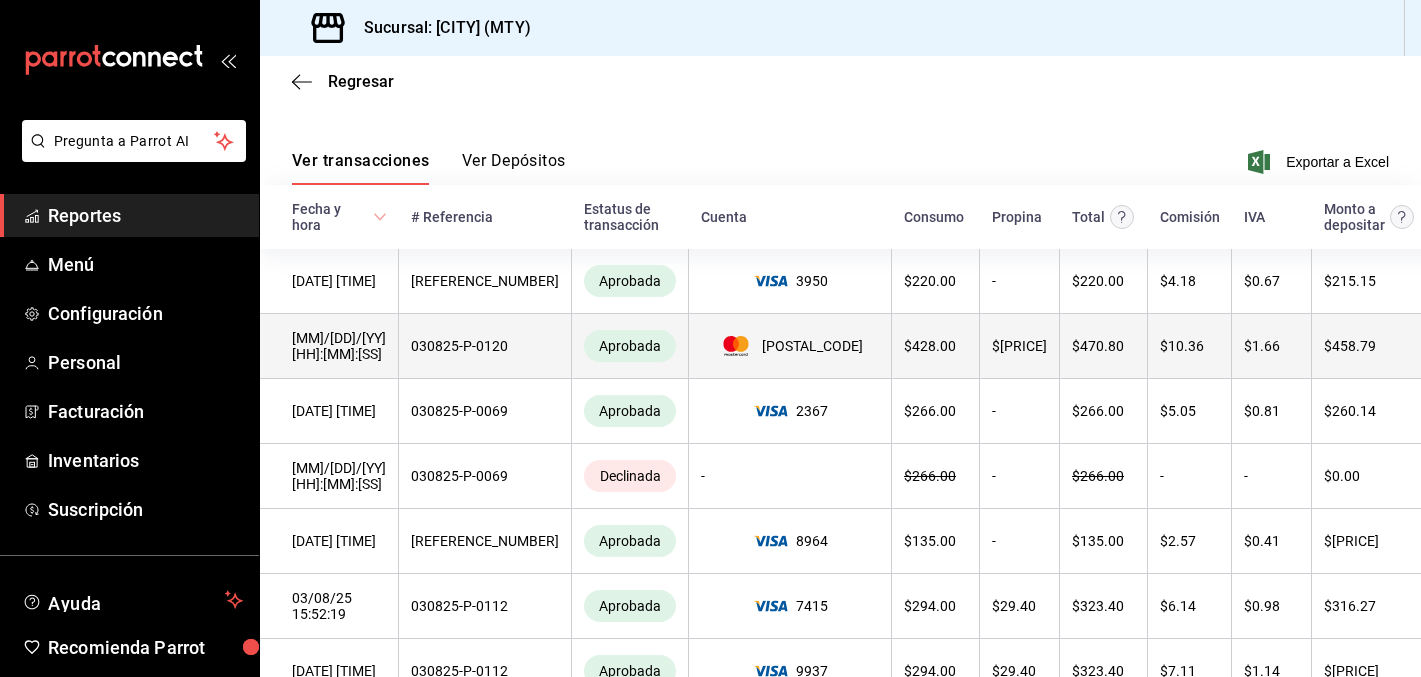 click on "Ver detalle" at bounding box center [1460, 346] 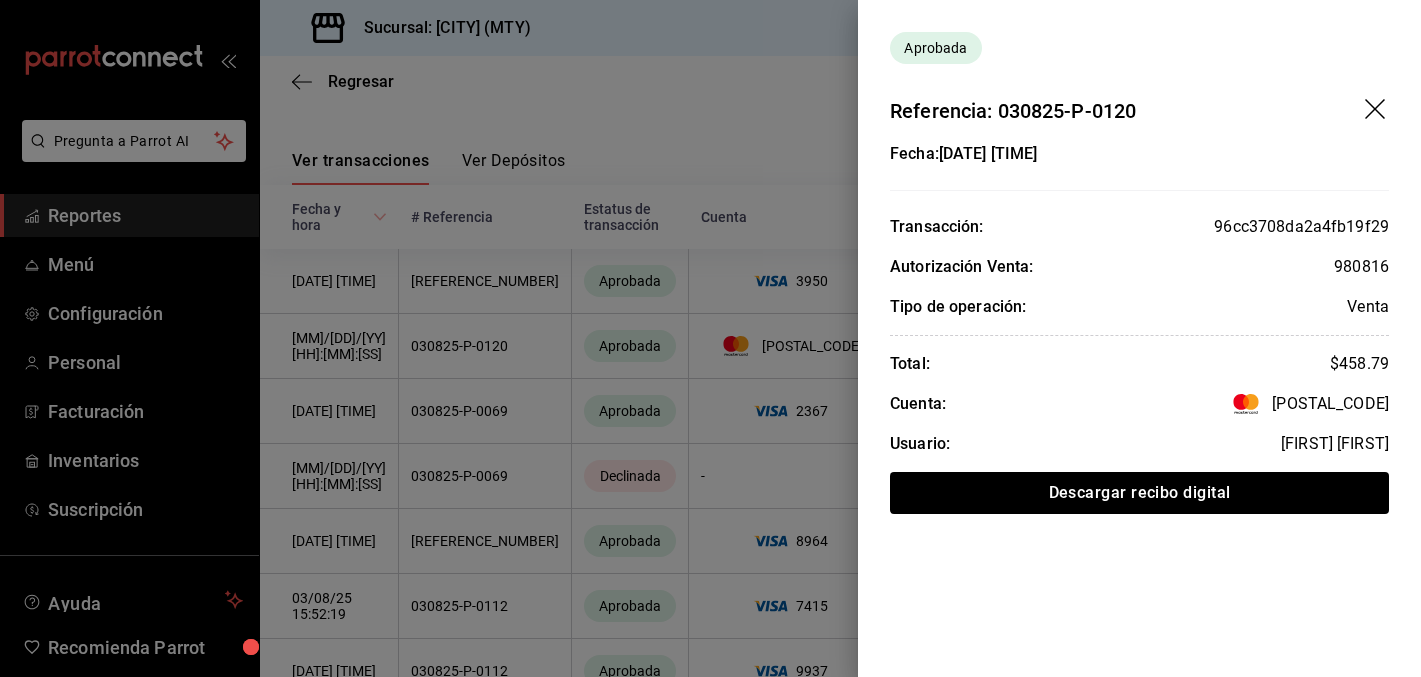 click 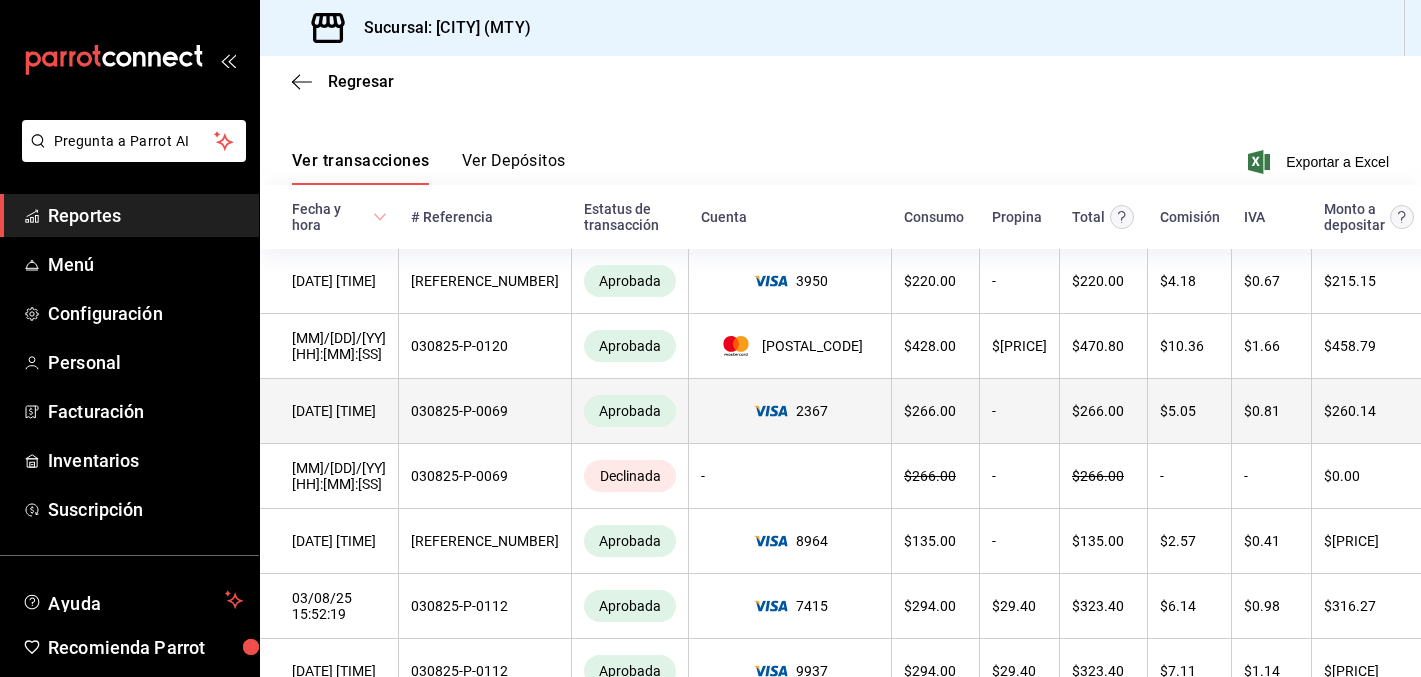 click on "Ver detalle" at bounding box center [1460, 411] 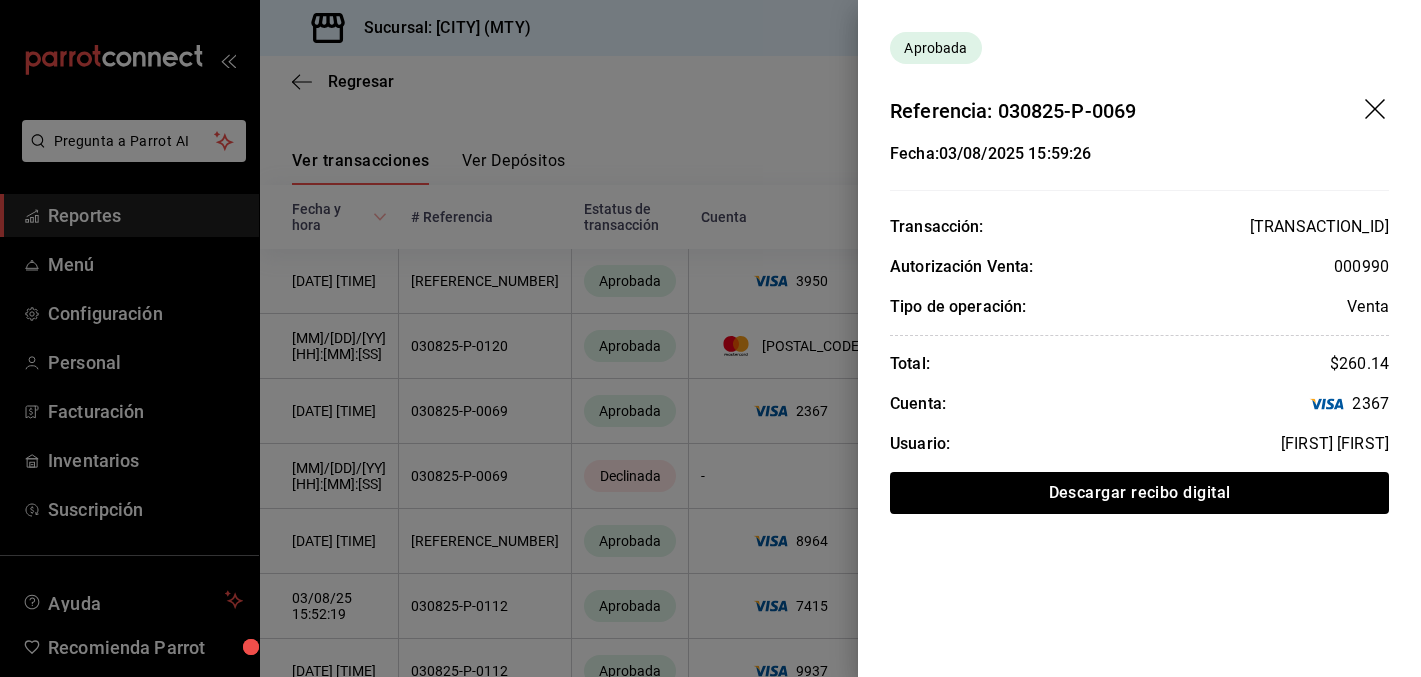 click 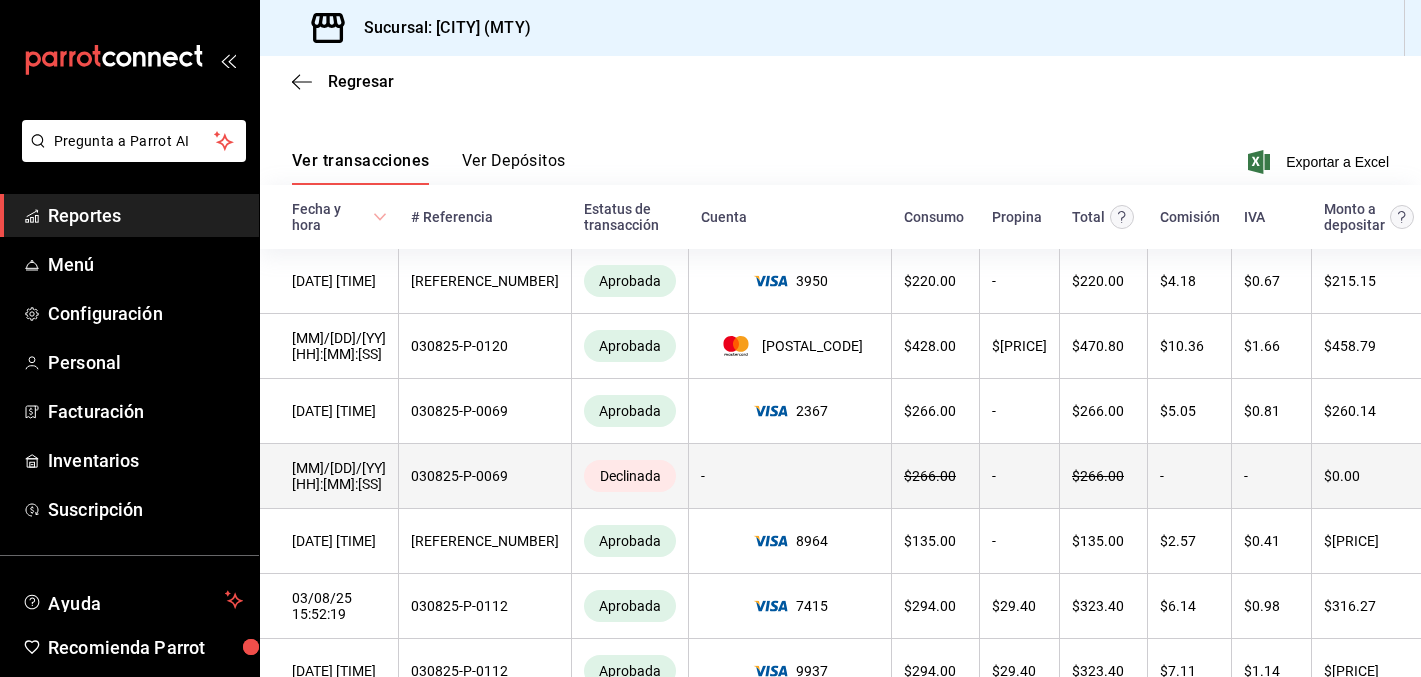 click on "Ver detalle" at bounding box center [1478, 476] 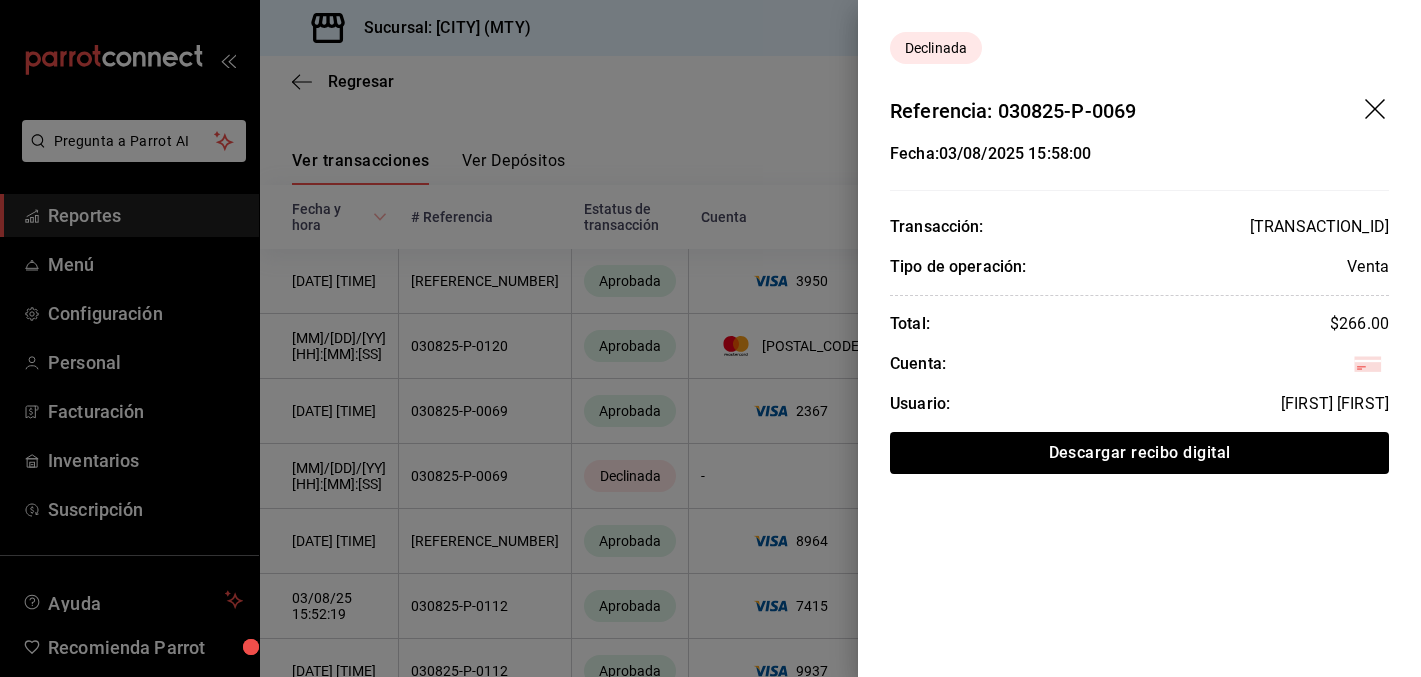 click 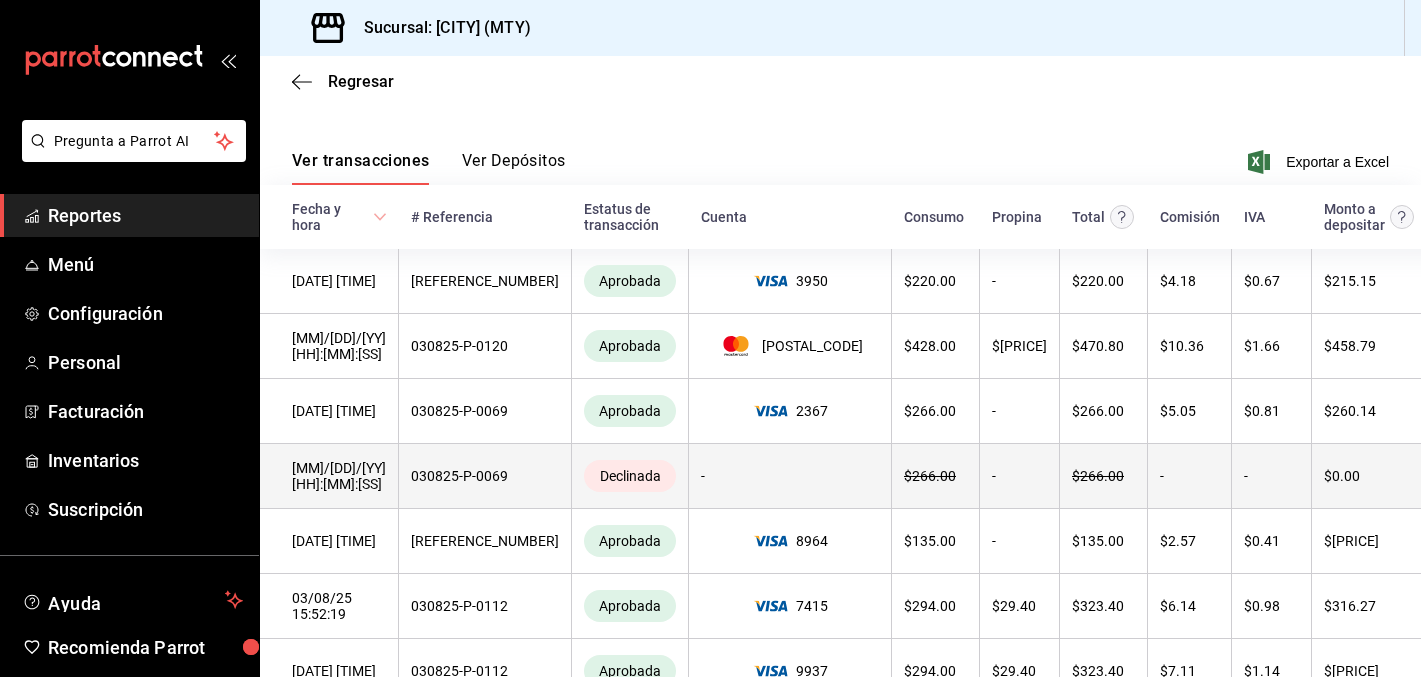 click on "Ver detalle" at bounding box center [1478, 476] 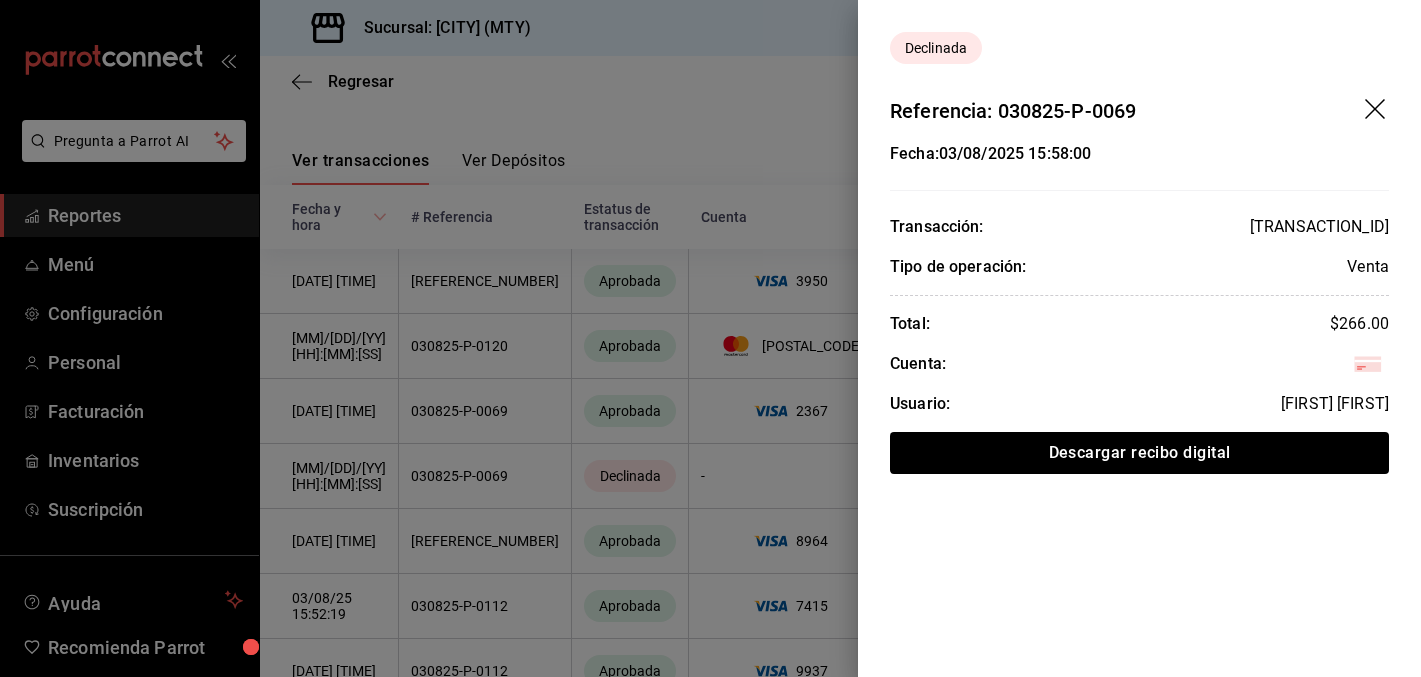 click 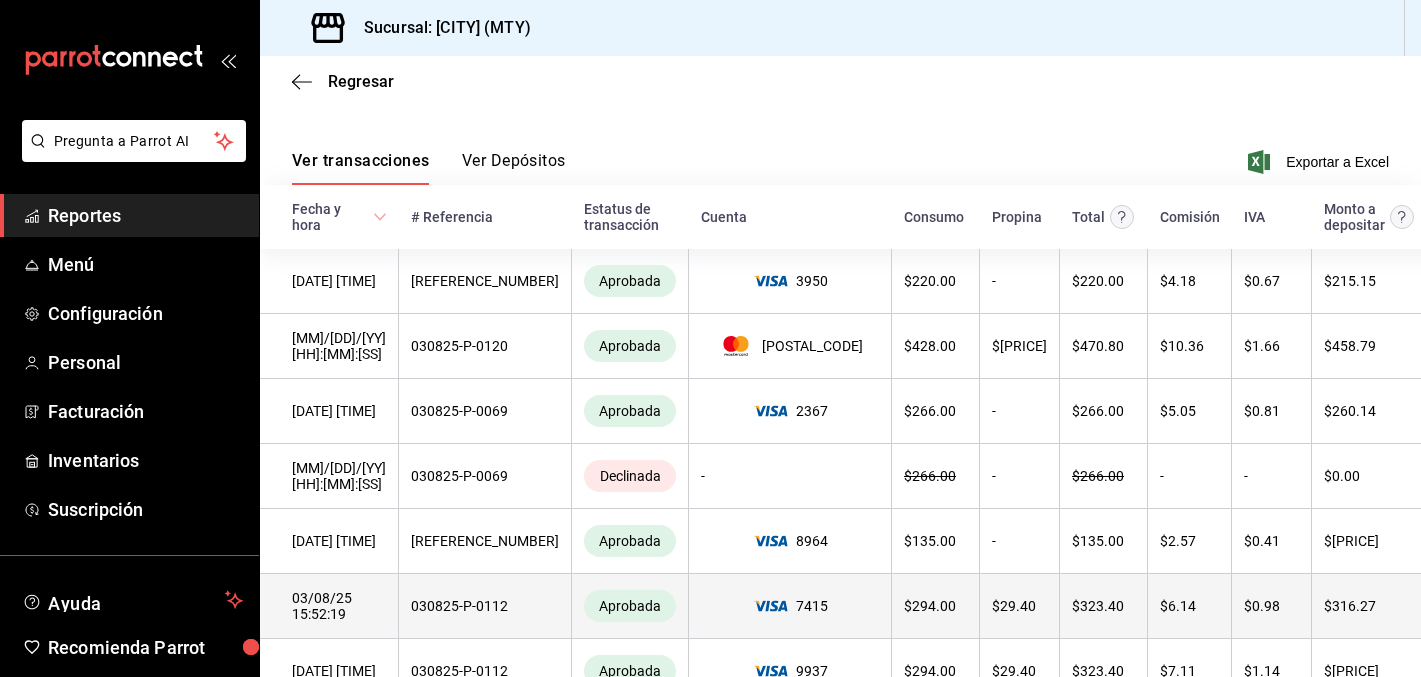click on "Ver detalle" at bounding box center [1460, 606] 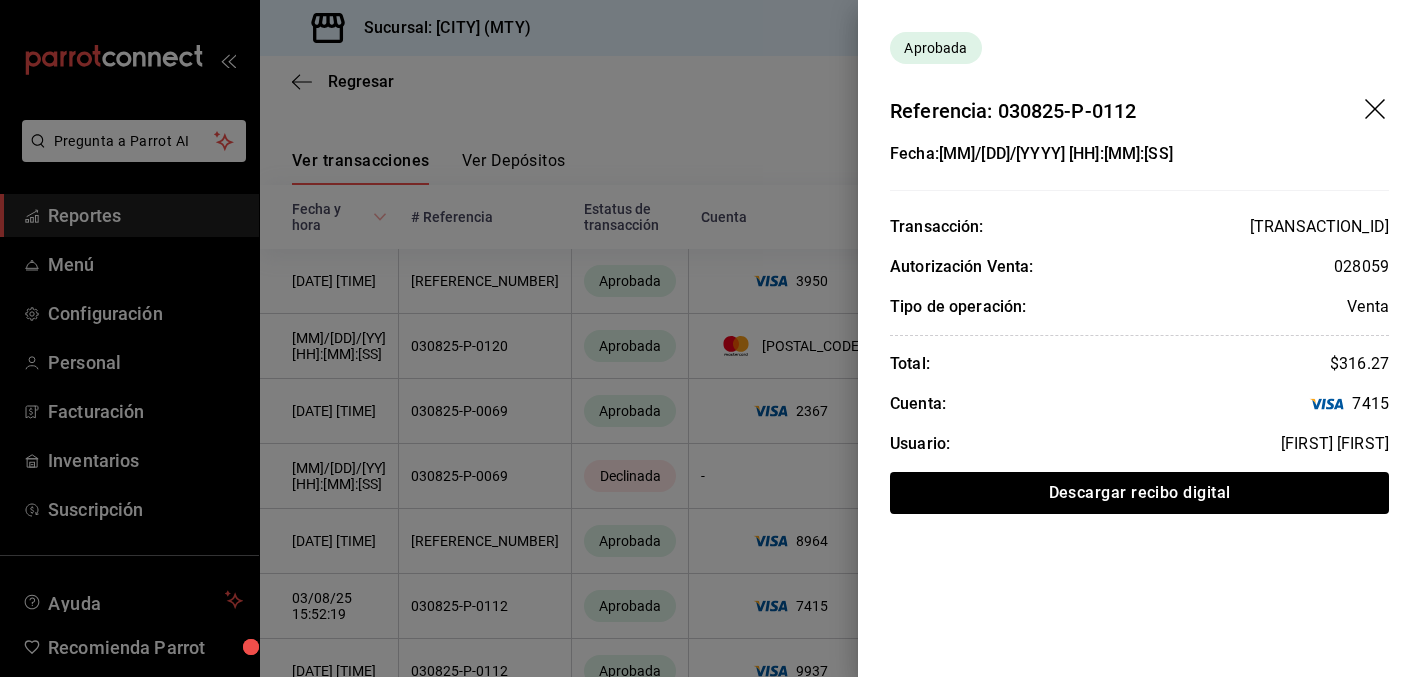 click 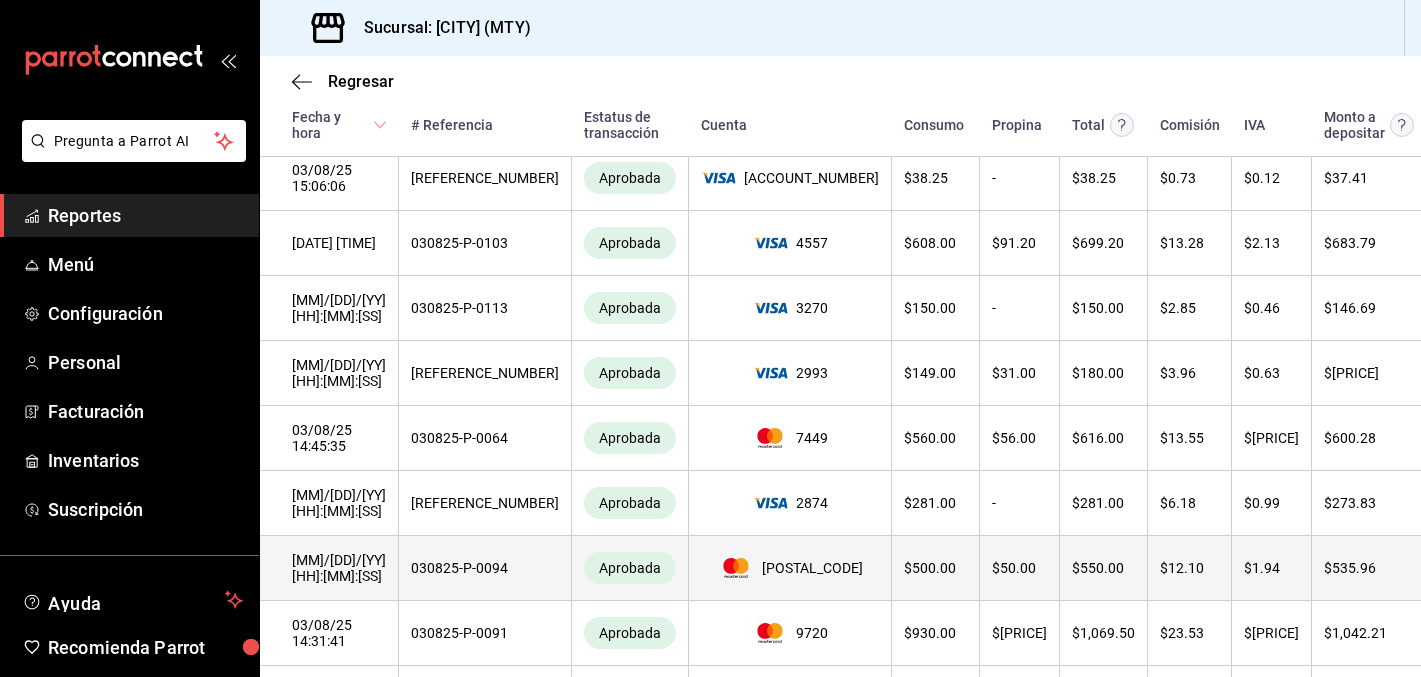 scroll, scrollTop: 1232, scrollLeft: 0, axis: vertical 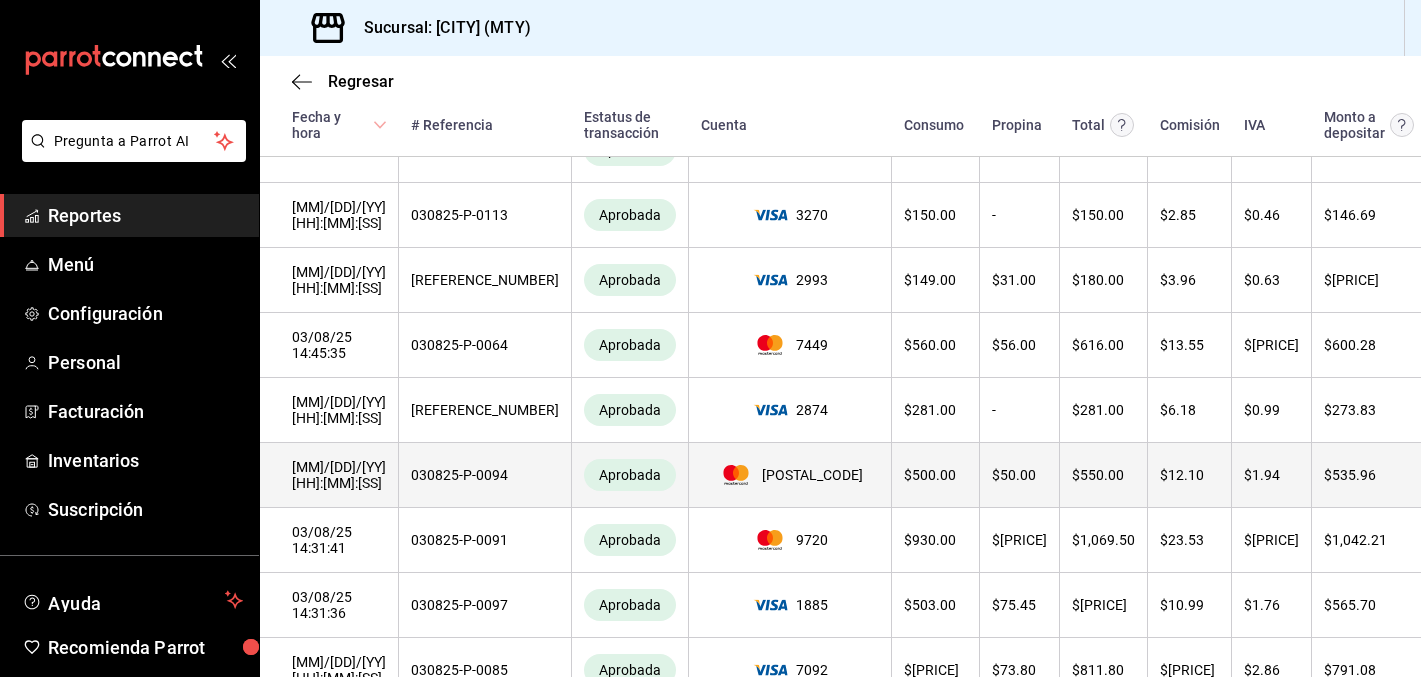 click on "Ver detalle" at bounding box center [1460, 475] 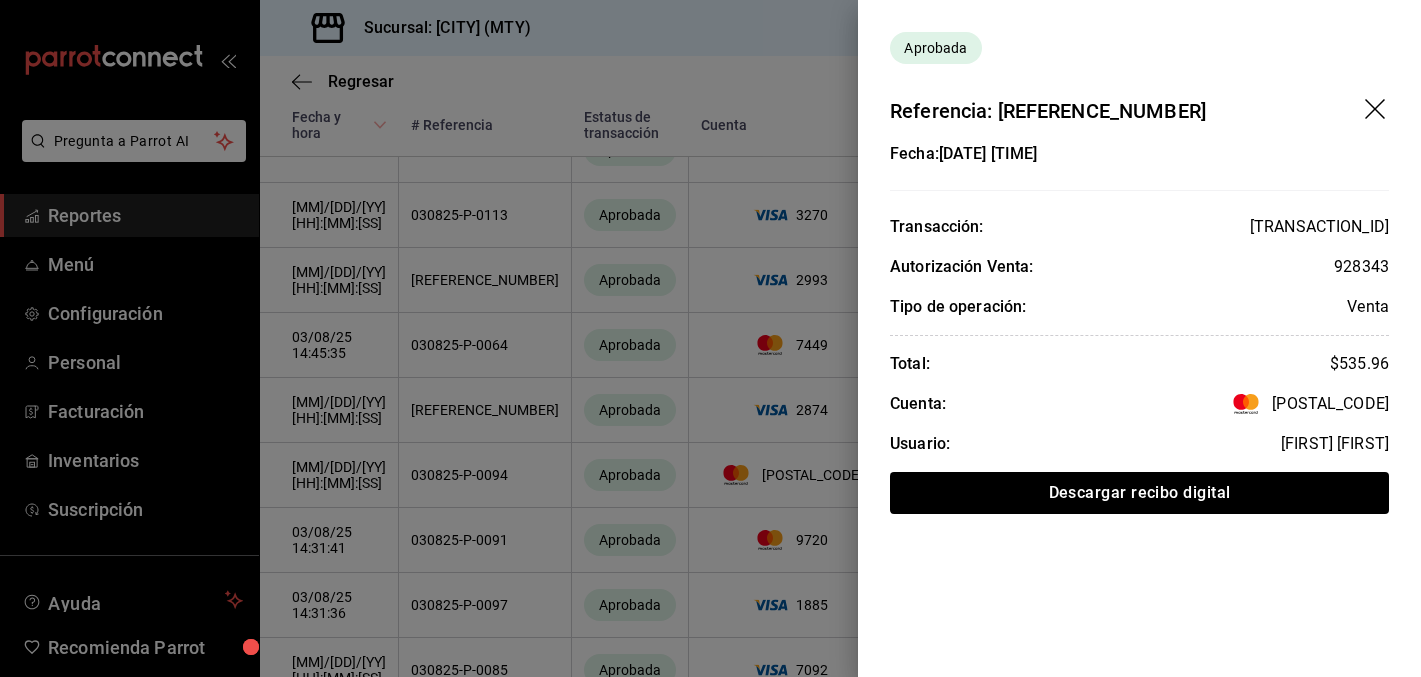 click 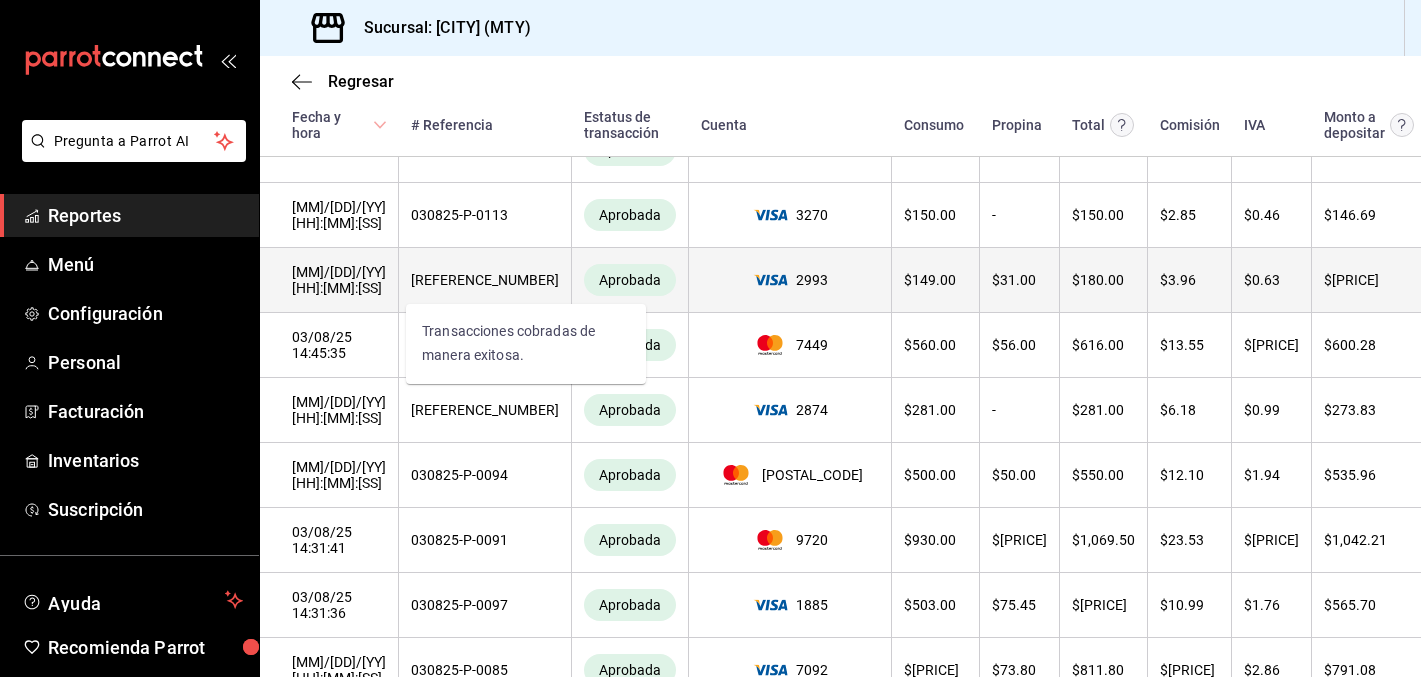 scroll, scrollTop: 0, scrollLeft: 0, axis: both 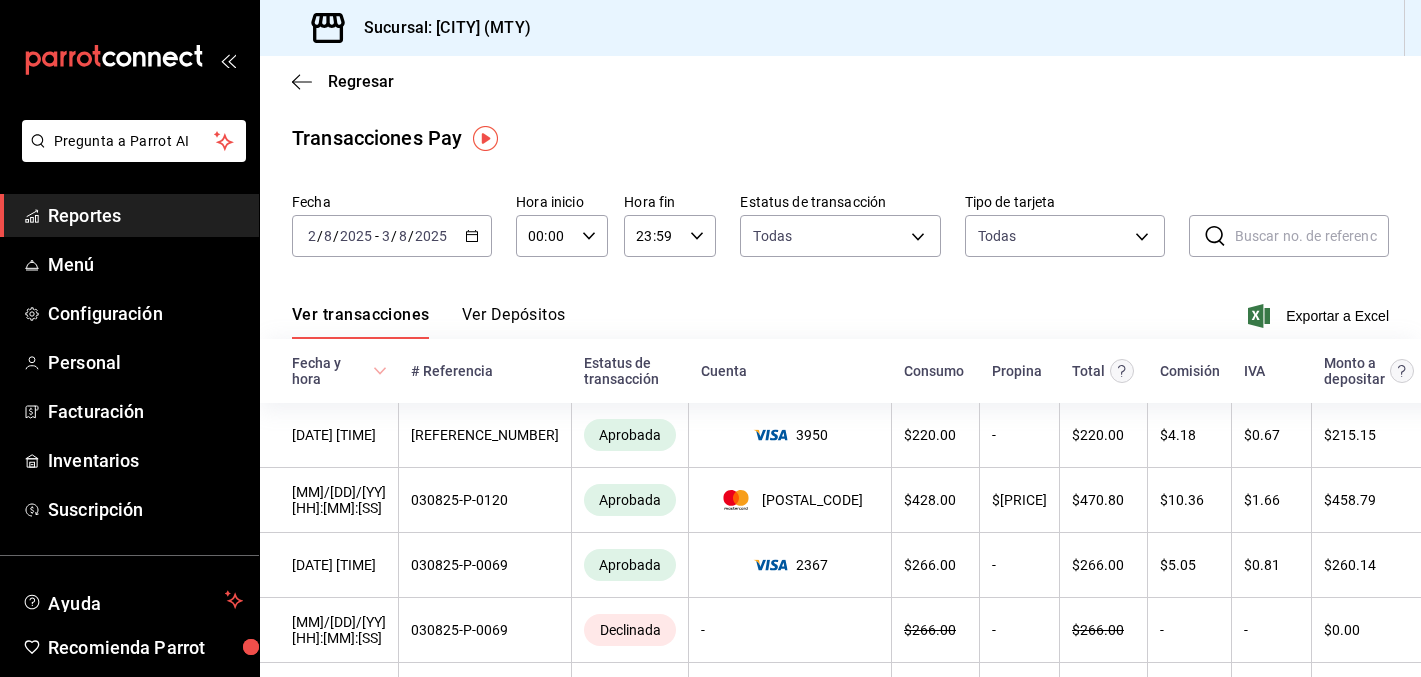 click 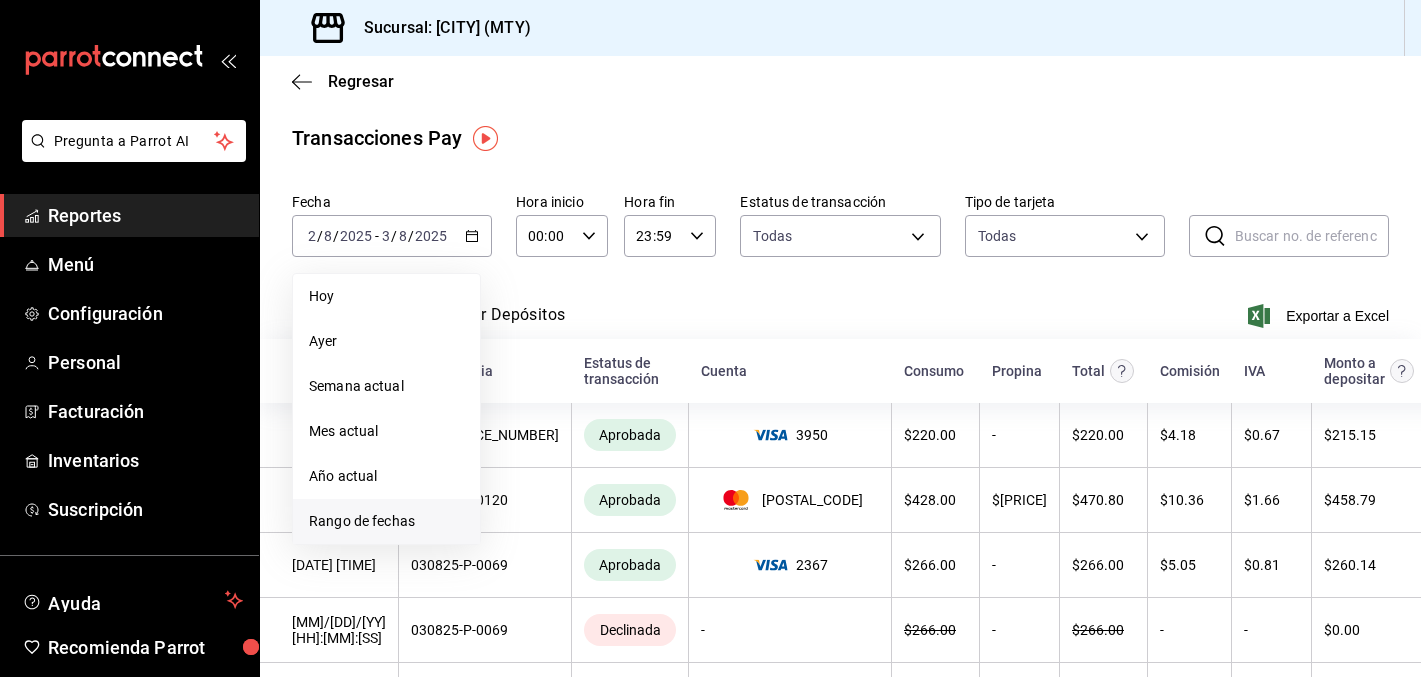click on "Rango de fechas" at bounding box center [386, 521] 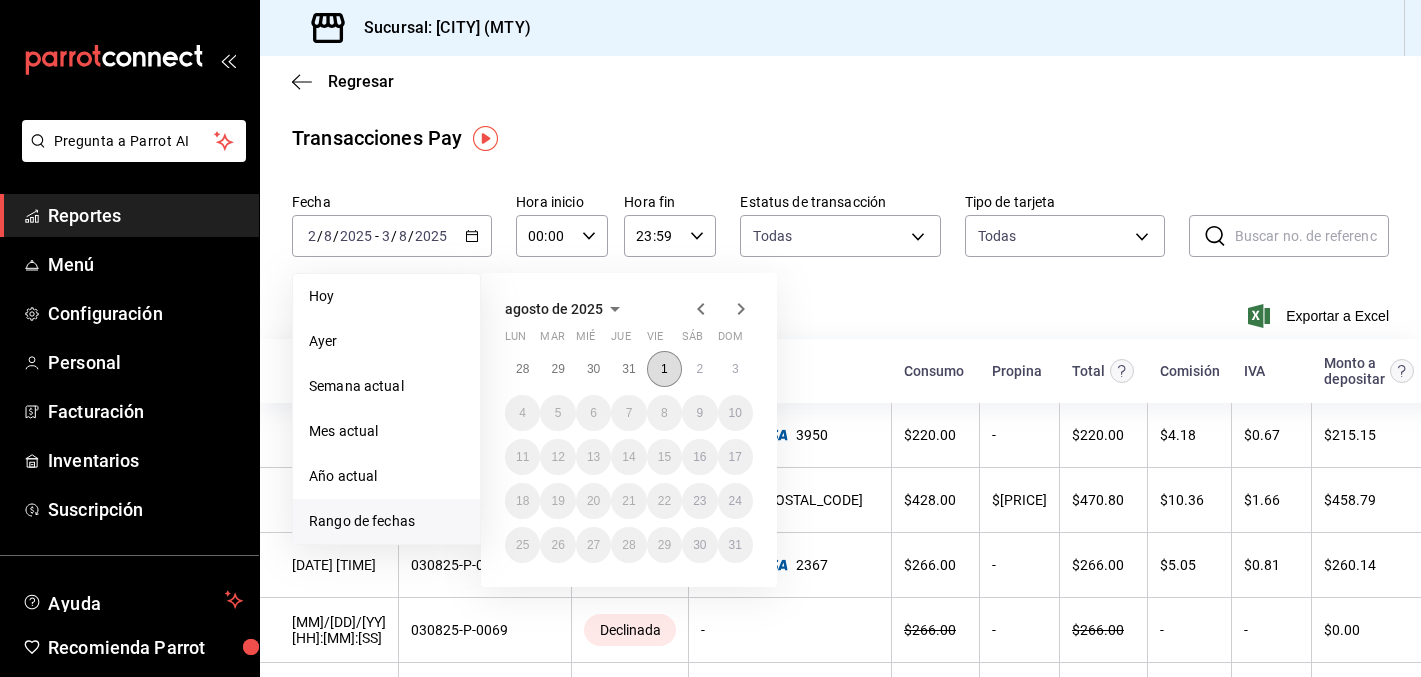 click on "1" at bounding box center (664, 369) 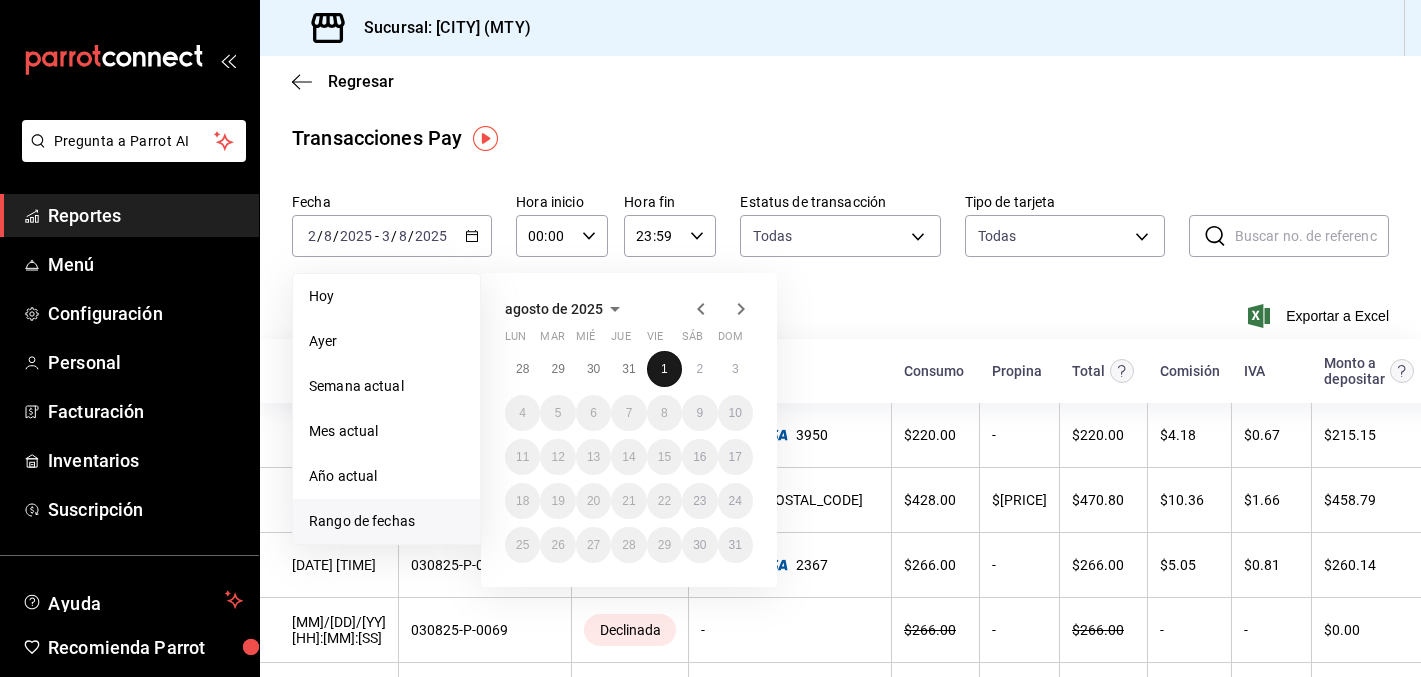 click on "1" at bounding box center [664, 369] 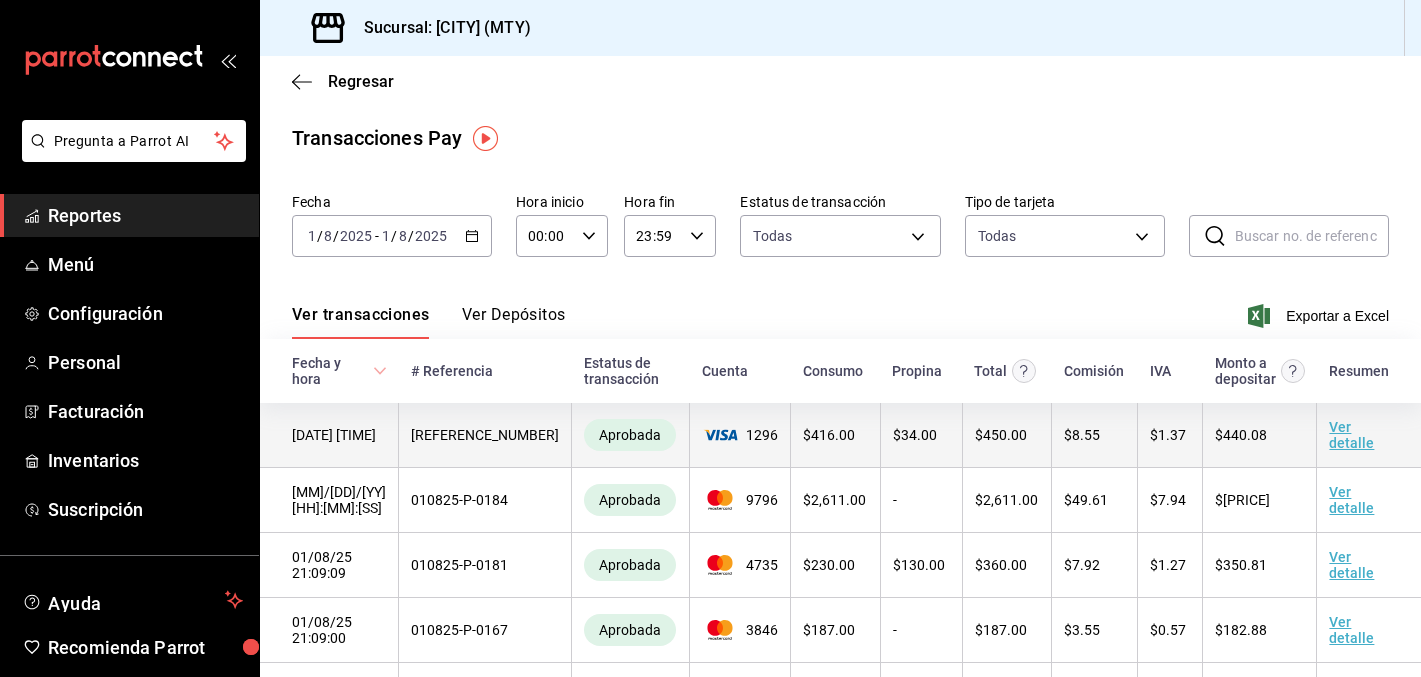 click on "Ver detalle" at bounding box center (1351, 435) 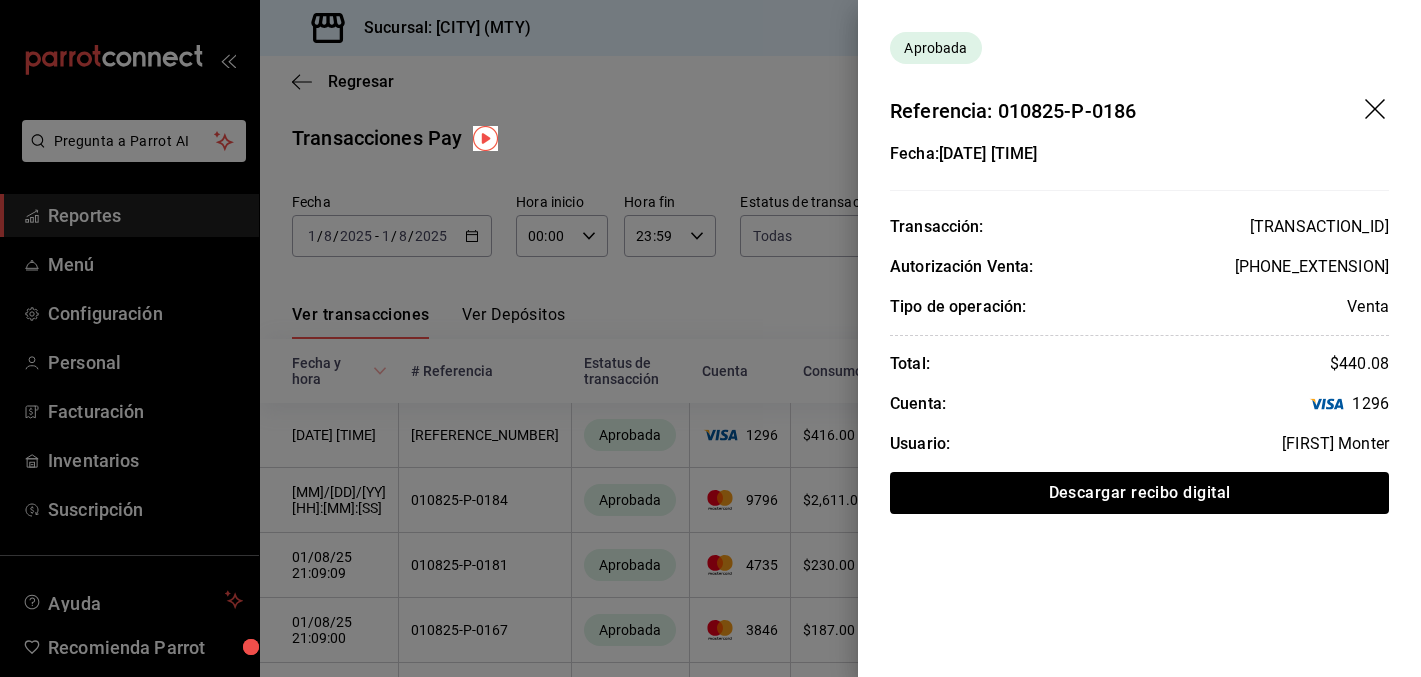 click 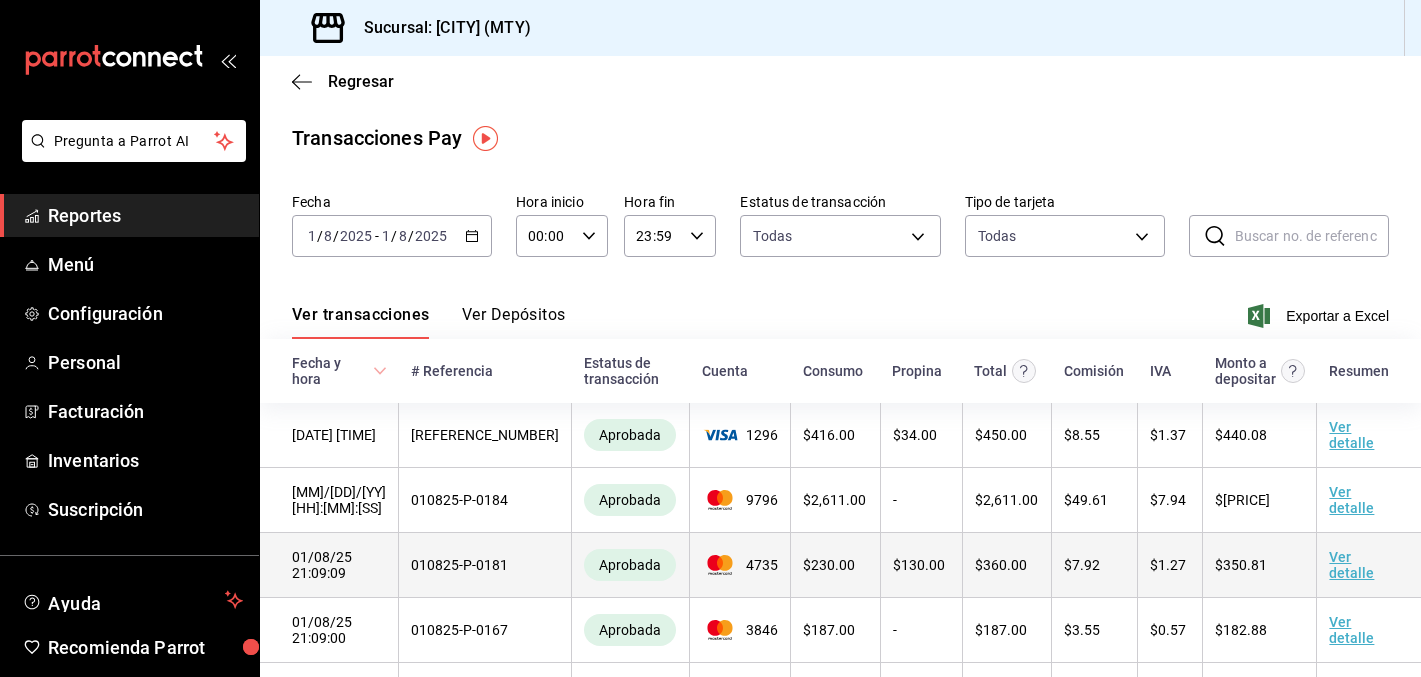 click on "Ver detalle" at bounding box center [1351, 565] 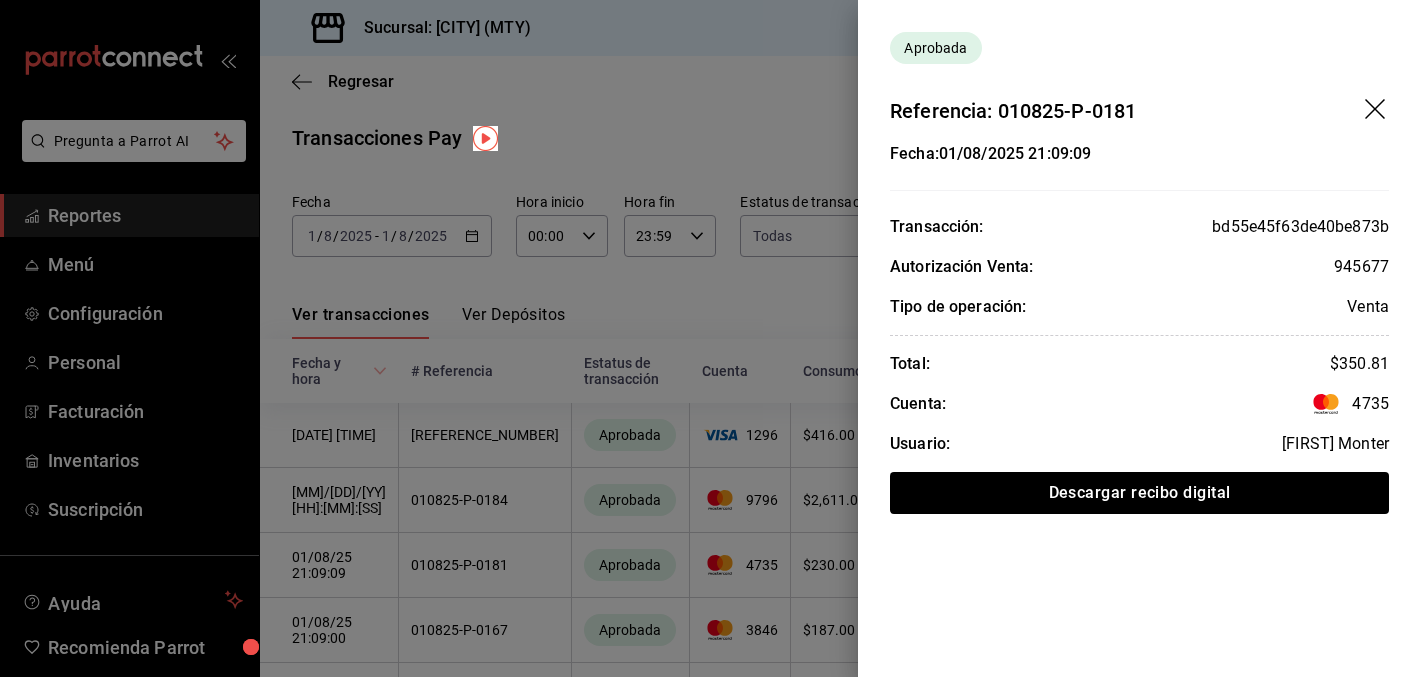 click 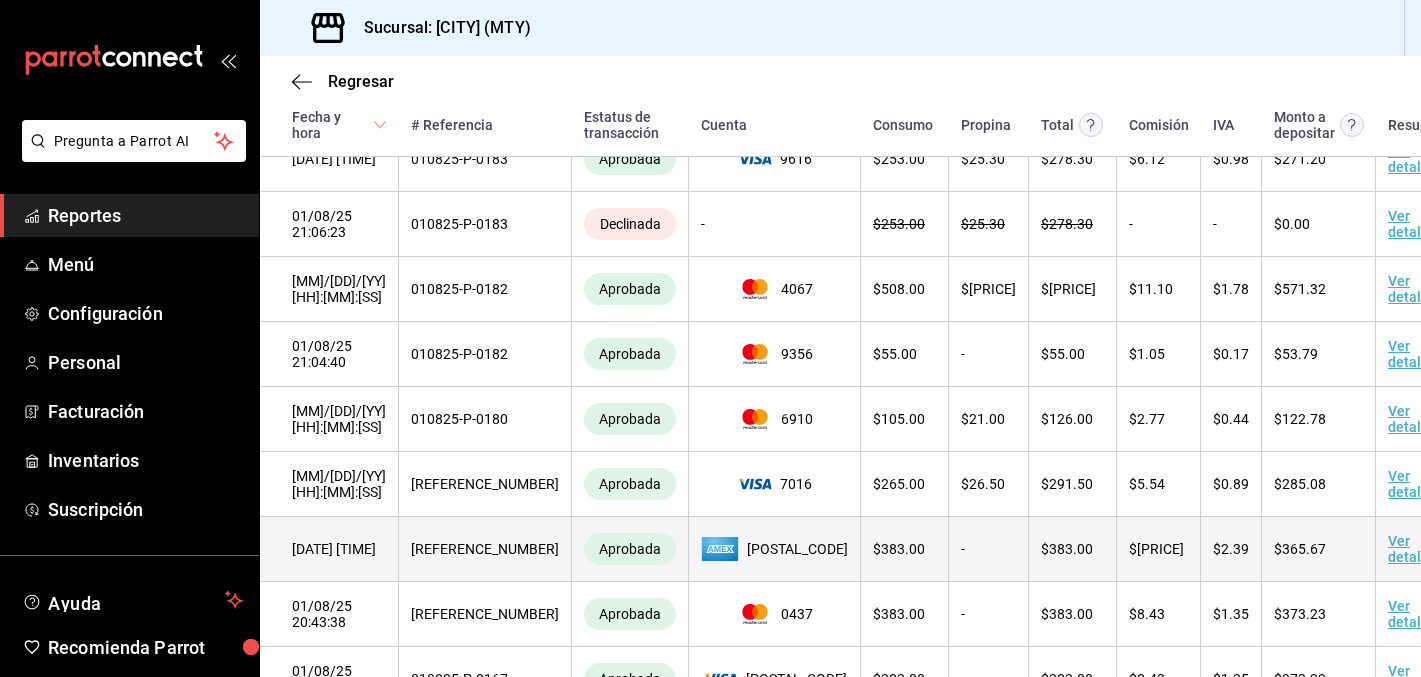 scroll, scrollTop: 752, scrollLeft: 0, axis: vertical 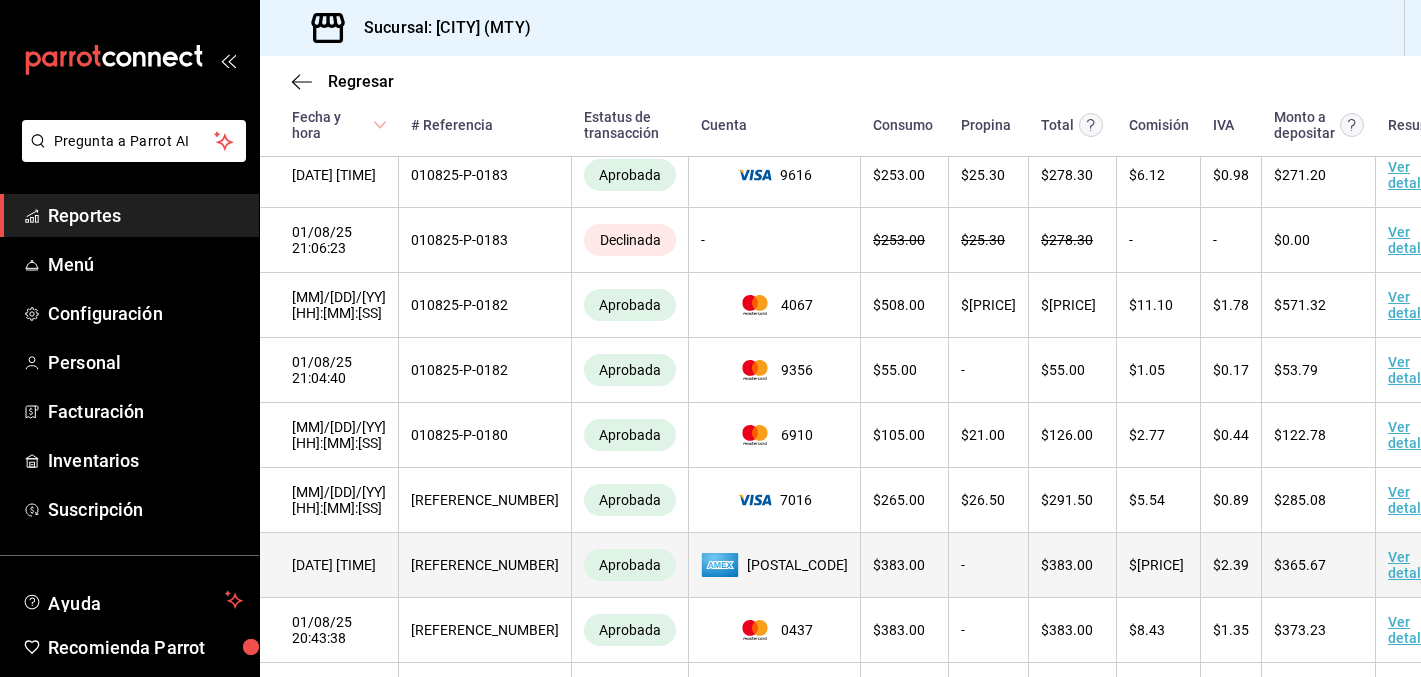 click on "Ver detalle" at bounding box center [1410, 565] 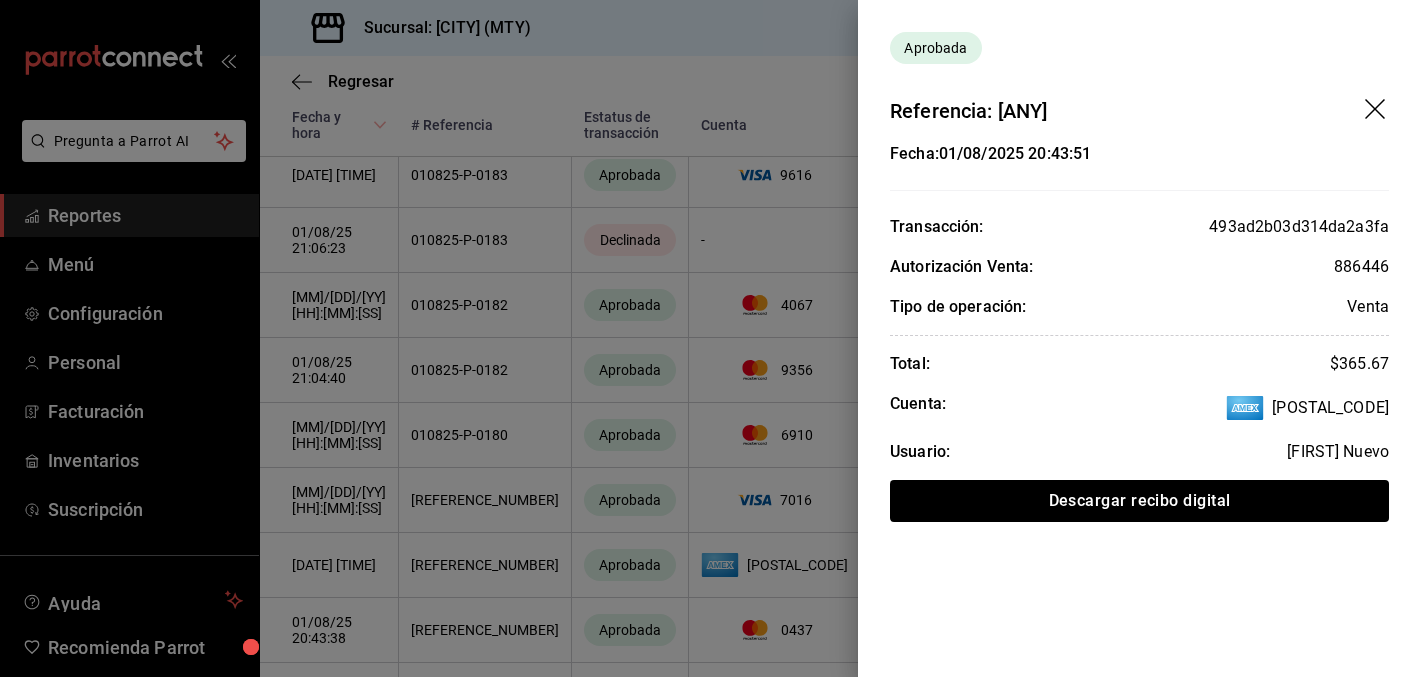 click 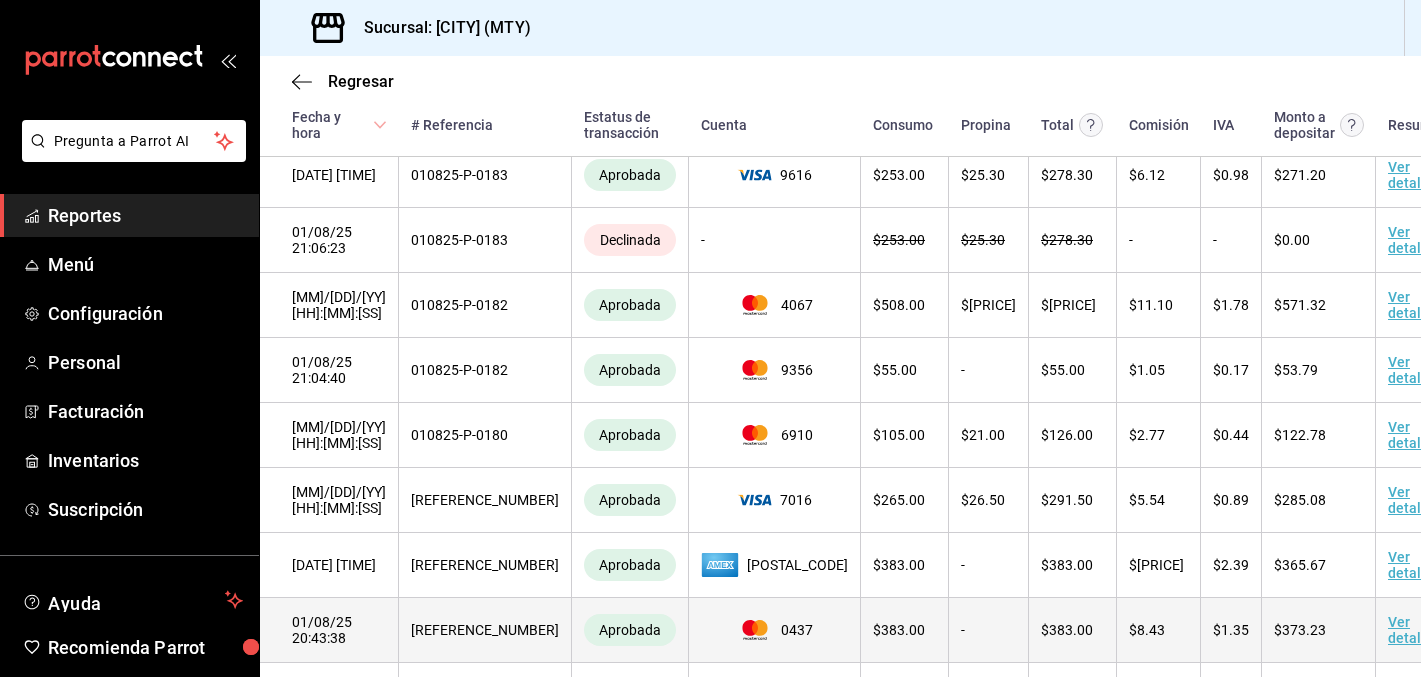 click on "Ver detalle" at bounding box center (1410, 630) 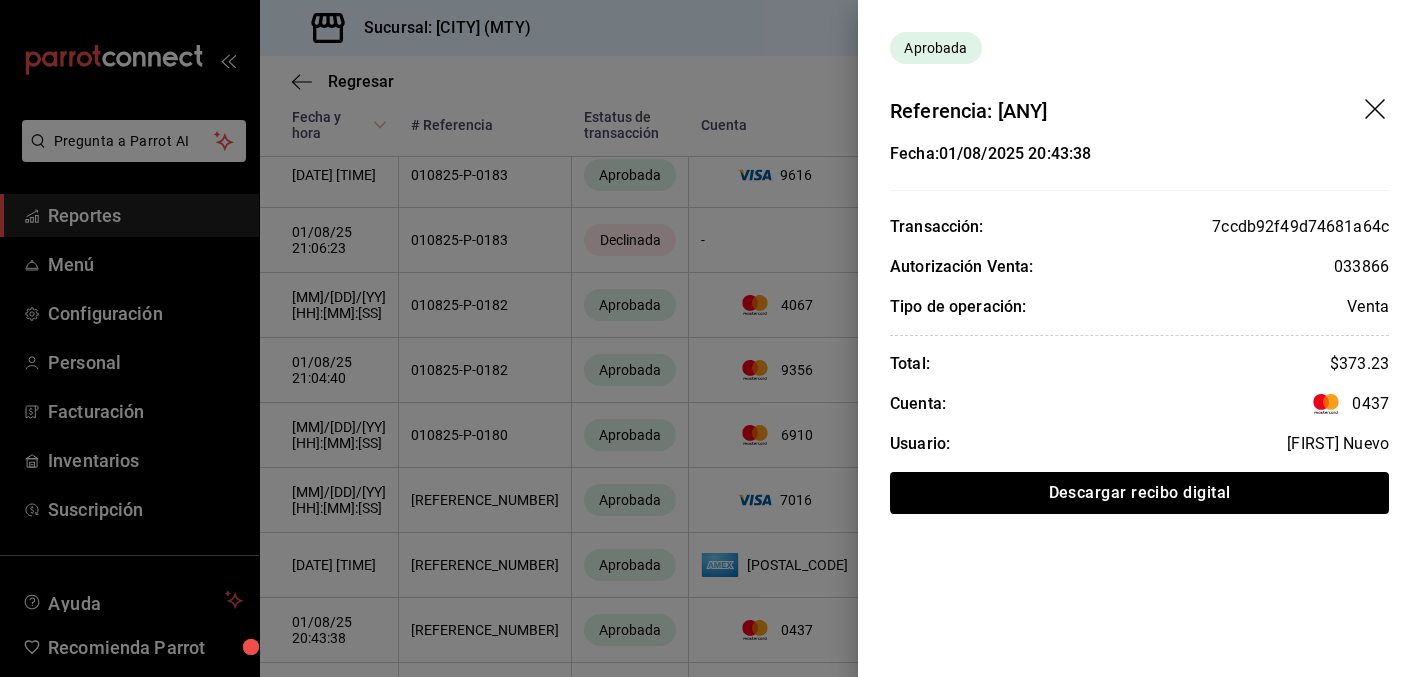 click 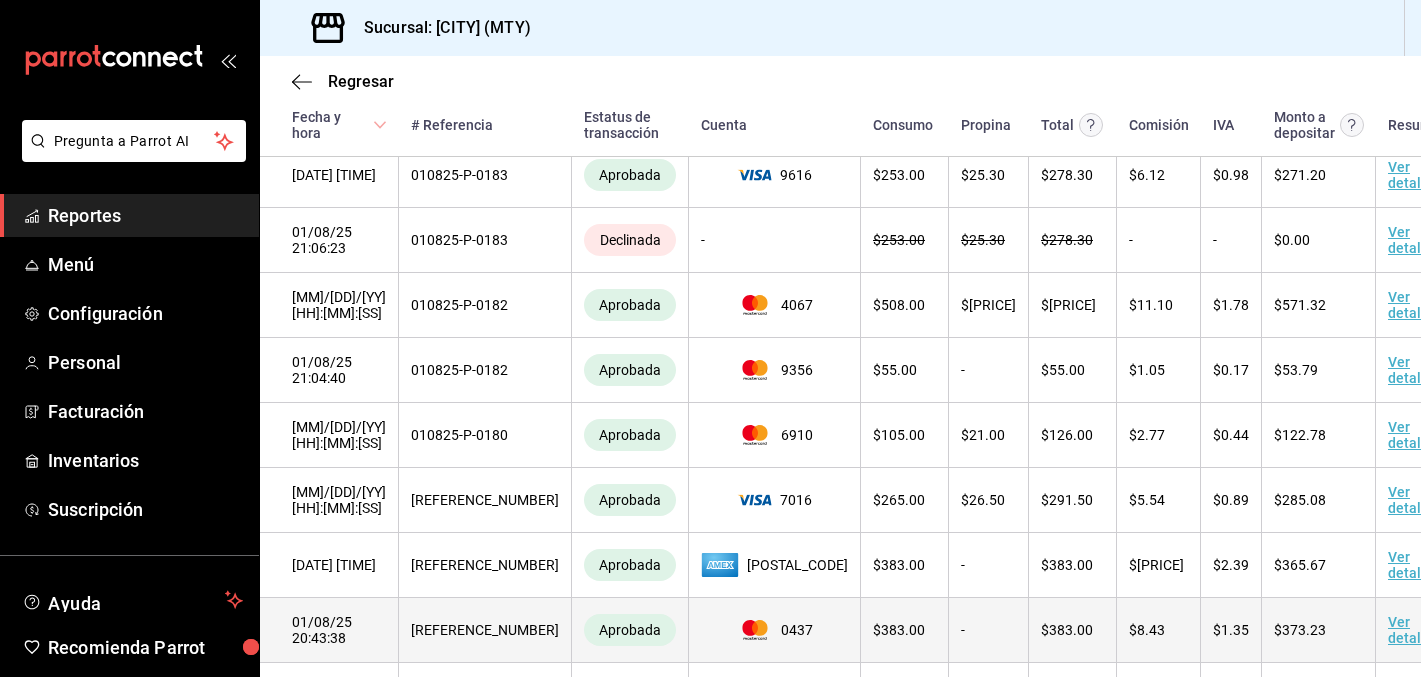 click on "Ver detalle" at bounding box center [1410, 630] 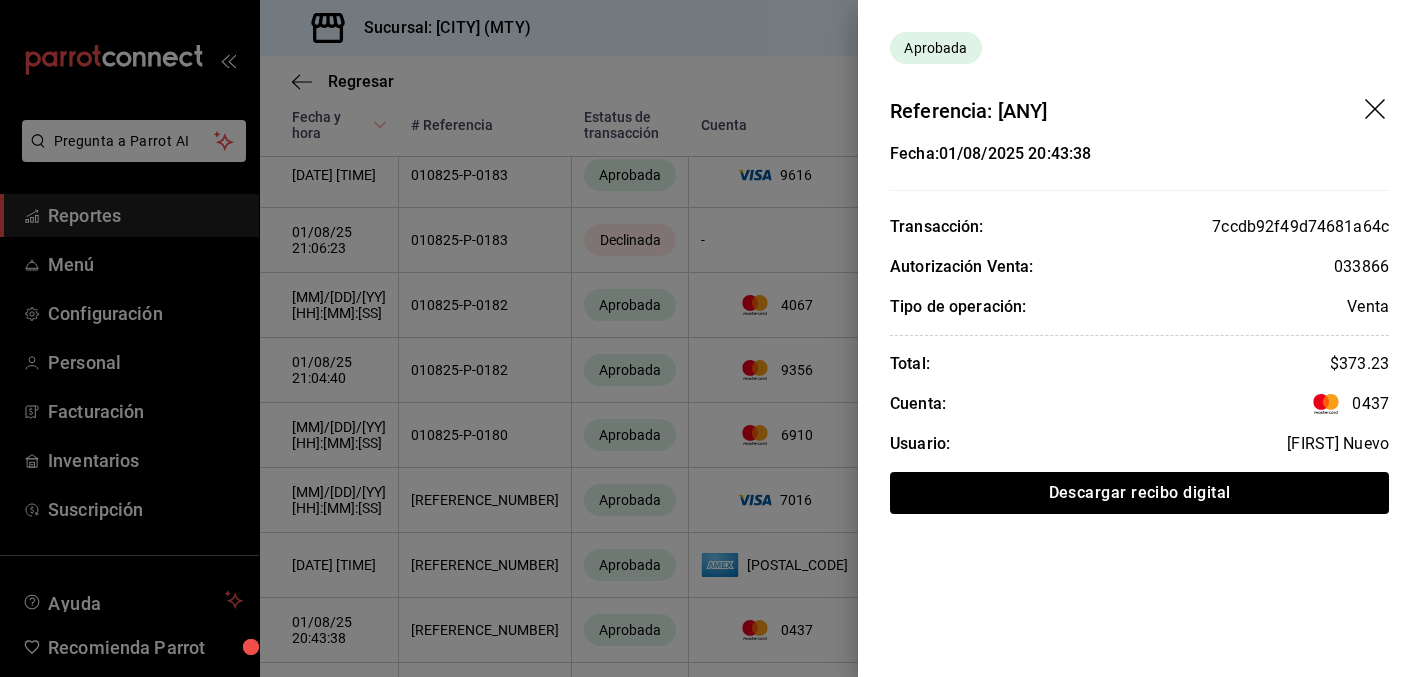 click 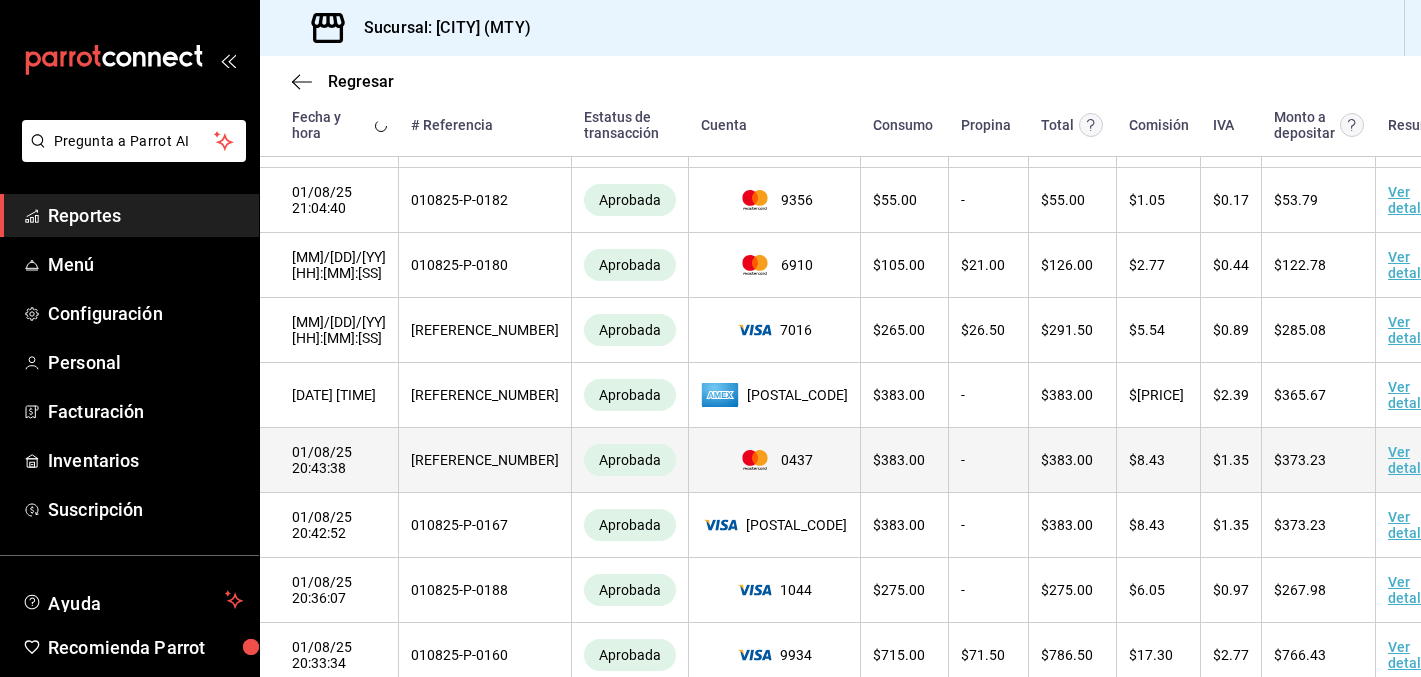 scroll, scrollTop: 1111, scrollLeft: 0, axis: vertical 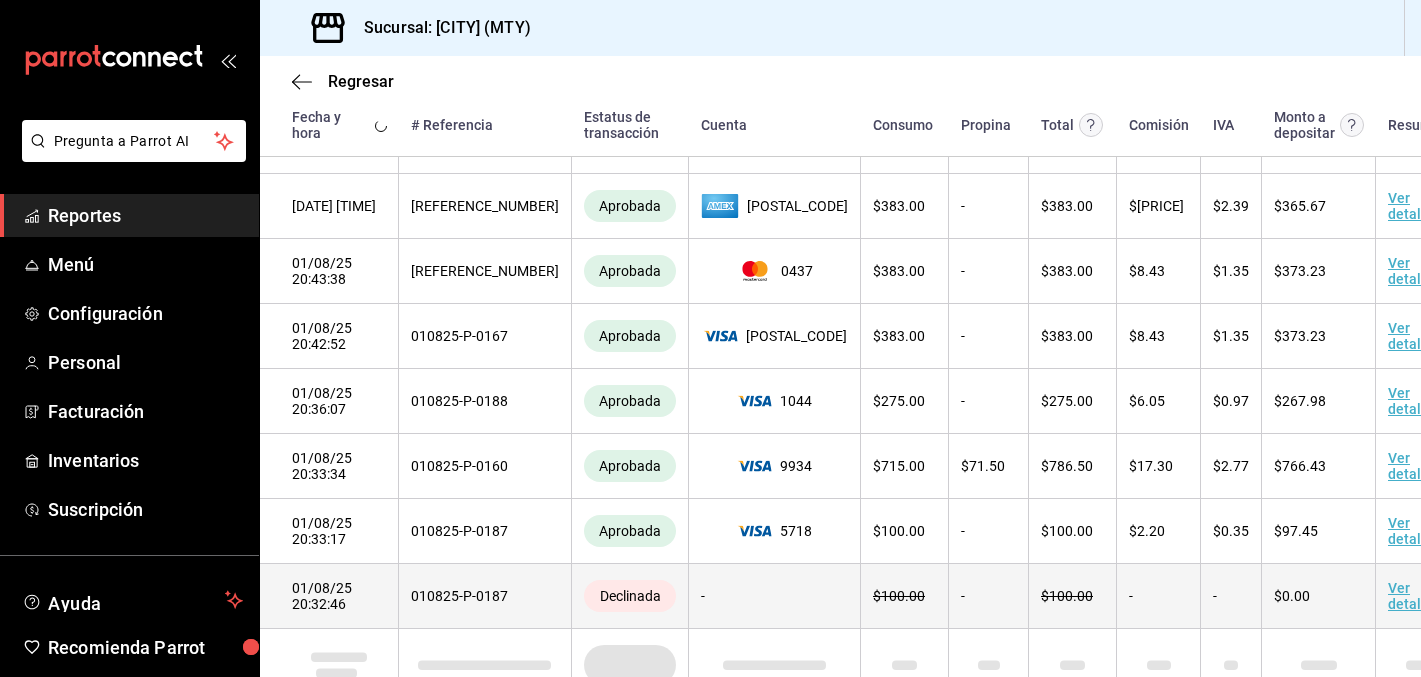 click on "Ver detalle" at bounding box center [1410, 596] 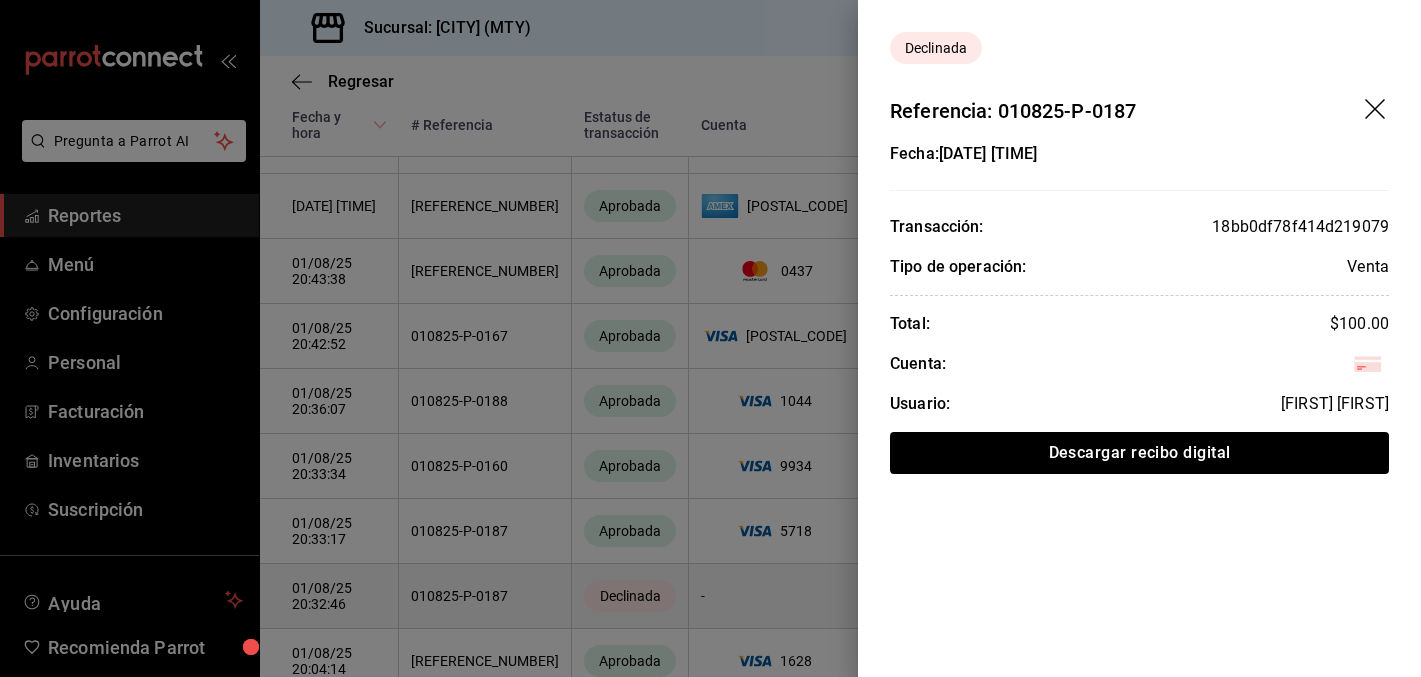 scroll, scrollTop: 1095, scrollLeft: 0, axis: vertical 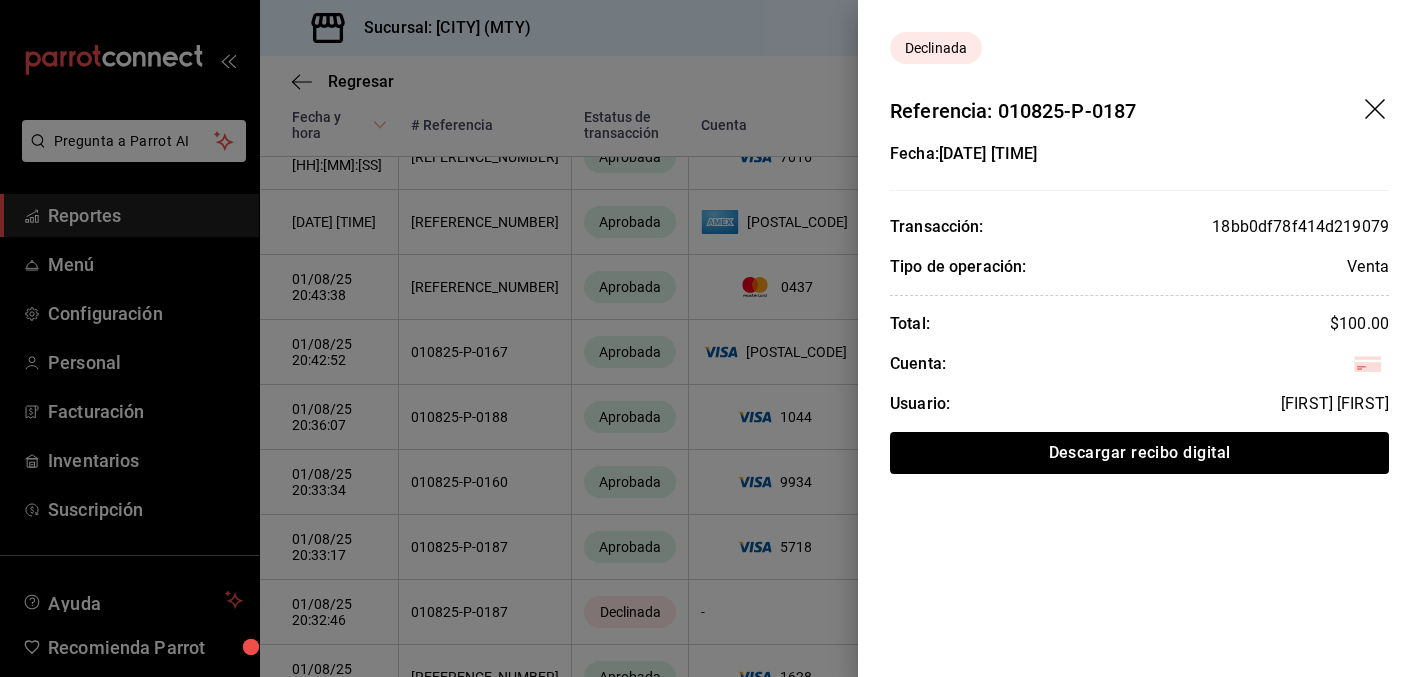 click 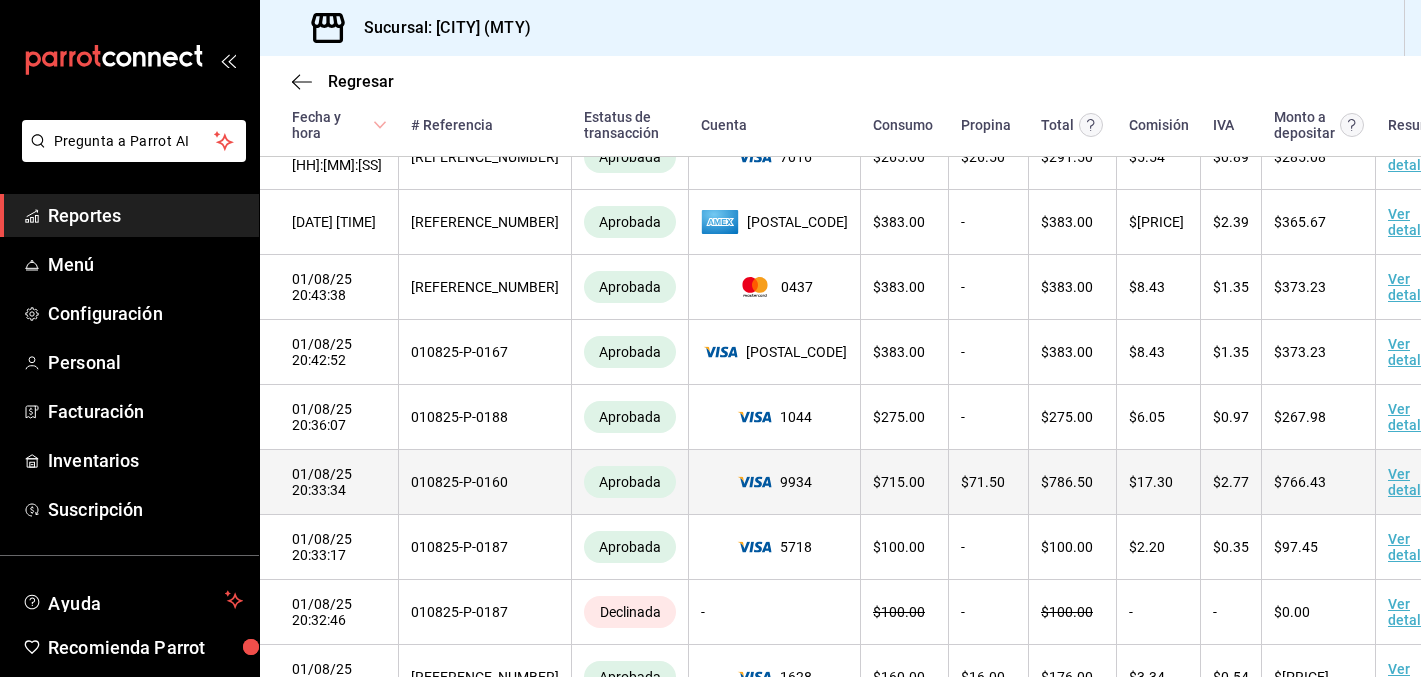 click on "Ver detalle" at bounding box center (1410, 482) 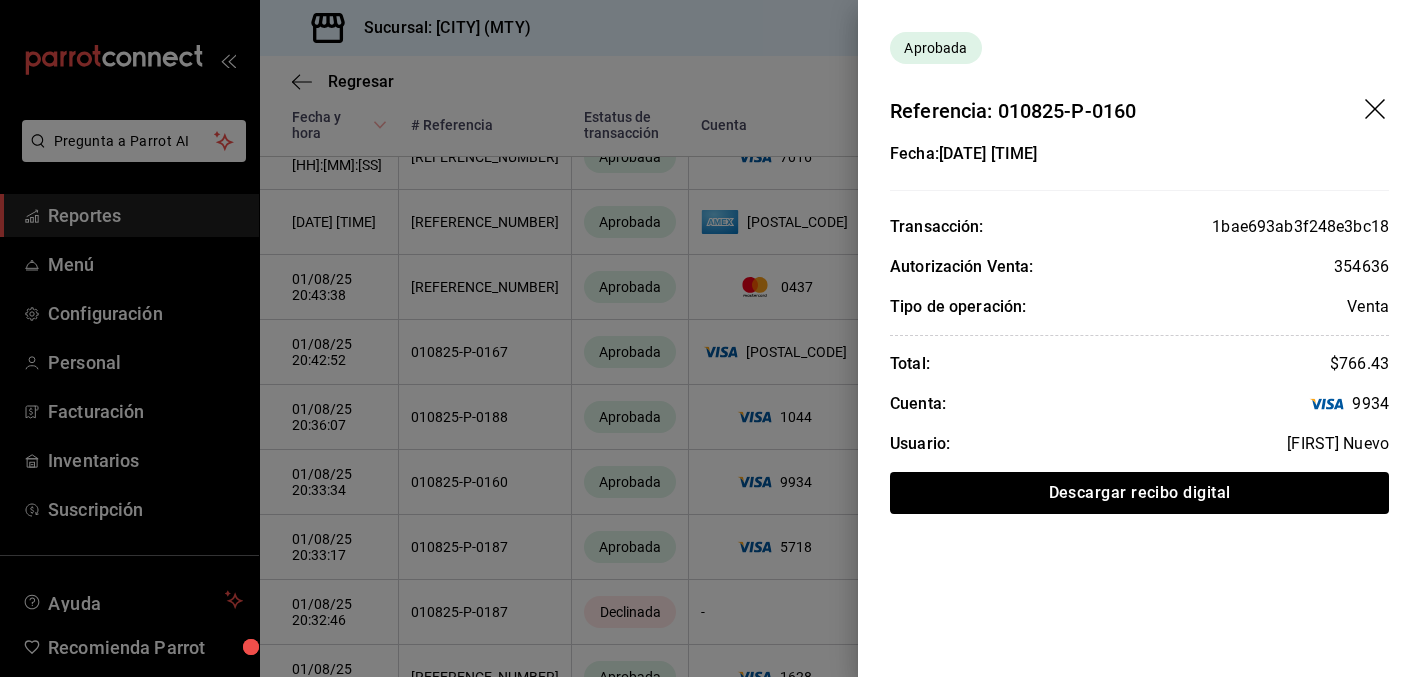 click 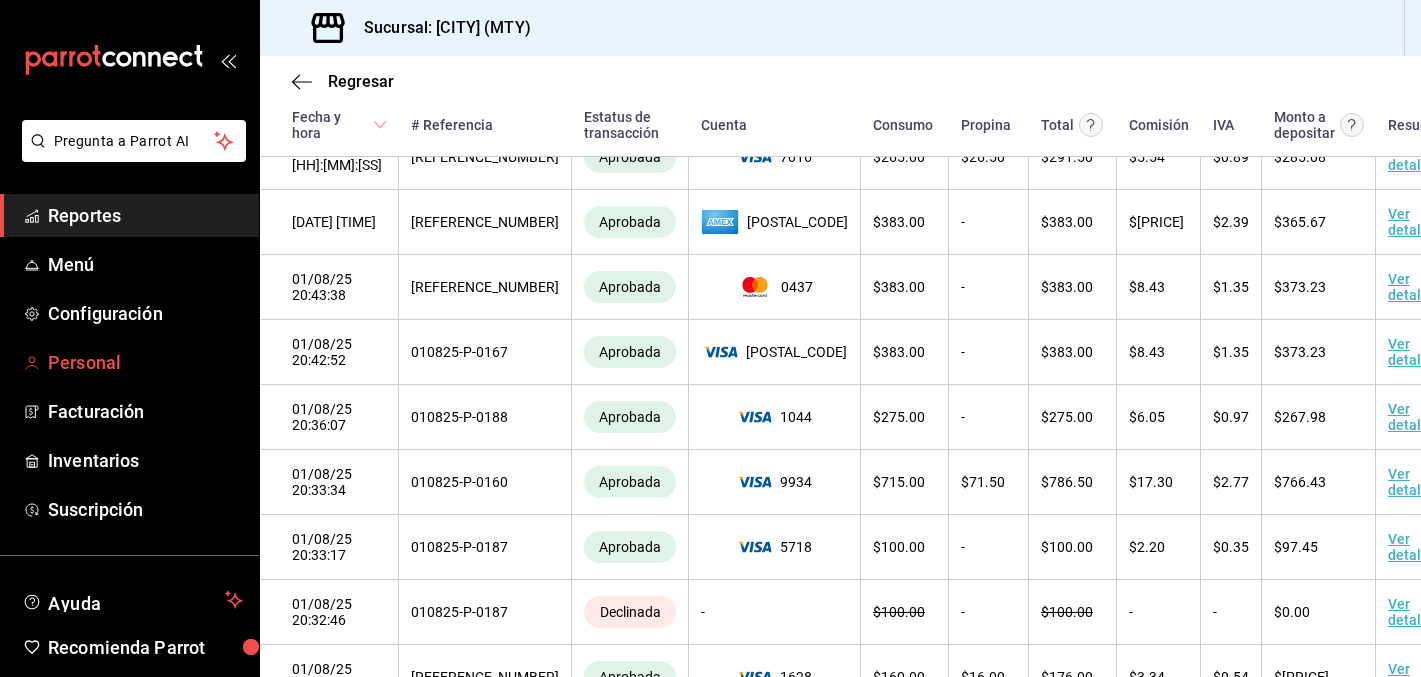 click on "Personal" at bounding box center (145, 362) 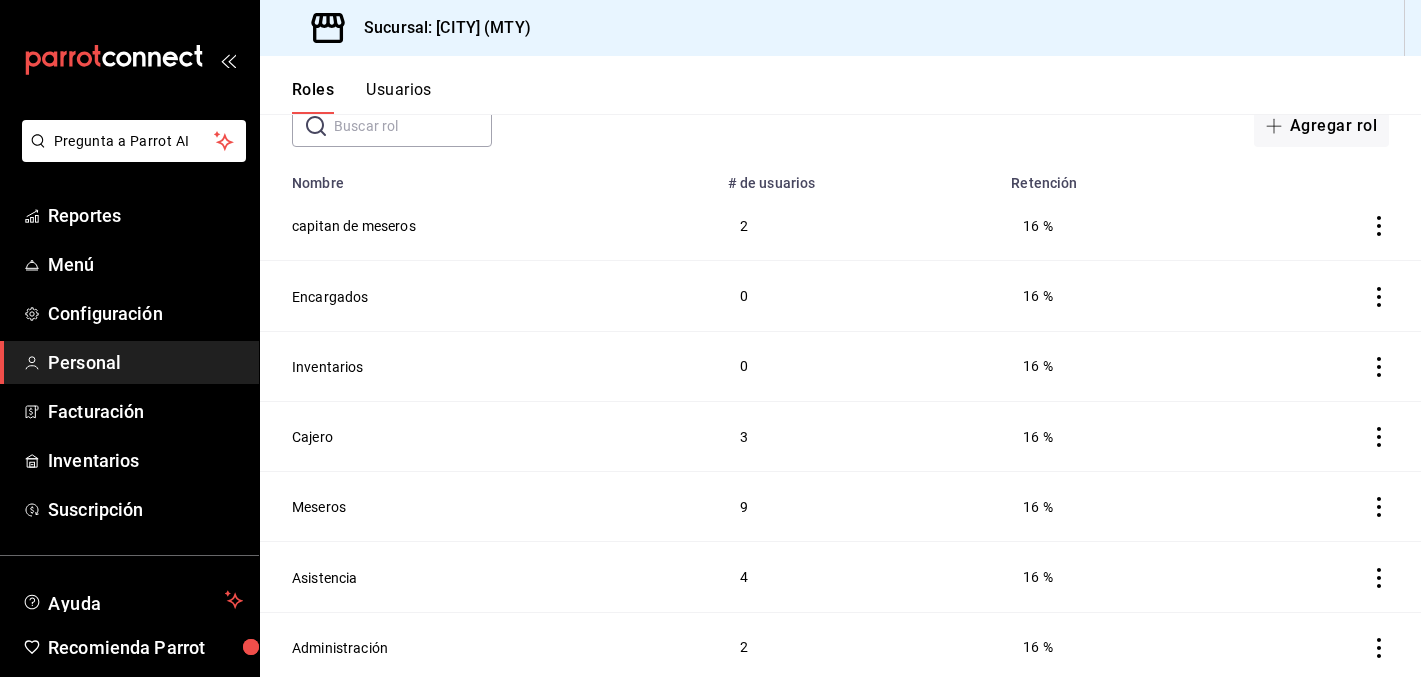 scroll, scrollTop: 0, scrollLeft: 0, axis: both 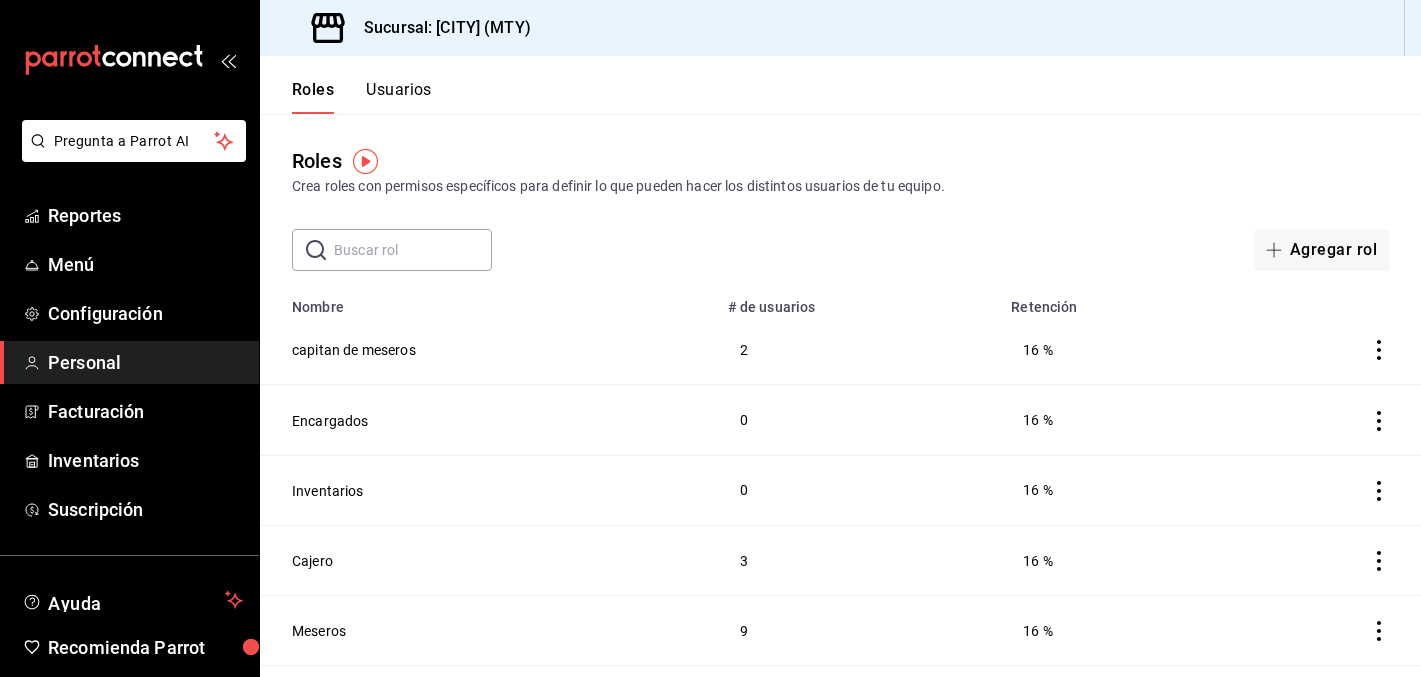 click on "Usuarios" at bounding box center (399, 97) 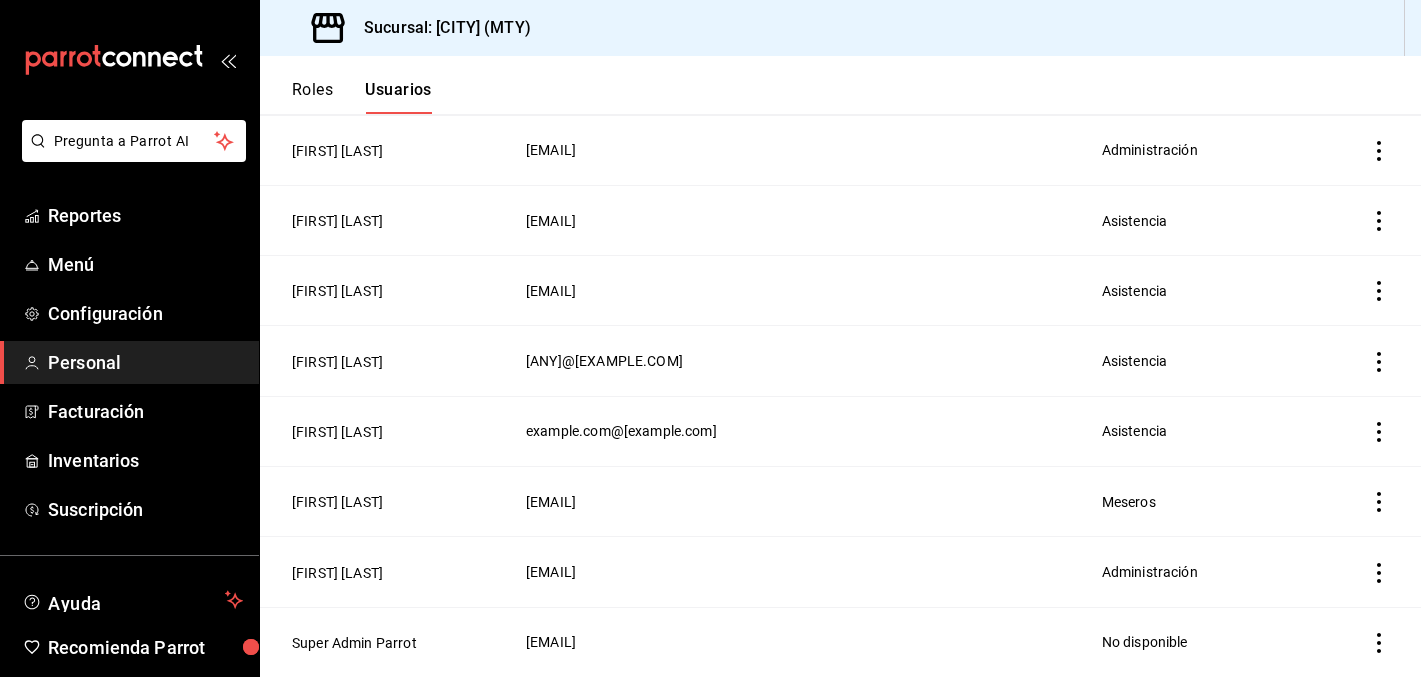scroll, scrollTop: 1042, scrollLeft: 0, axis: vertical 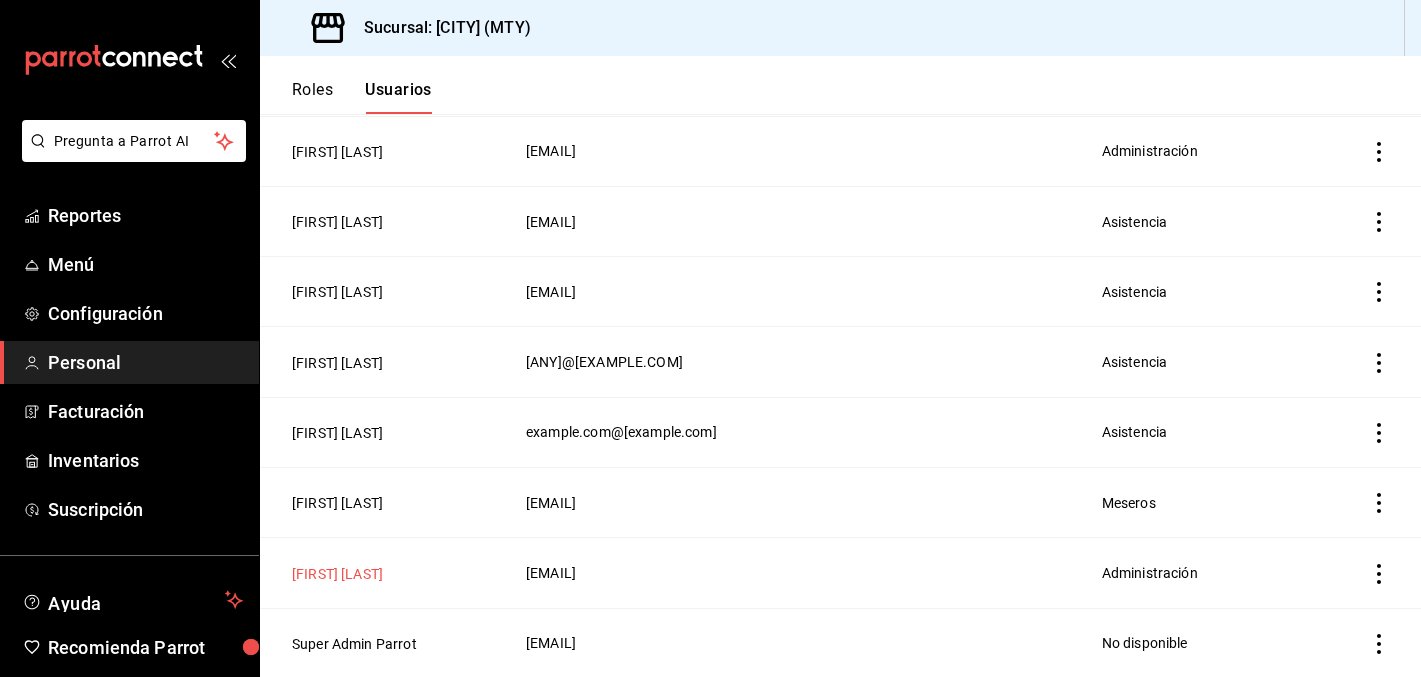 click on "[FIRST] [LAST]" at bounding box center (337, 574) 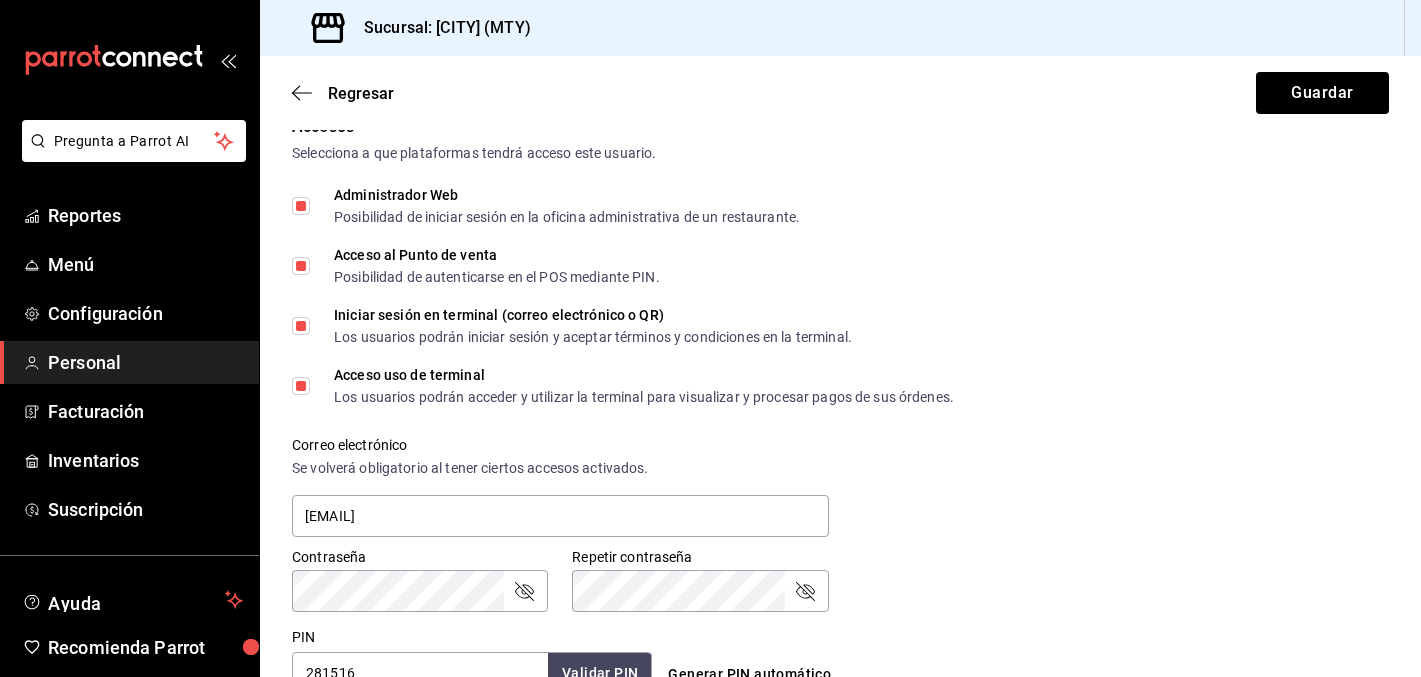 scroll, scrollTop: 488, scrollLeft: 0, axis: vertical 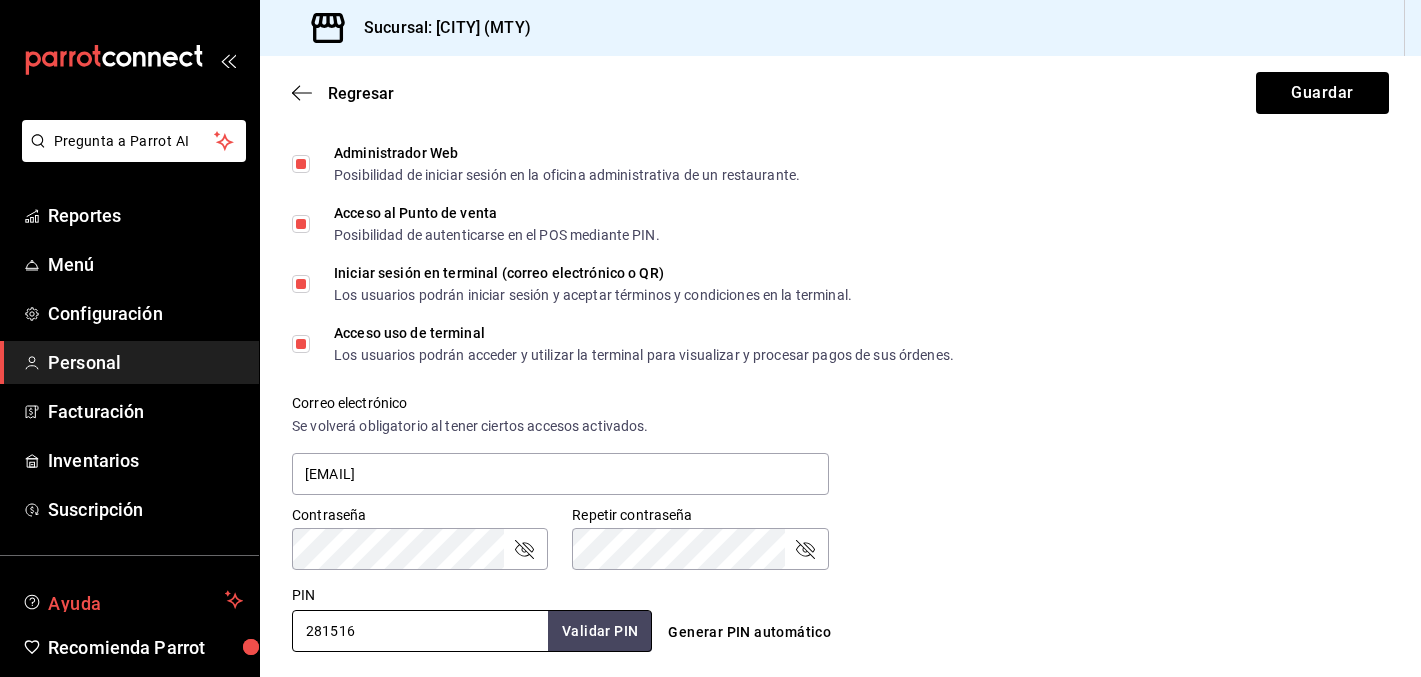 drag, startPoint x: 411, startPoint y: 632, endPoint x: 163, endPoint y: 580, distance: 253.39297 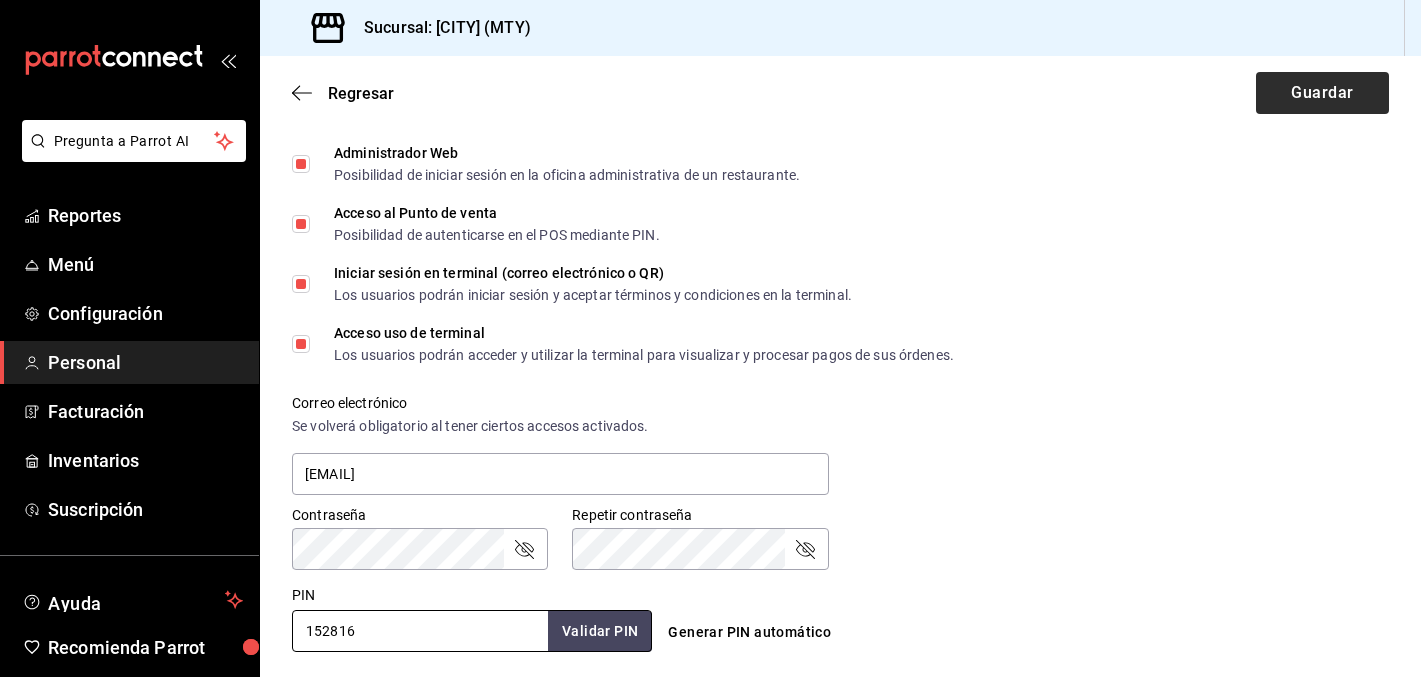 type on "152816" 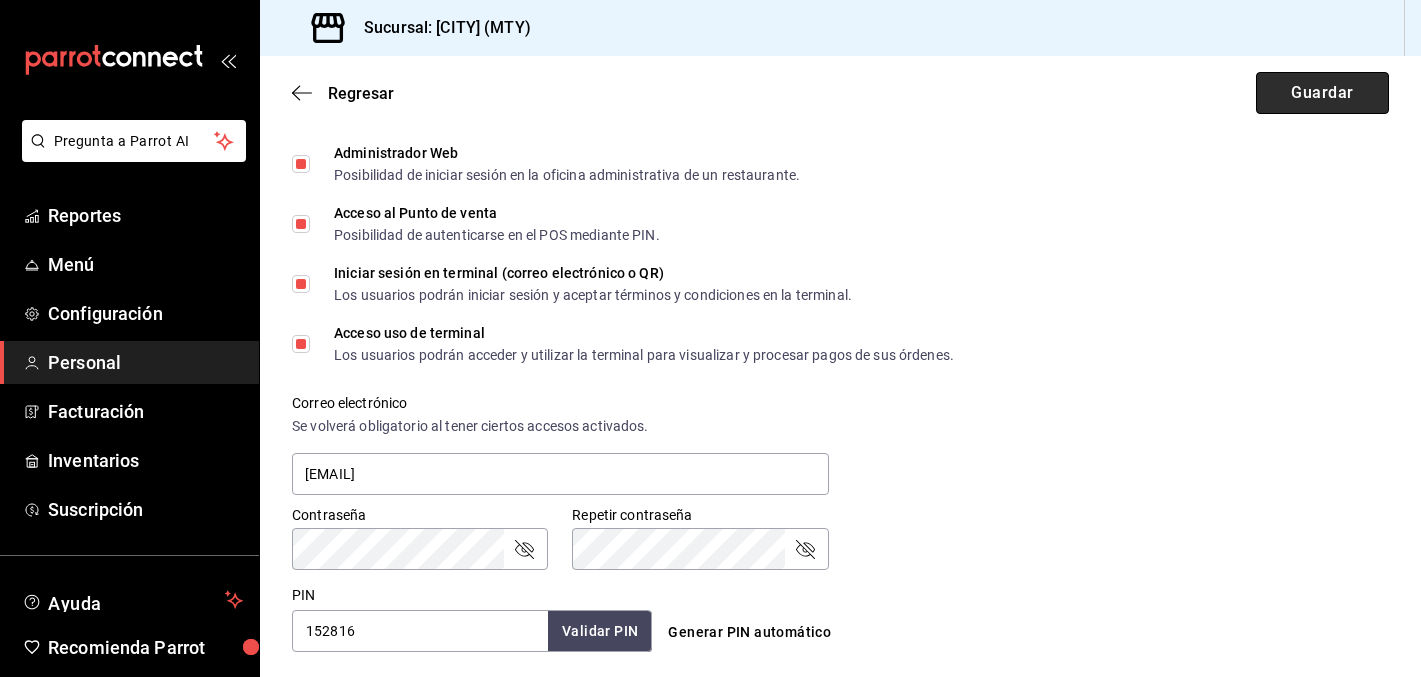 click on "Guardar" at bounding box center [1322, 93] 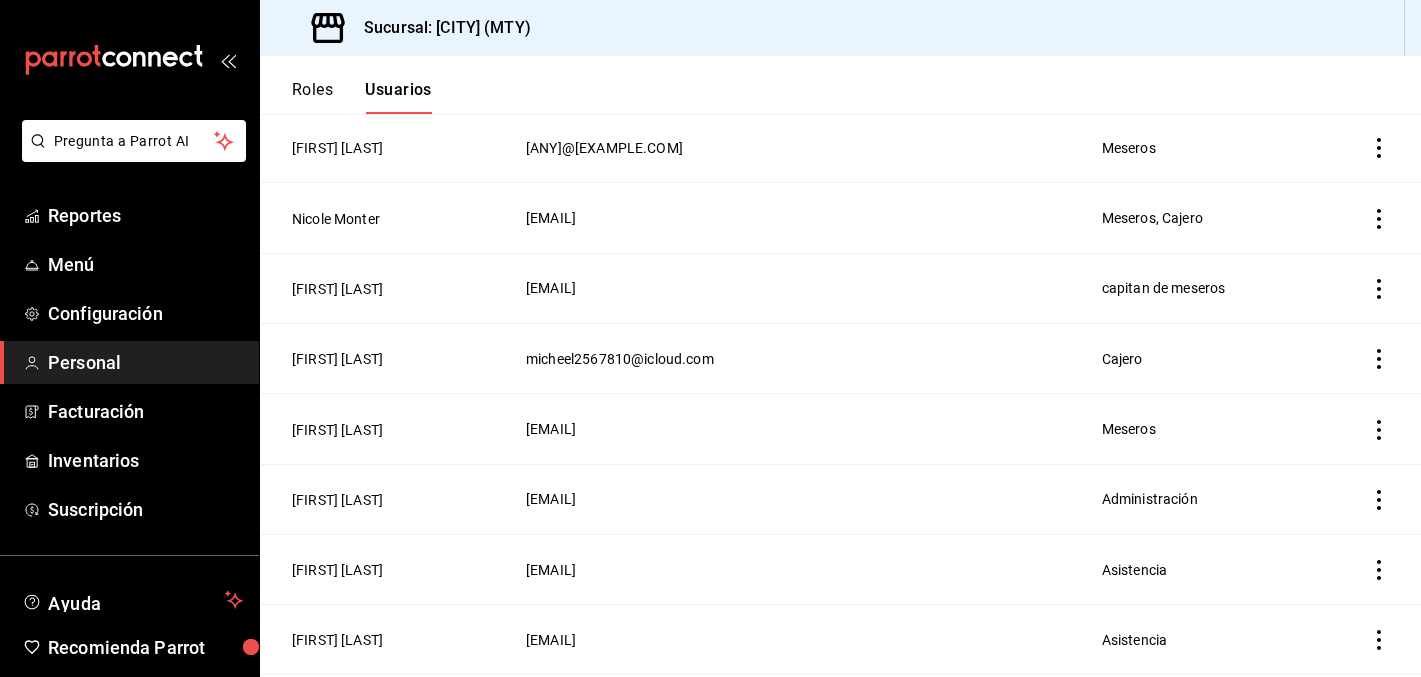 scroll, scrollTop: 756, scrollLeft: 0, axis: vertical 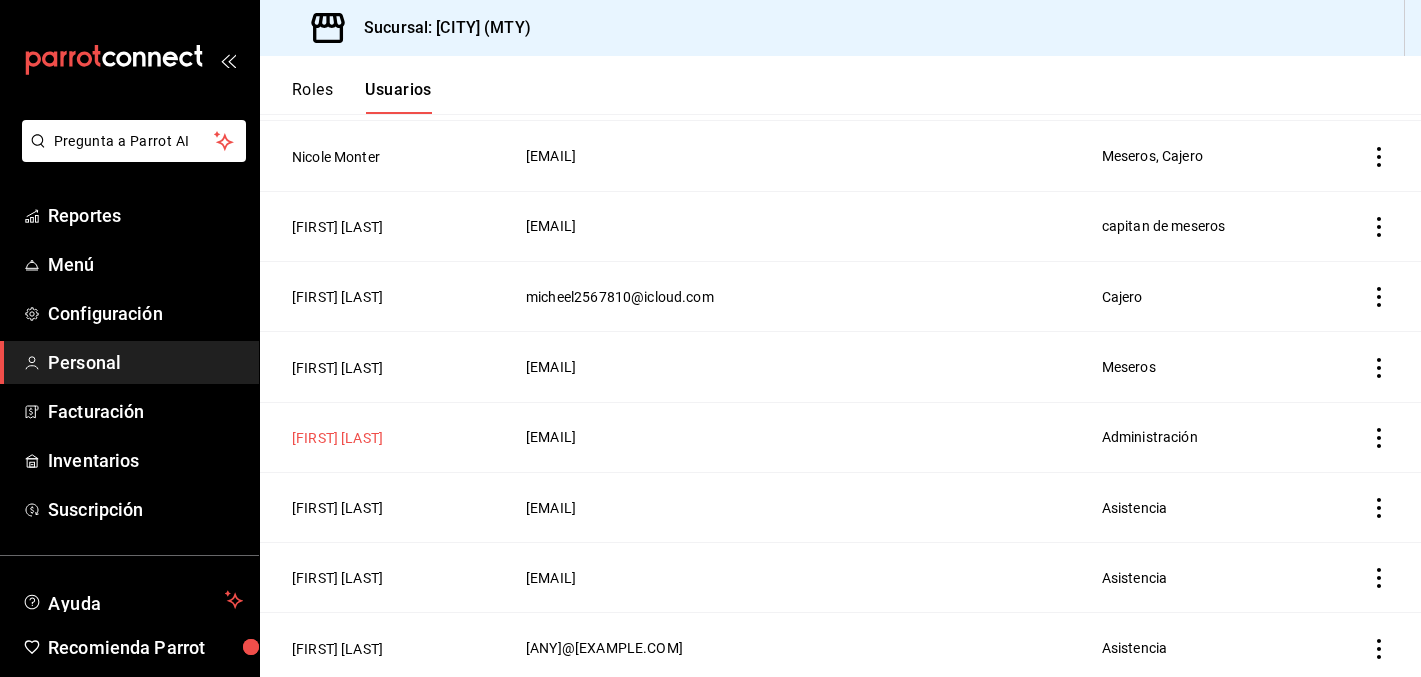 click on "[FIRST] [LAST]" at bounding box center [337, 438] 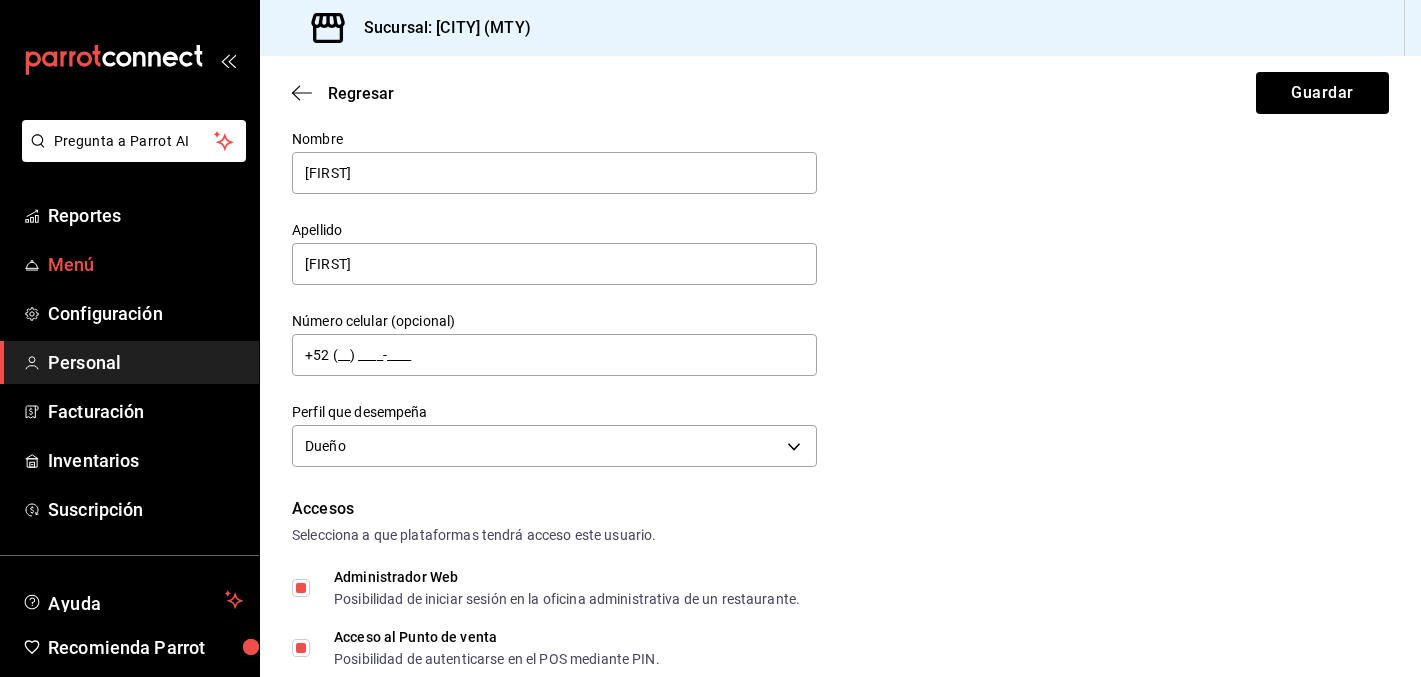 scroll, scrollTop: 0, scrollLeft: 0, axis: both 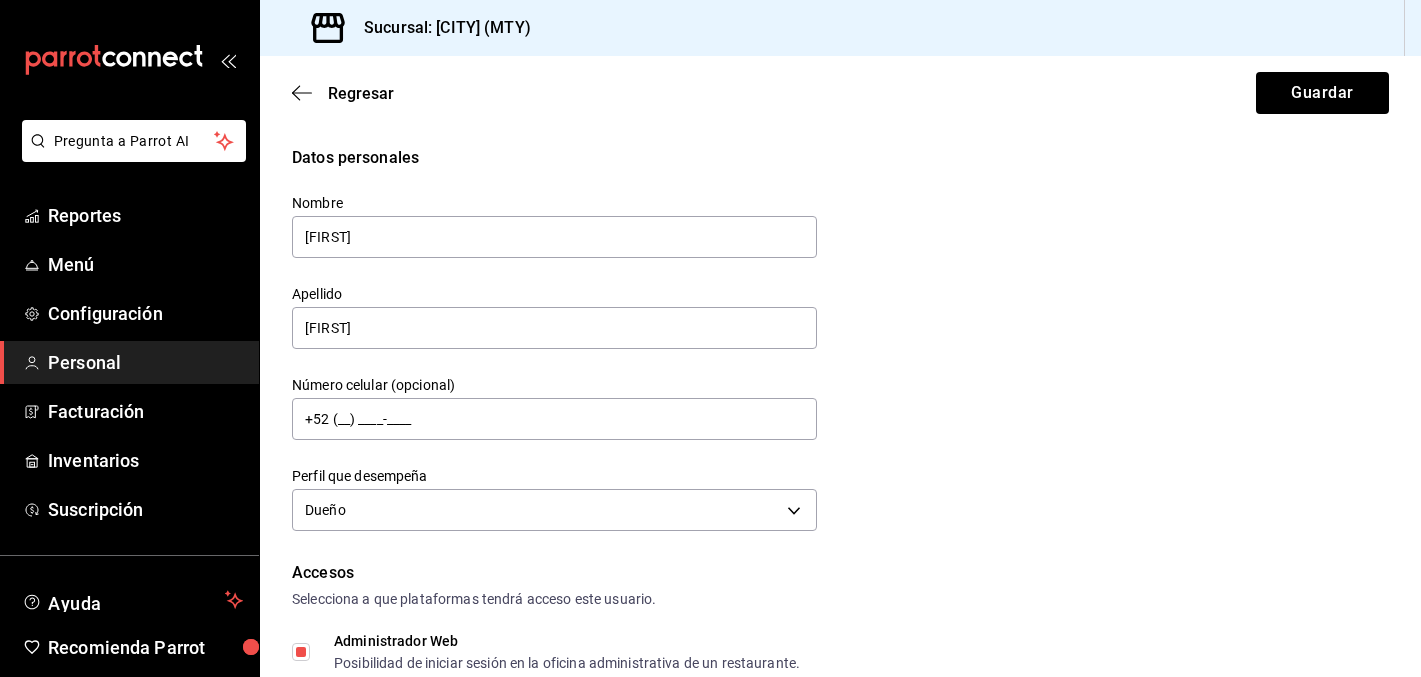click on "Personal" at bounding box center [145, 362] 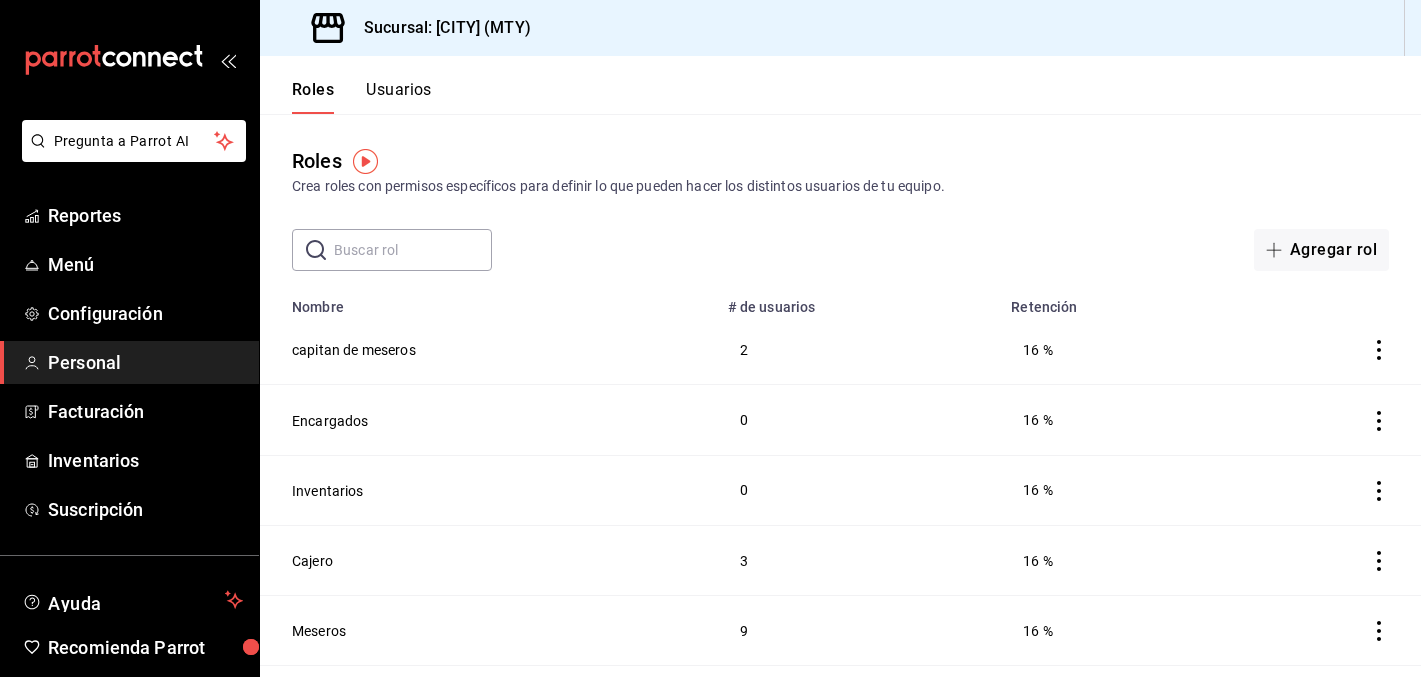 click on "Usuarios" at bounding box center [399, 97] 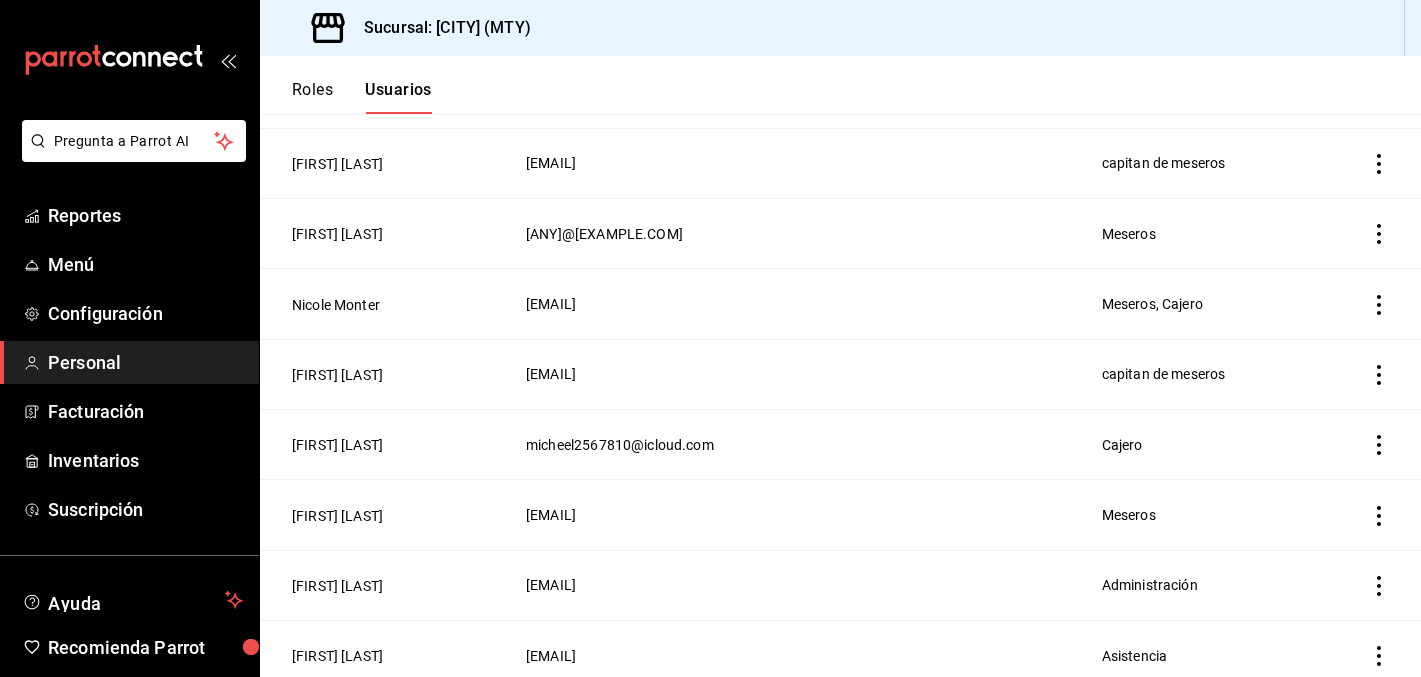 scroll, scrollTop: 613, scrollLeft: 0, axis: vertical 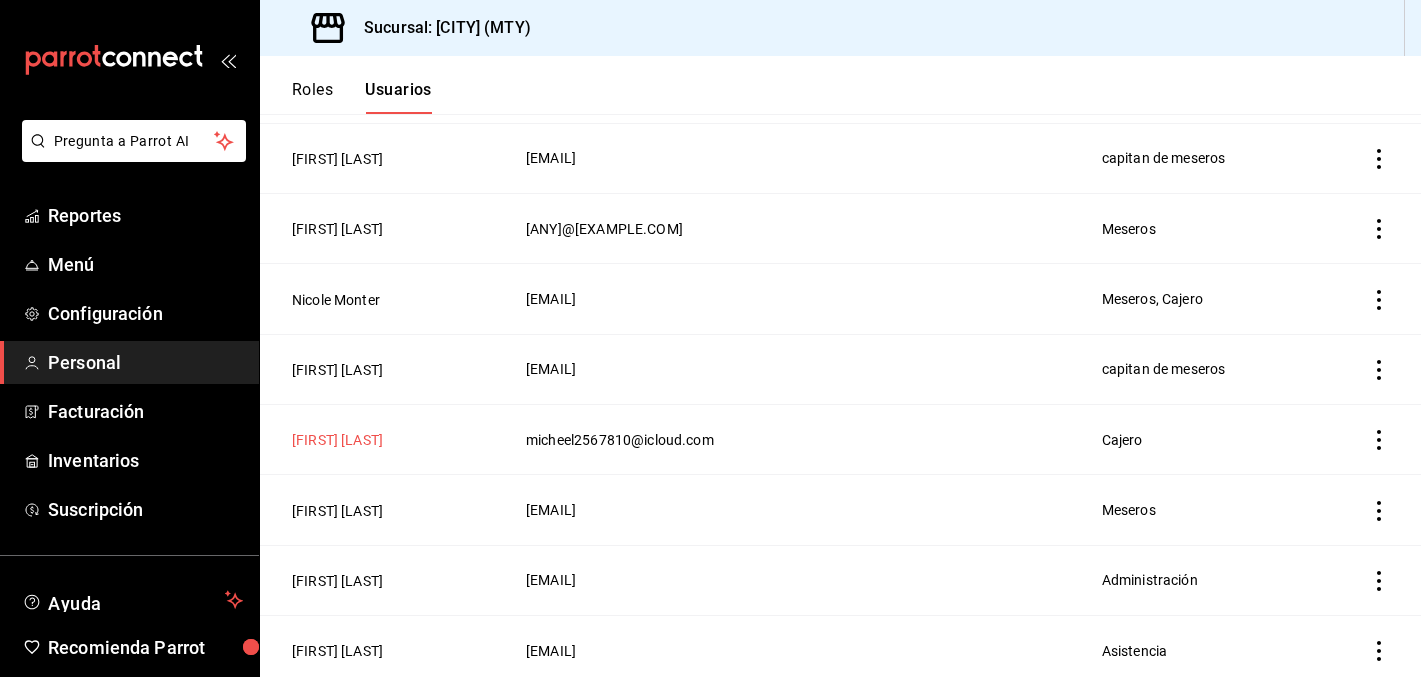 click on "[FIRST] [LAST]" at bounding box center (337, 440) 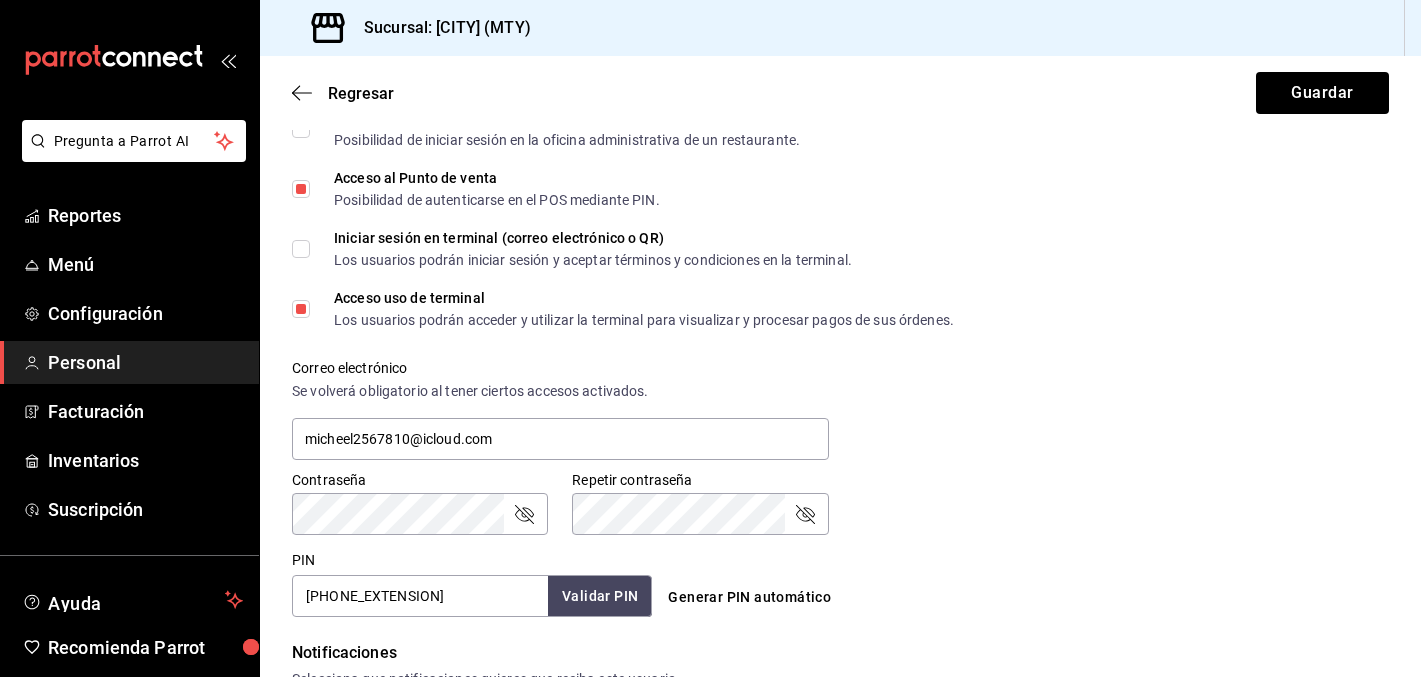 scroll, scrollTop: 440, scrollLeft: 0, axis: vertical 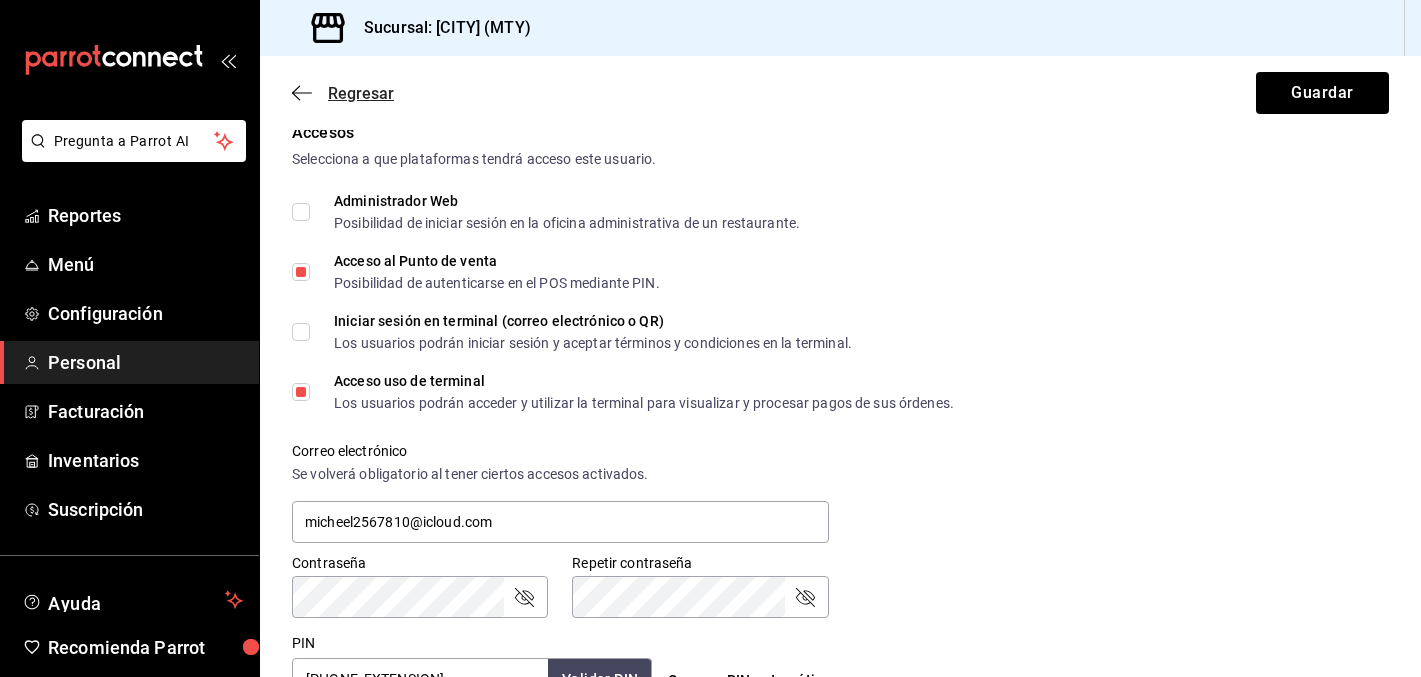 click 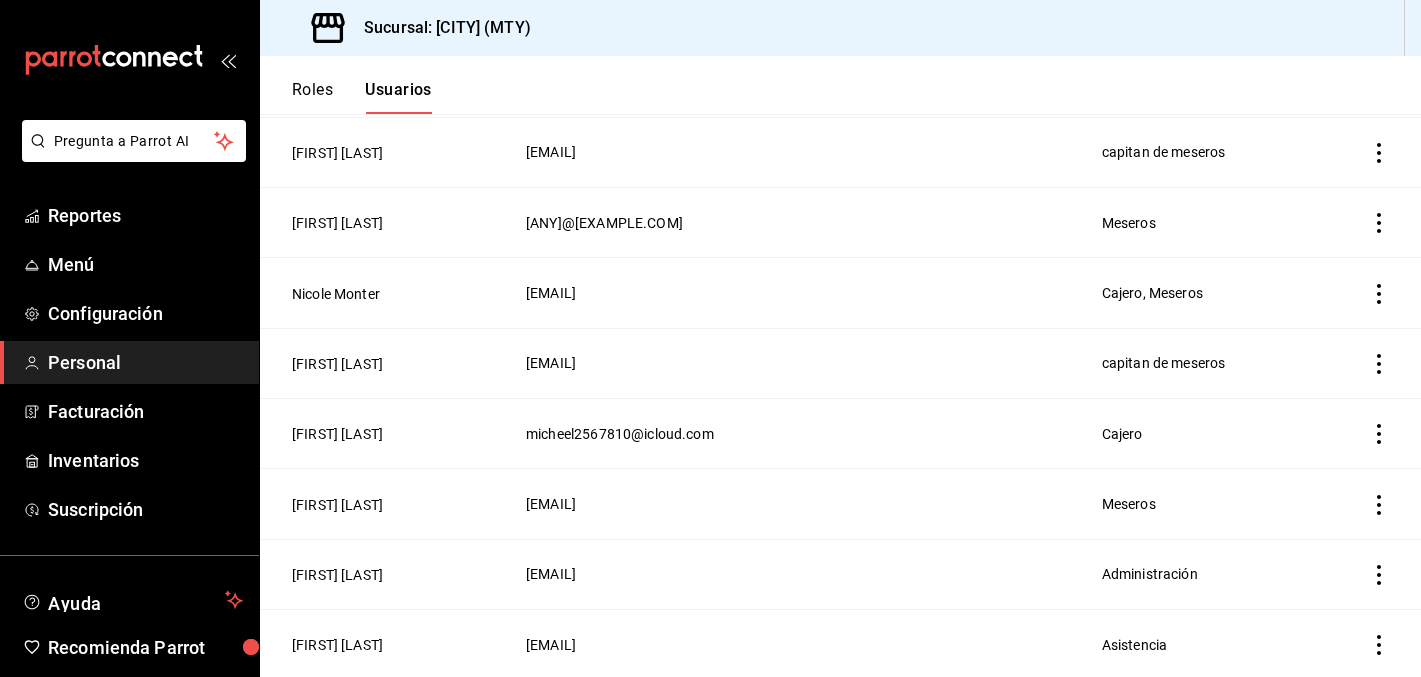 scroll, scrollTop: 624, scrollLeft: 0, axis: vertical 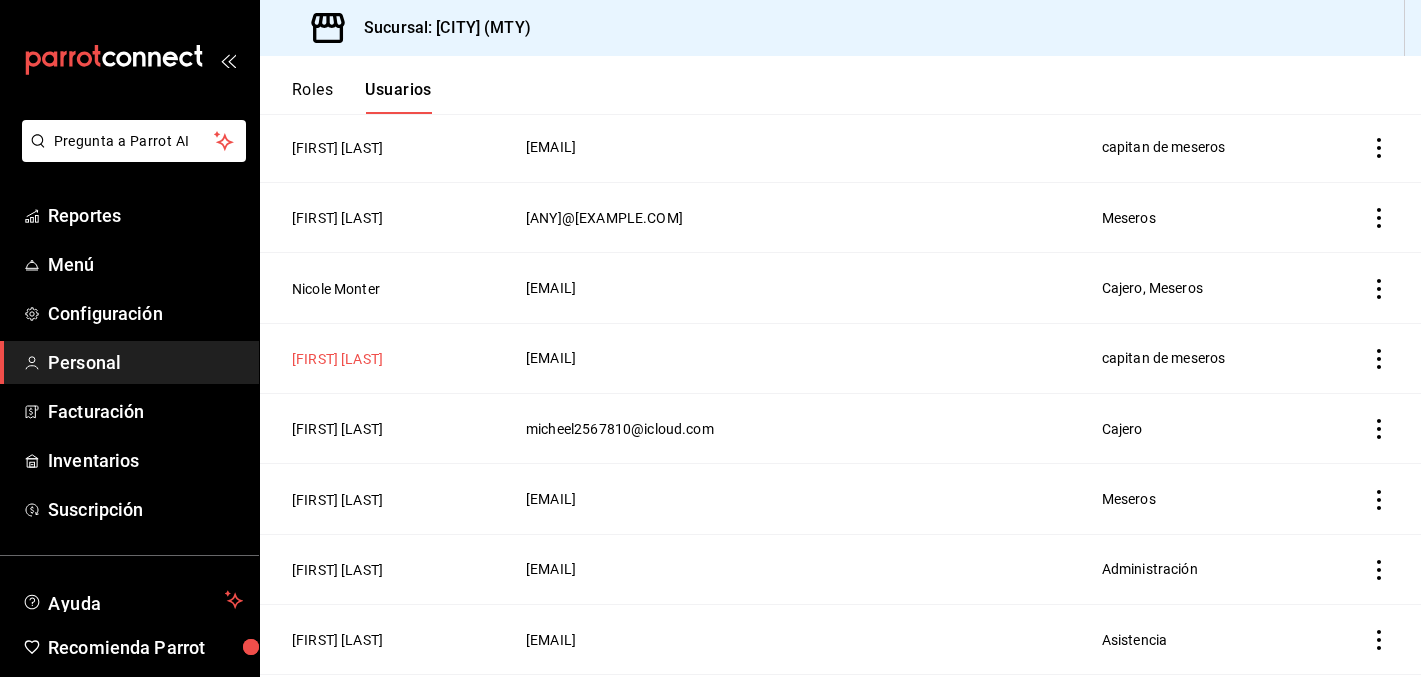 click on "[FIRST] [LAST]" at bounding box center (337, 359) 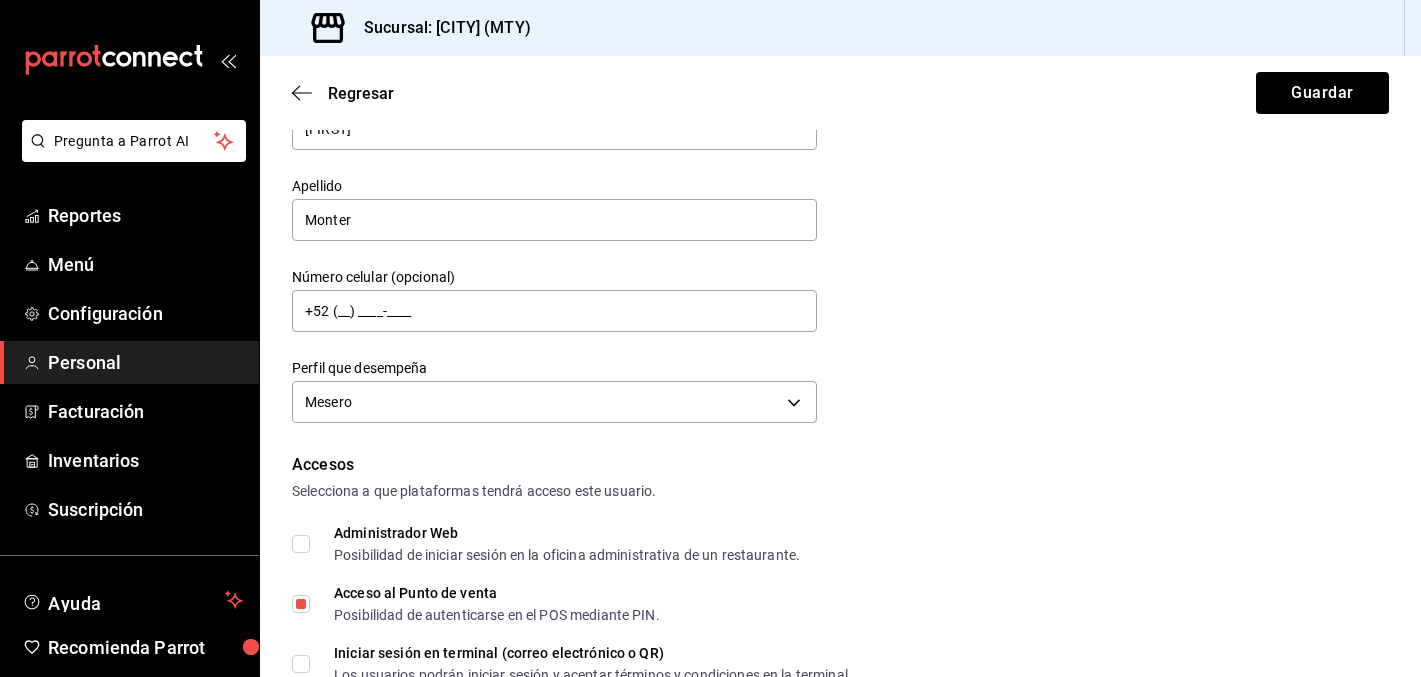 scroll, scrollTop: 0, scrollLeft: 0, axis: both 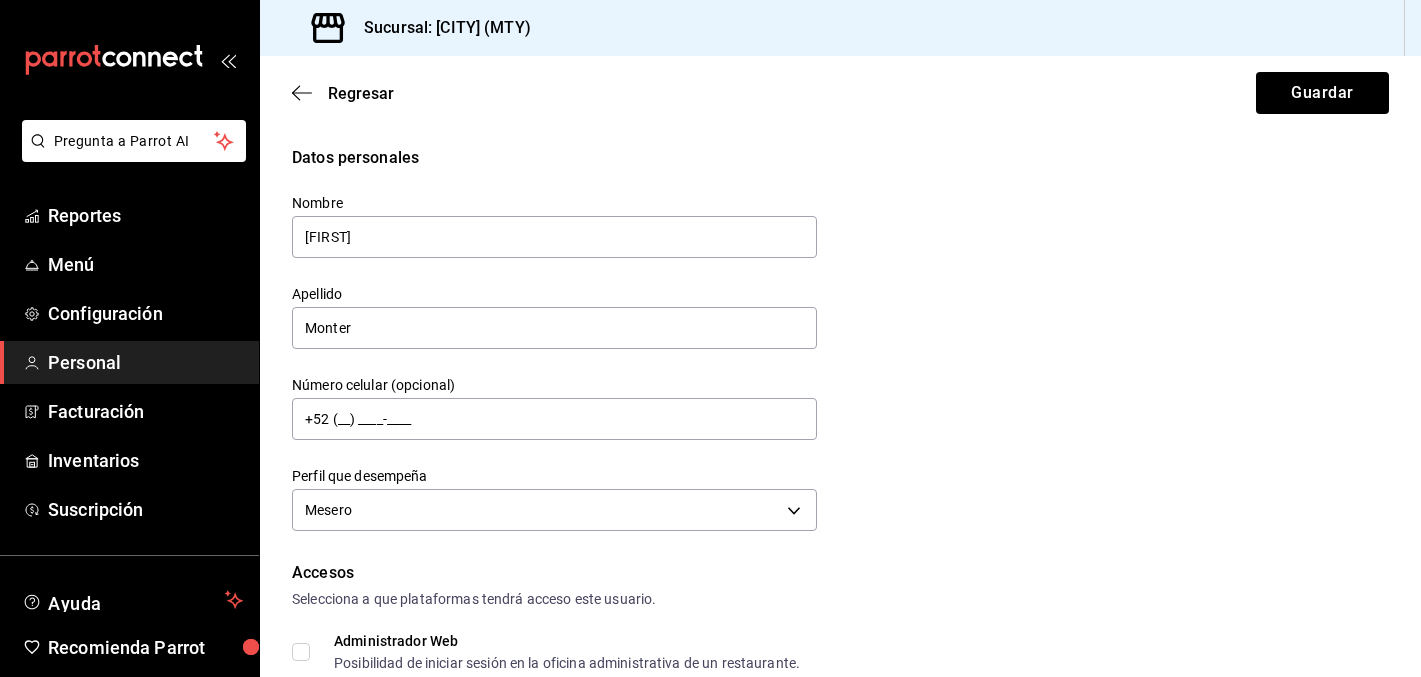 click on "Personal" at bounding box center [145, 362] 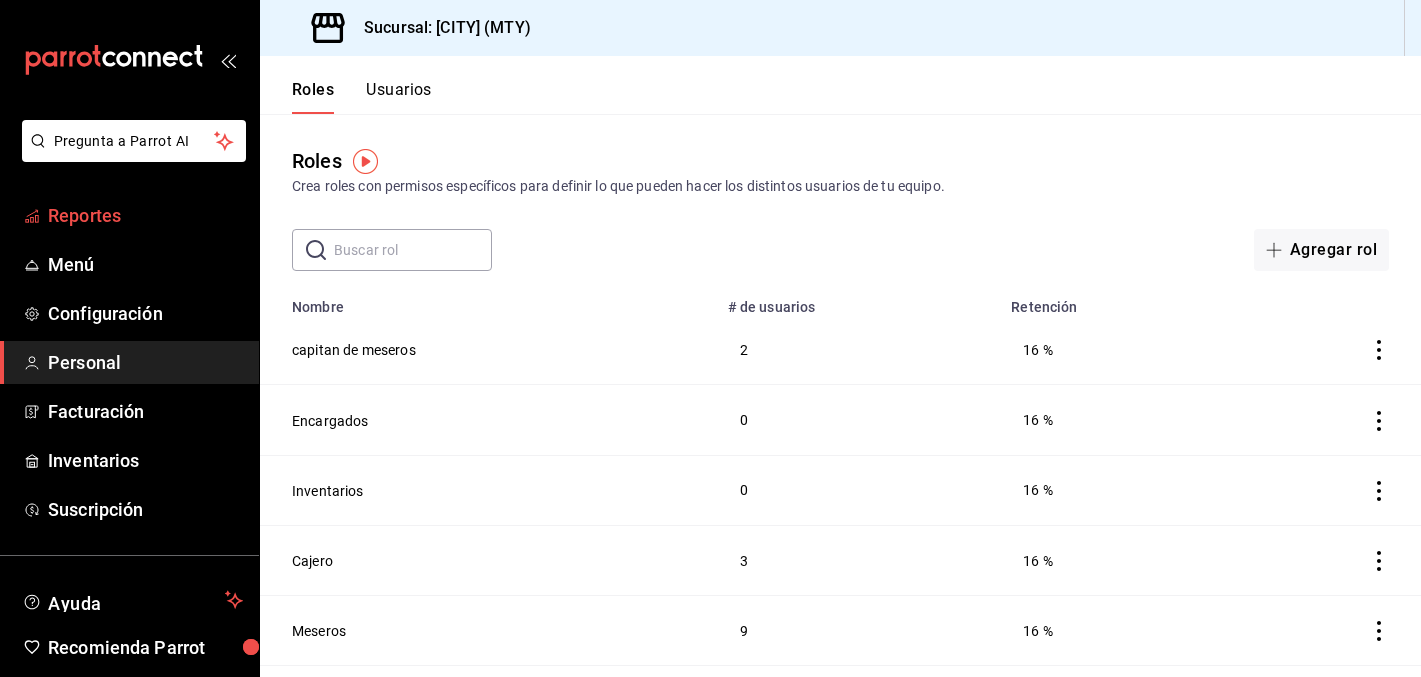 click on "Reportes" at bounding box center (145, 215) 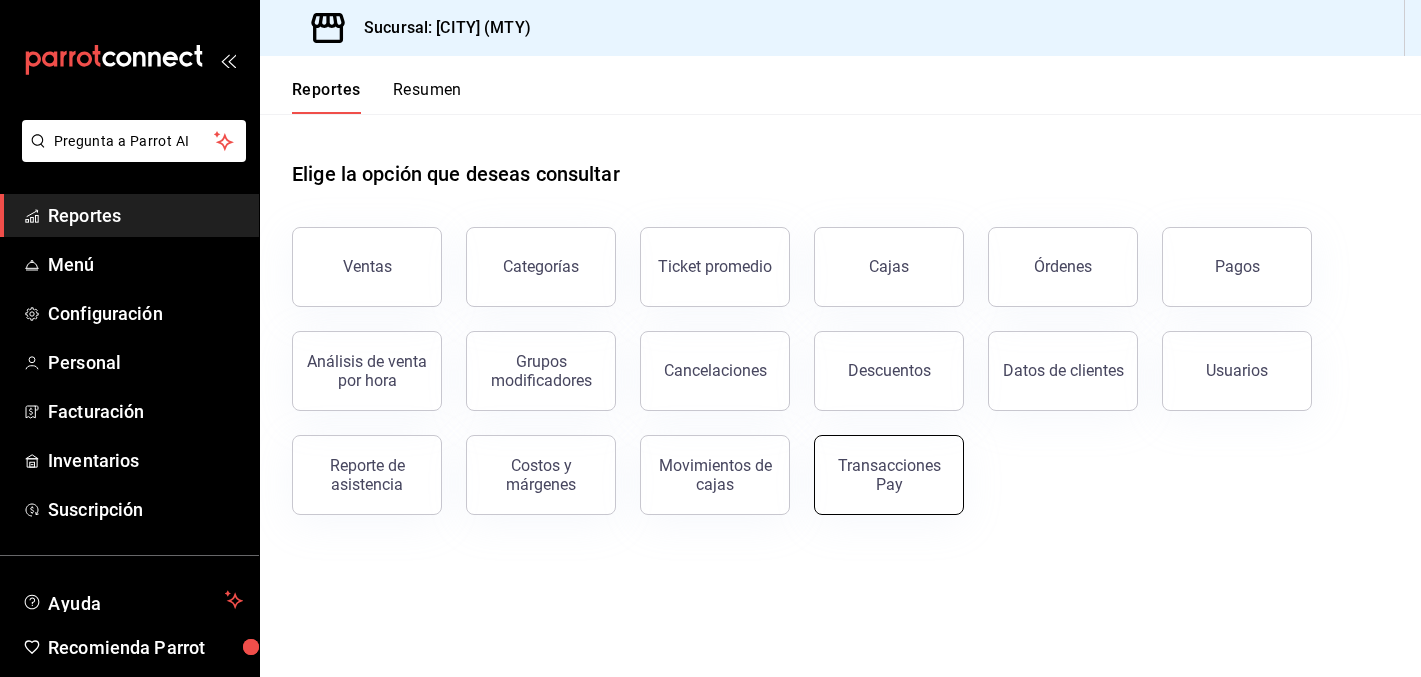 click on "Transacciones Pay" at bounding box center [889, 475] 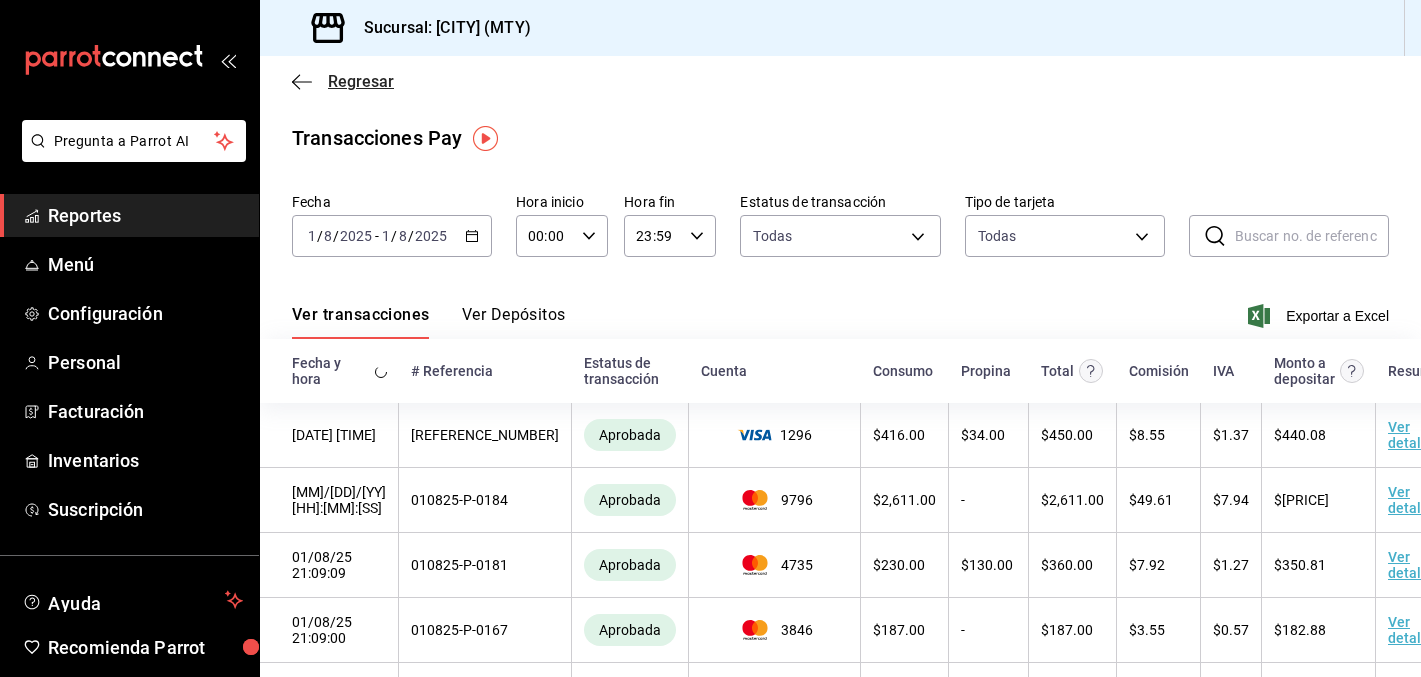 click 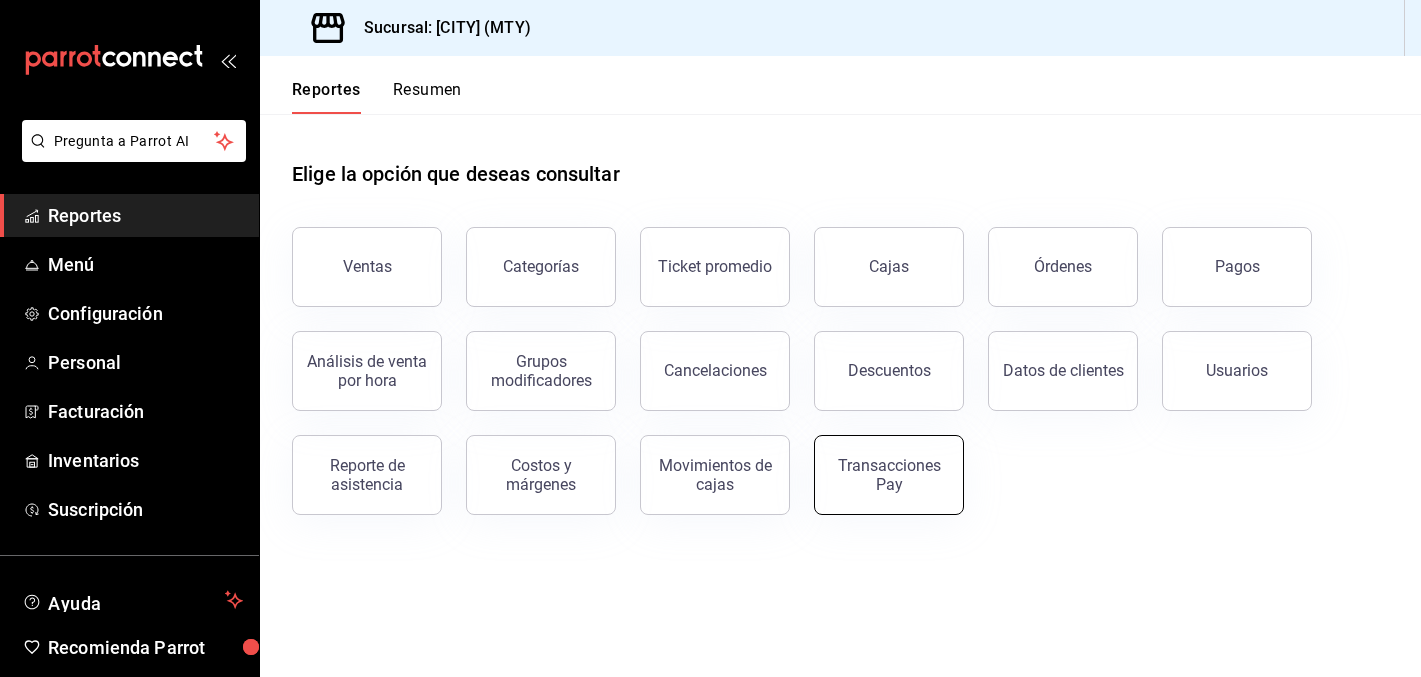 click on "Transacciones Pay" at bounding box center [889, 475] 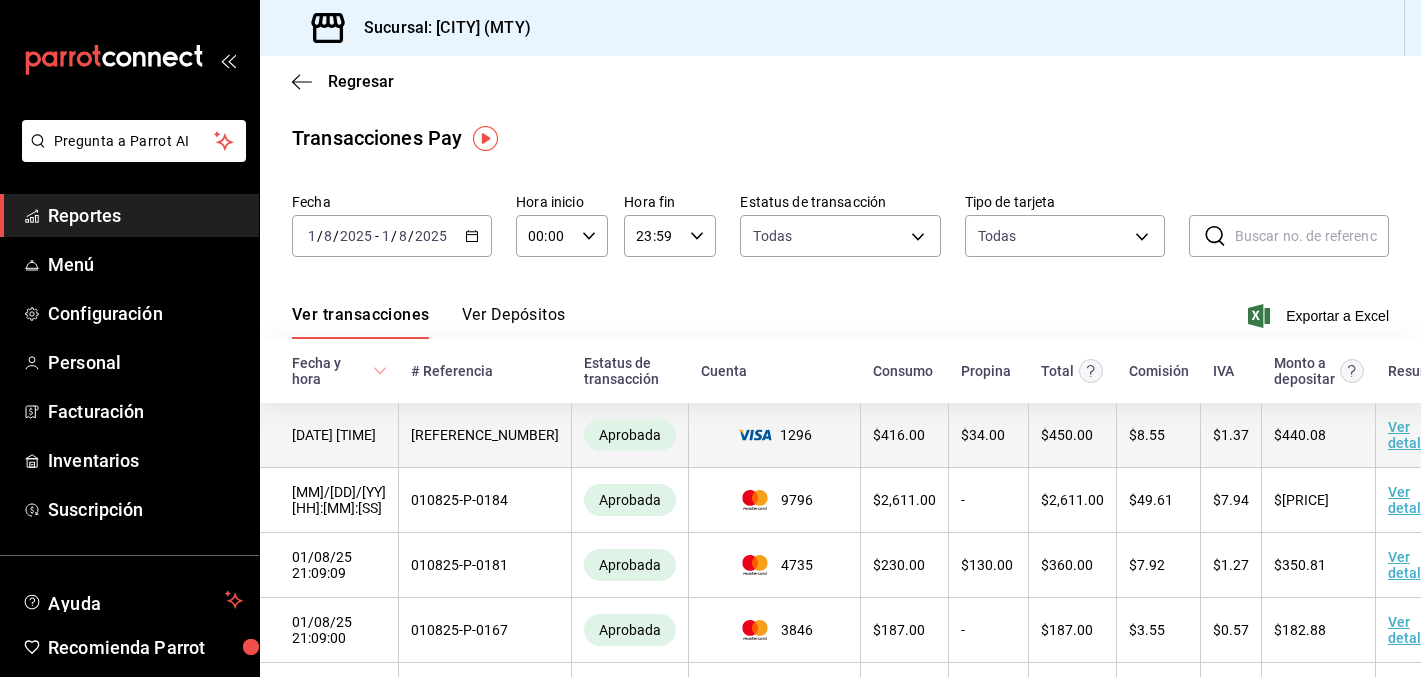 click on "Ver detalle" at bounding box center (1410, 435) 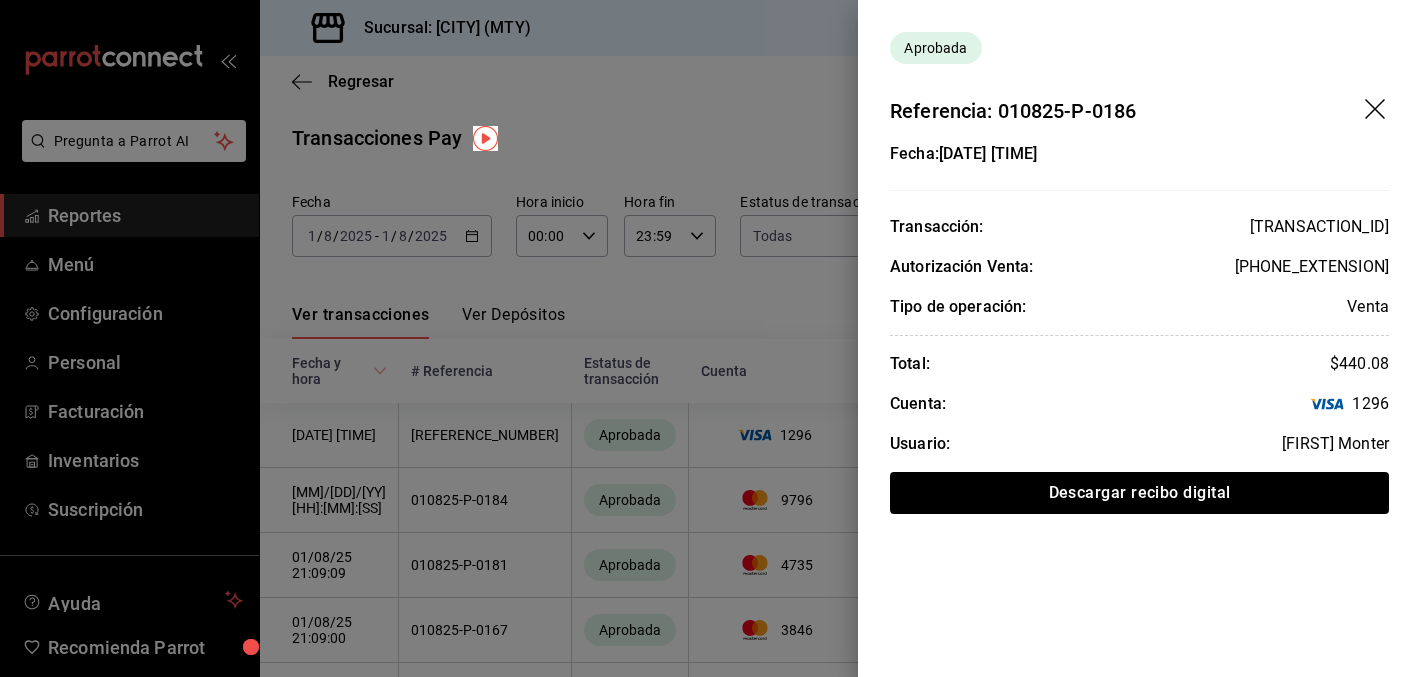 click 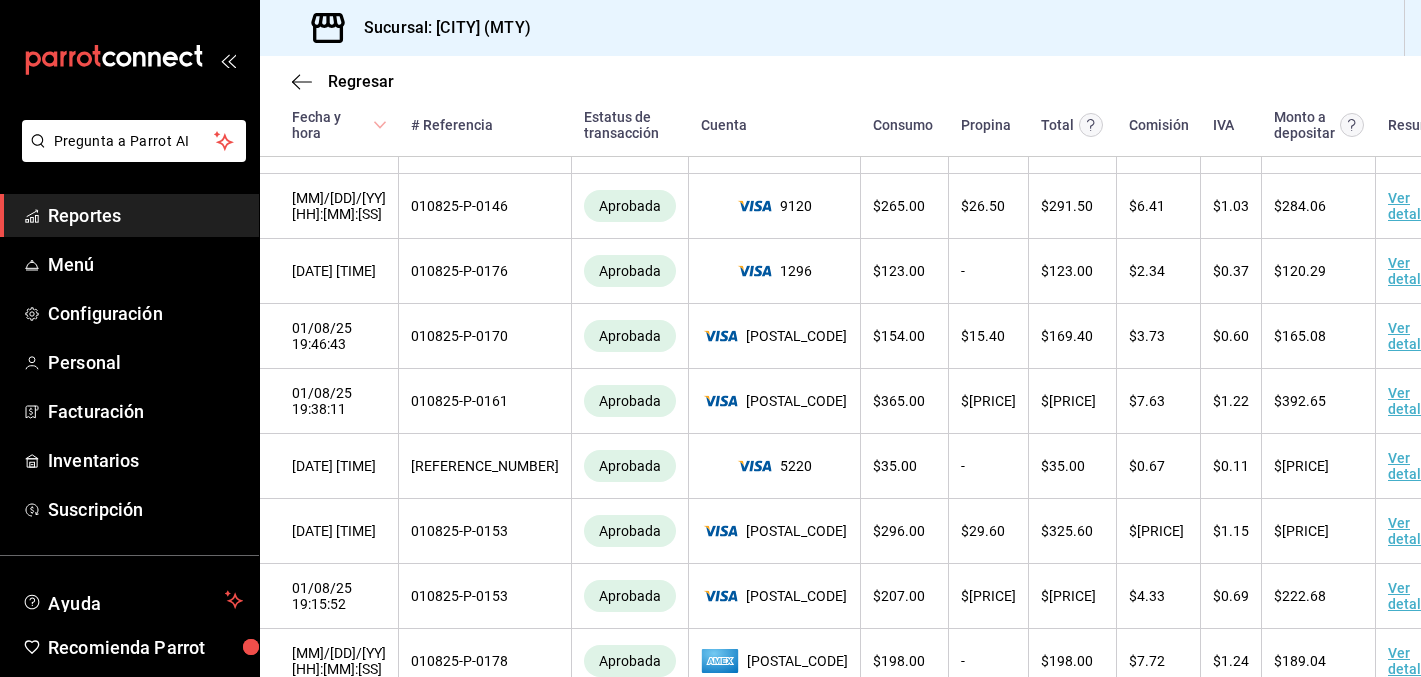 scroll, scrollTop: 2395, scrollLeft: 0, axis: vertical 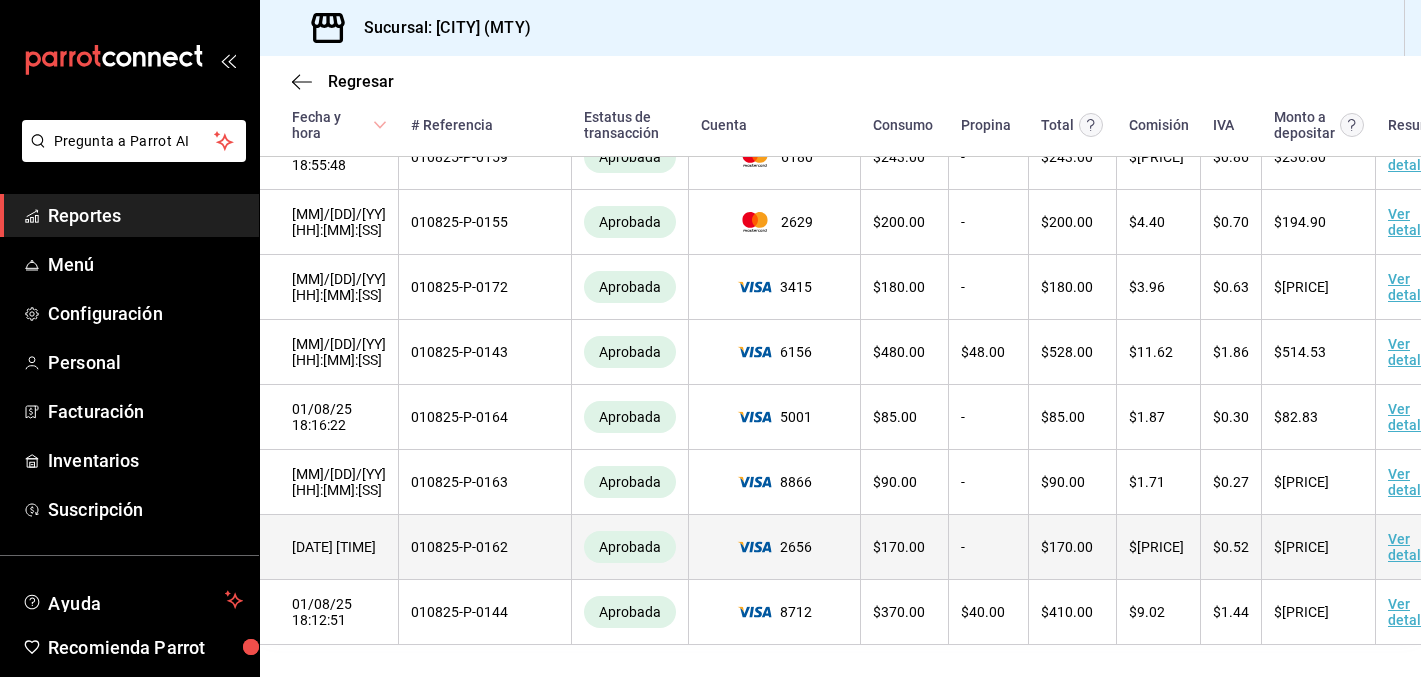 click on "Ver detalle" at bounding box center [1410, 547] 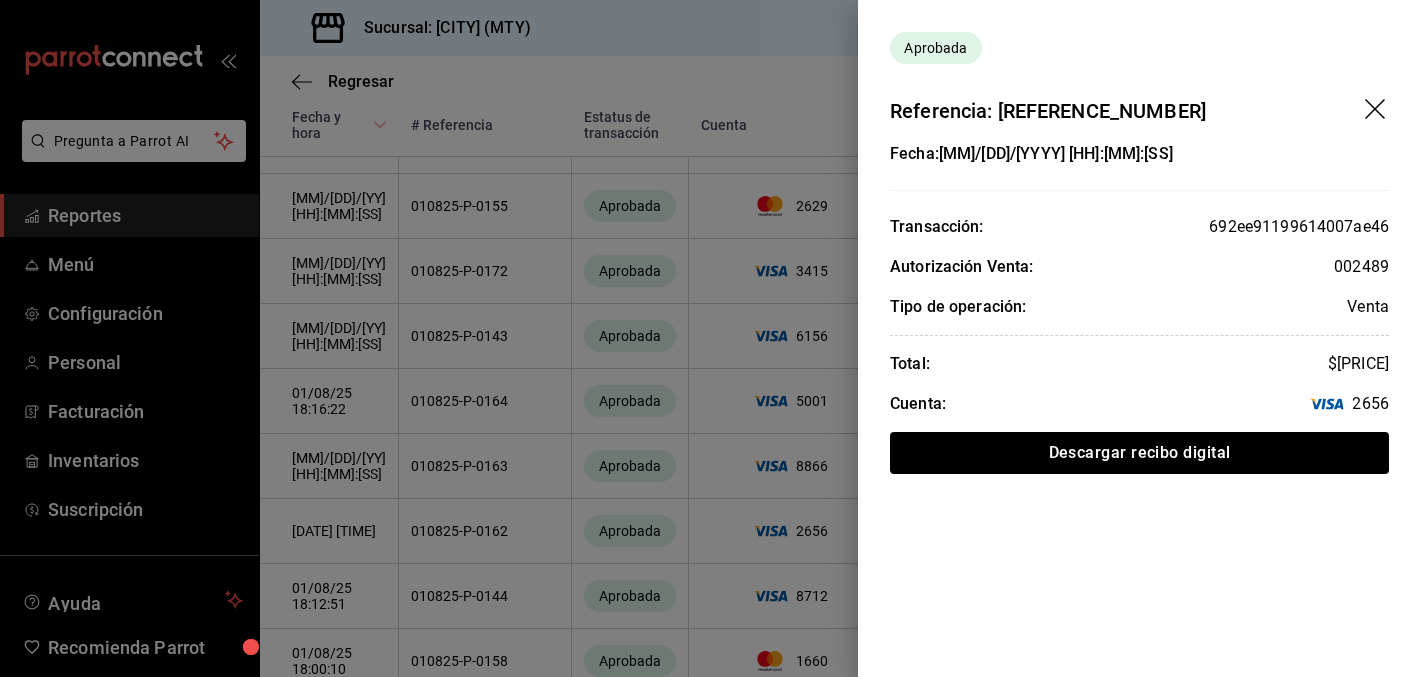 scroll, scrollTop: 2395, scrollLeft: 0, axis: vertical 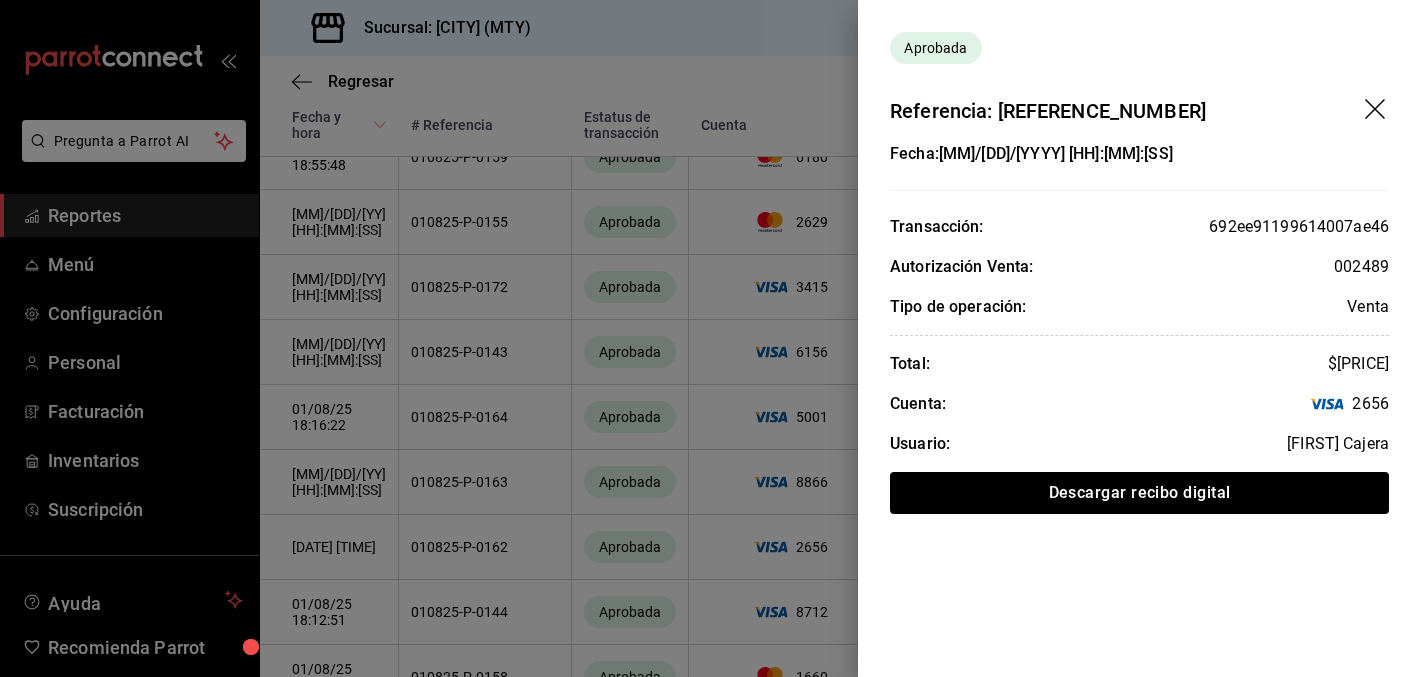 click 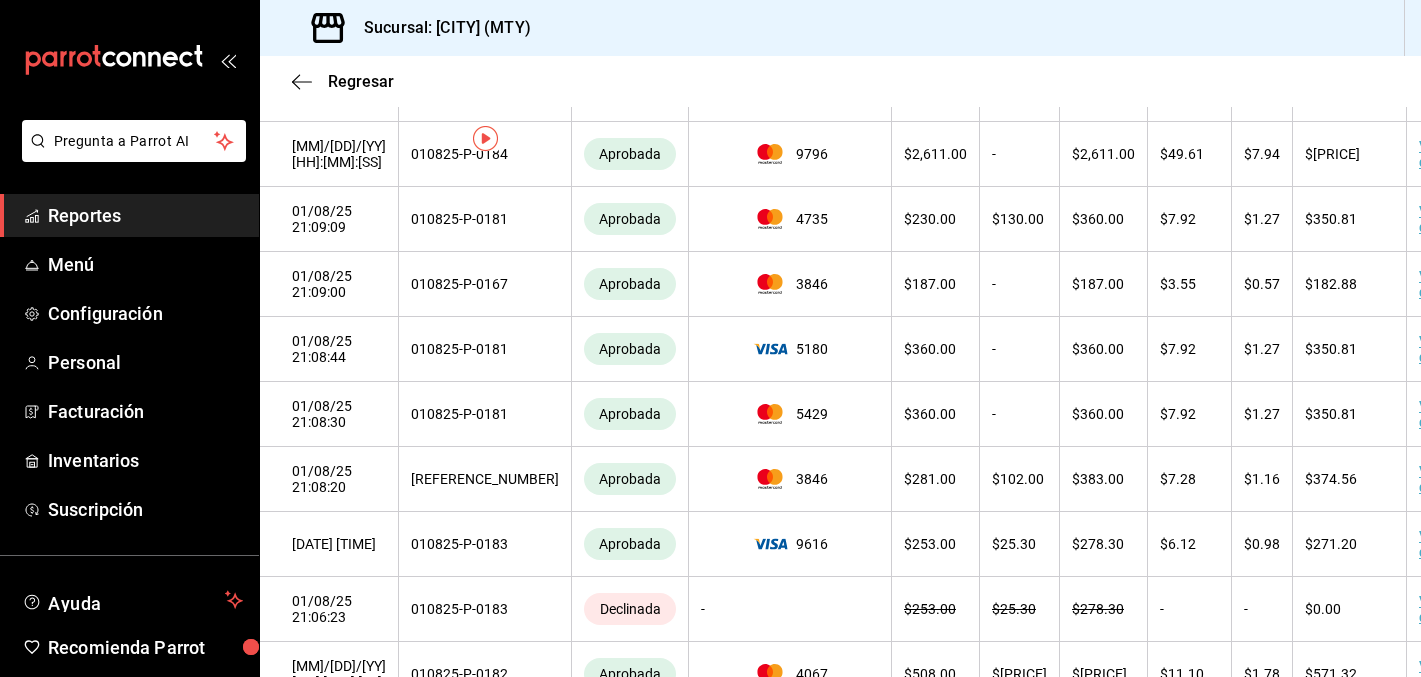 scroll, scrollTop: 0, scrollLeft: 0, axis: both 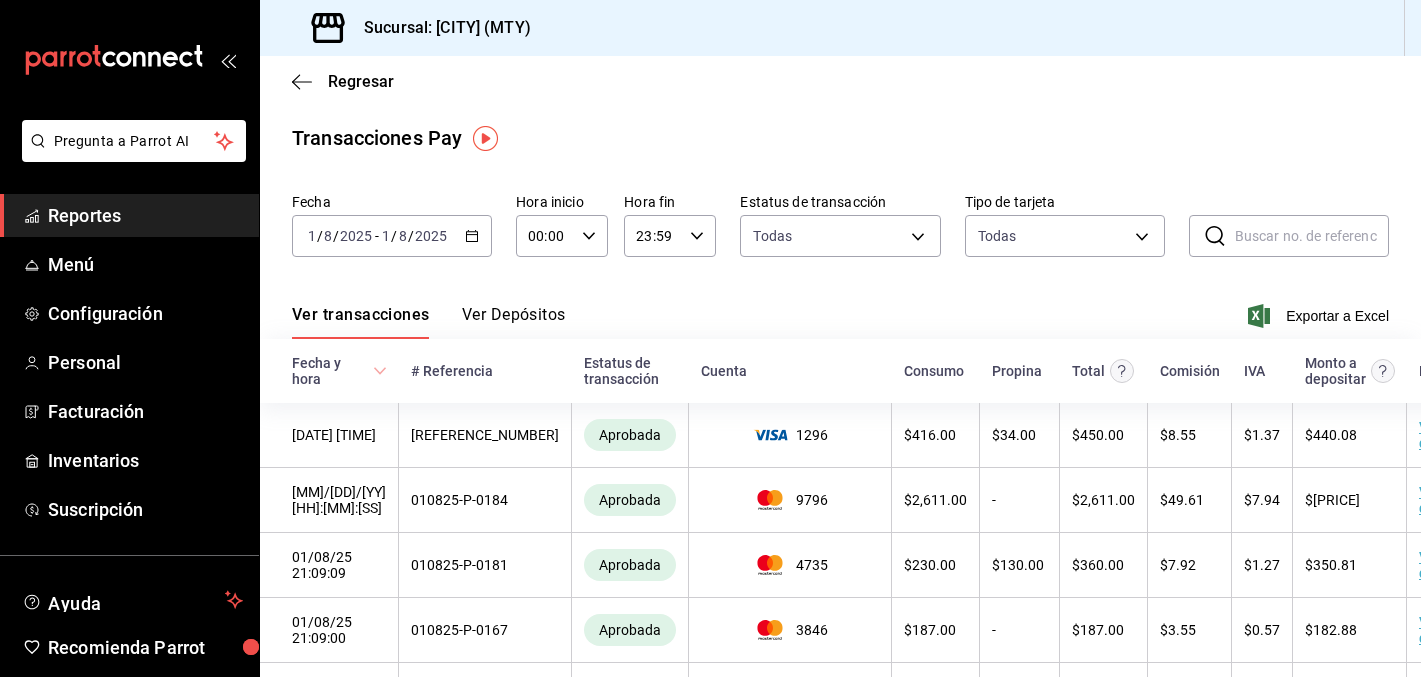 click 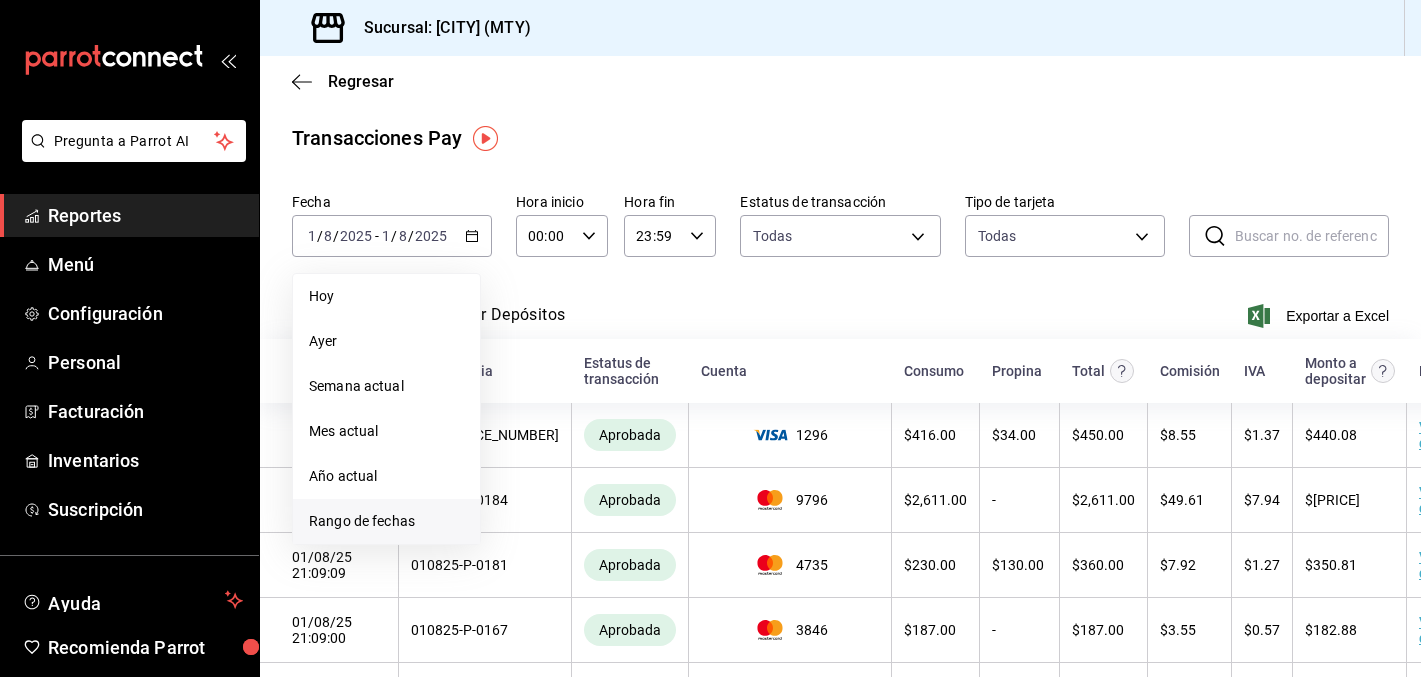 click on "Rango de fechas" at bounding box center [386, 521] 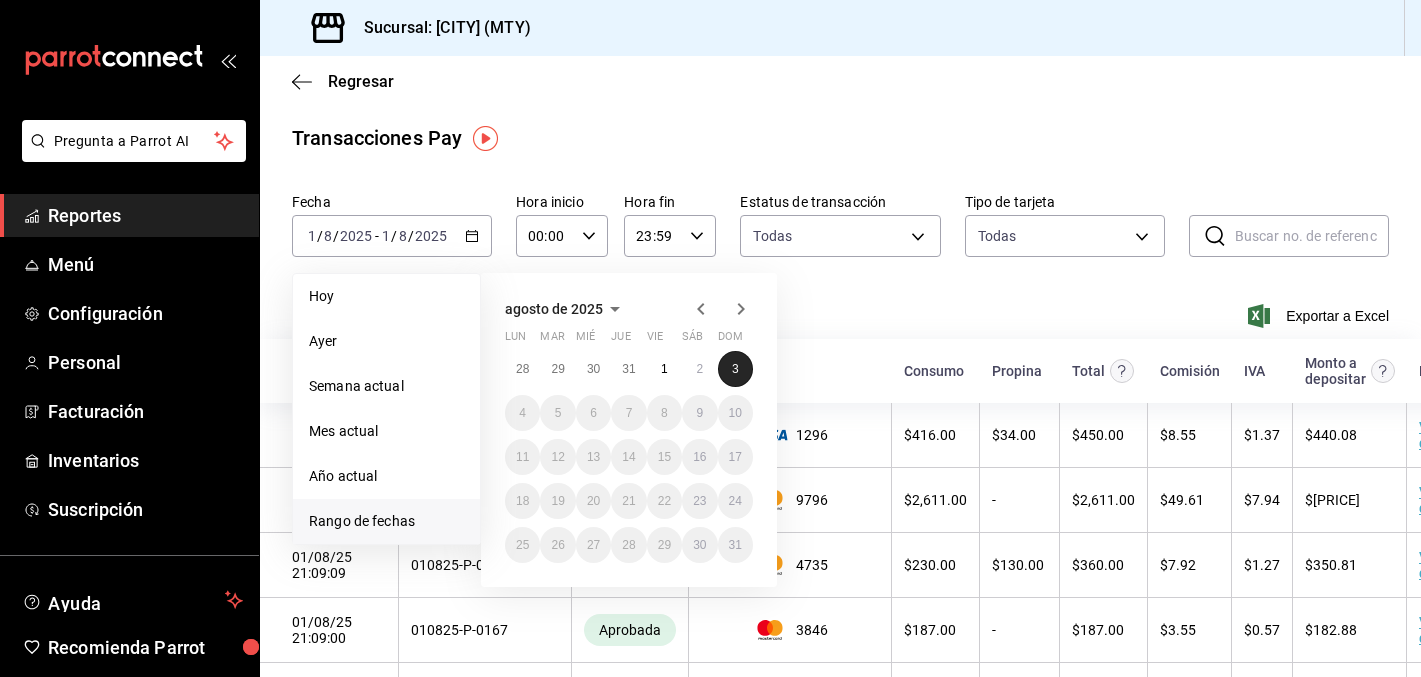 click on "3" at bounding box center (735, 369) 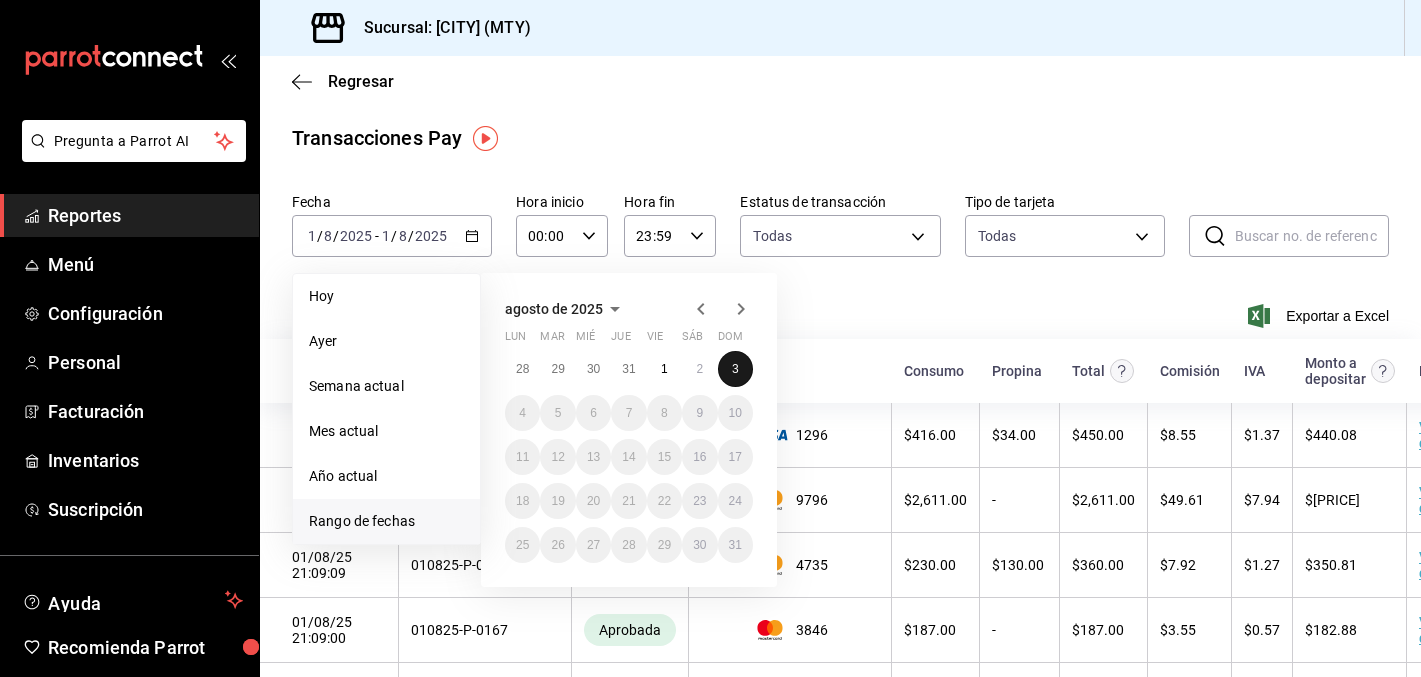 click on "3" at bounding box center [735, 369] 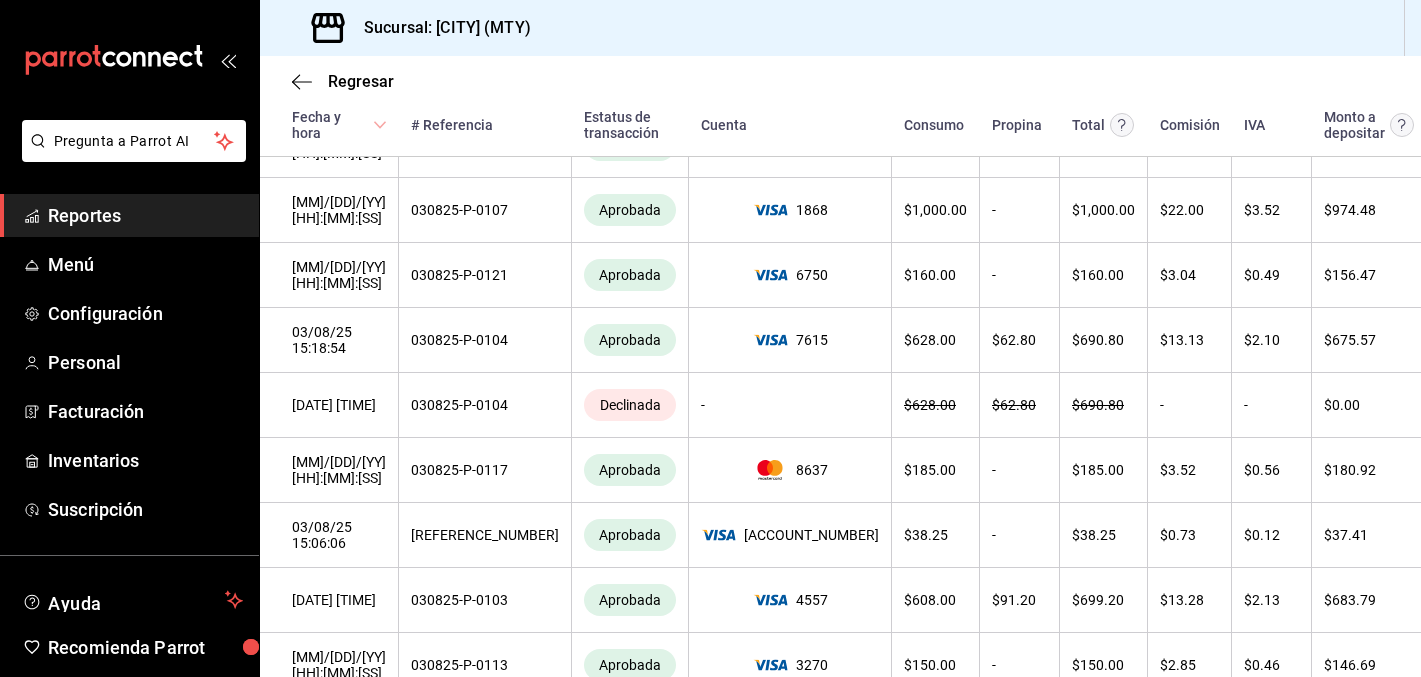 scroll, scrollTop: 784, scrollLeft: 0, axis: vertical 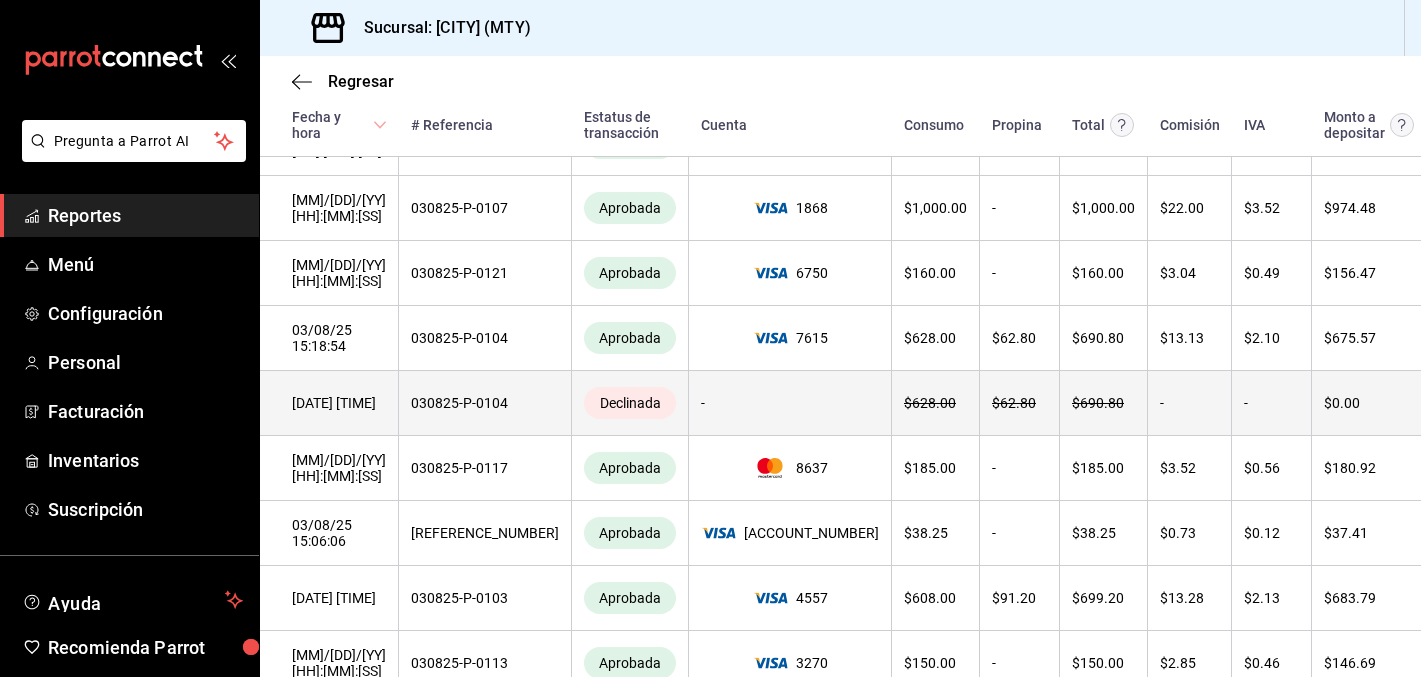click on "Ver detalle" at bounding box center [1460, 403] 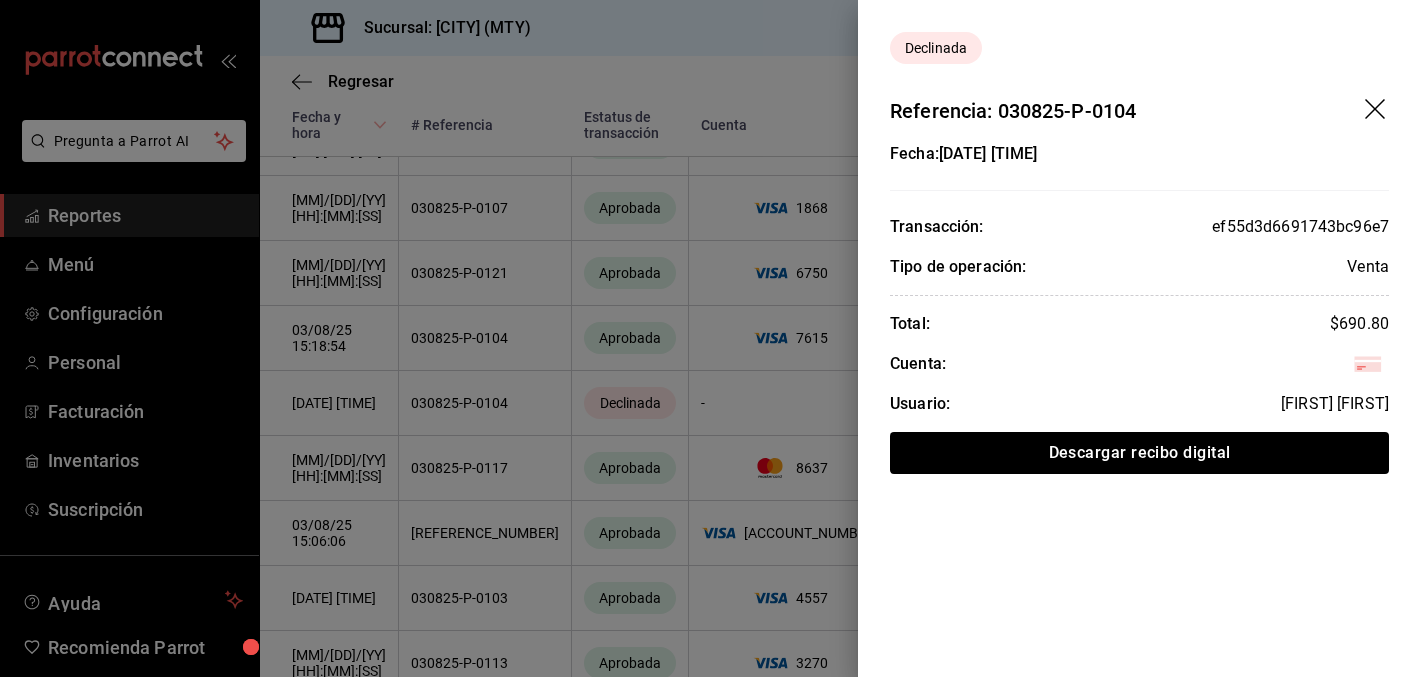 click at bounding box center [710, 338] 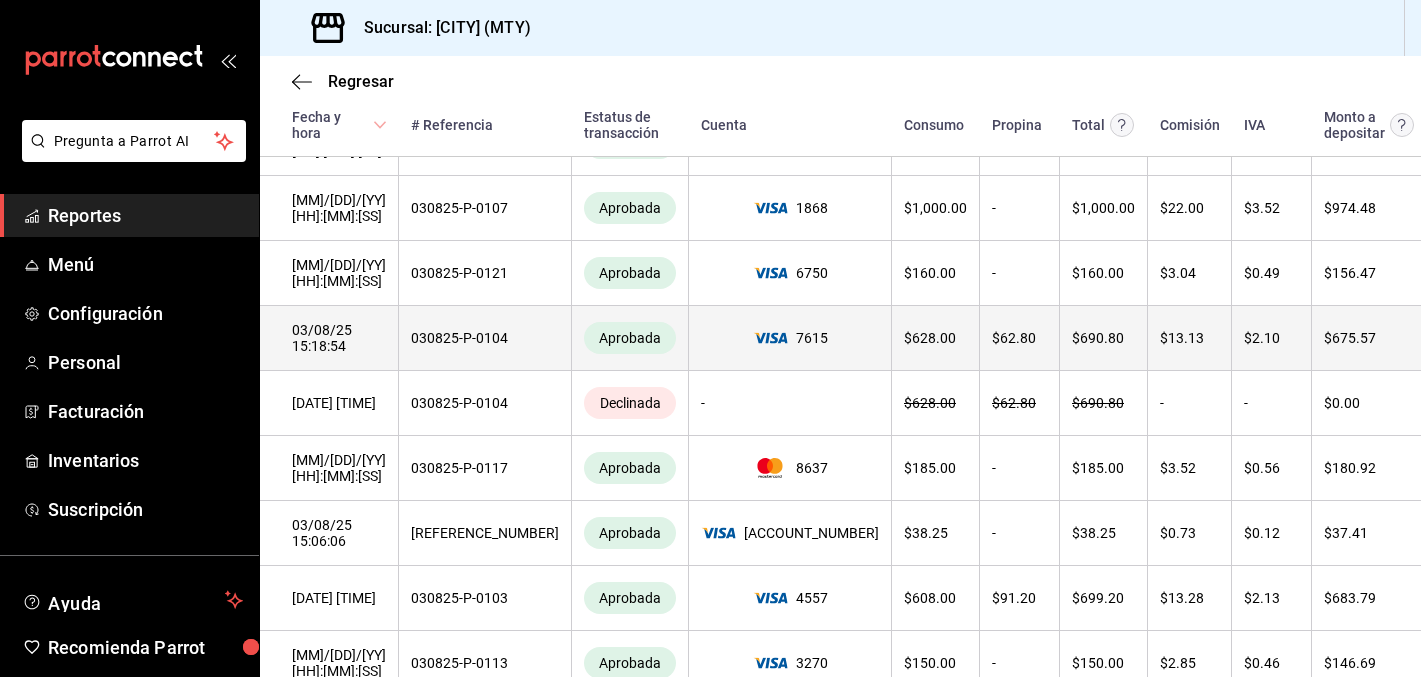 click on "Ver detalle" at bounding box center (1460, 338) 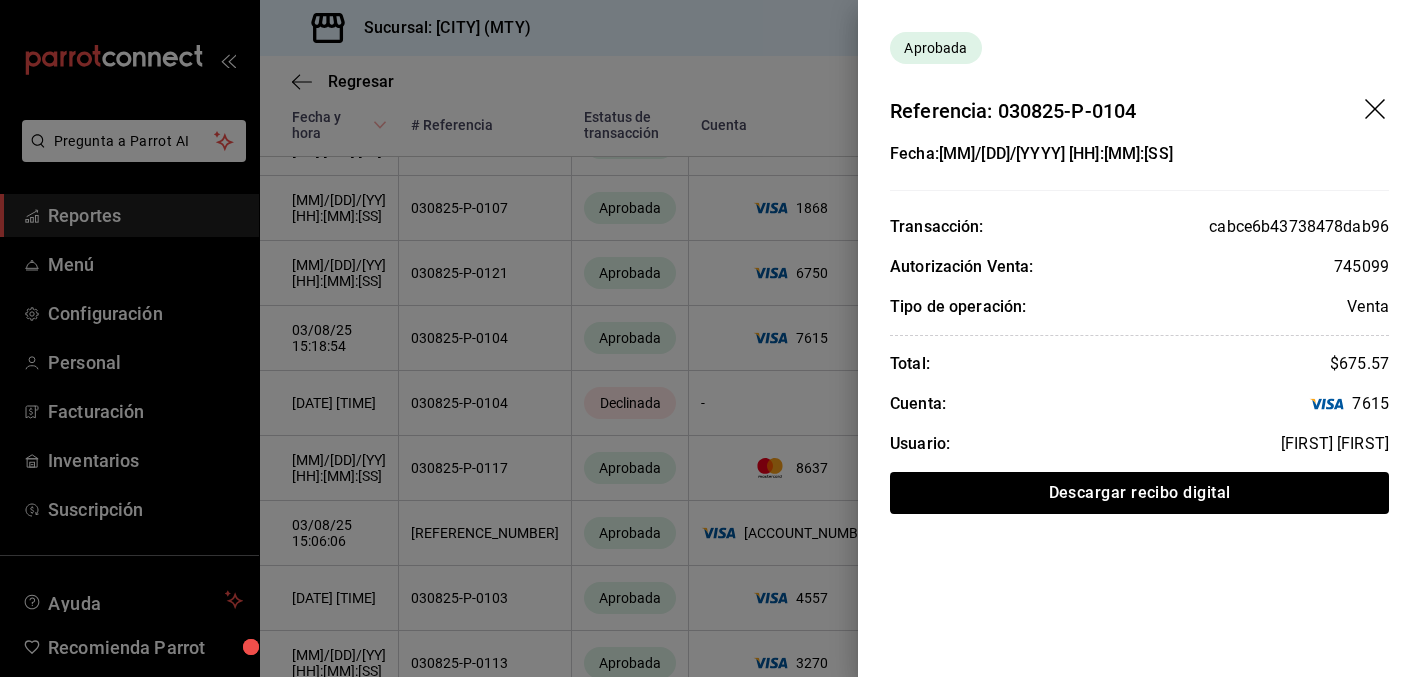 click at bounding box center [710, 338] 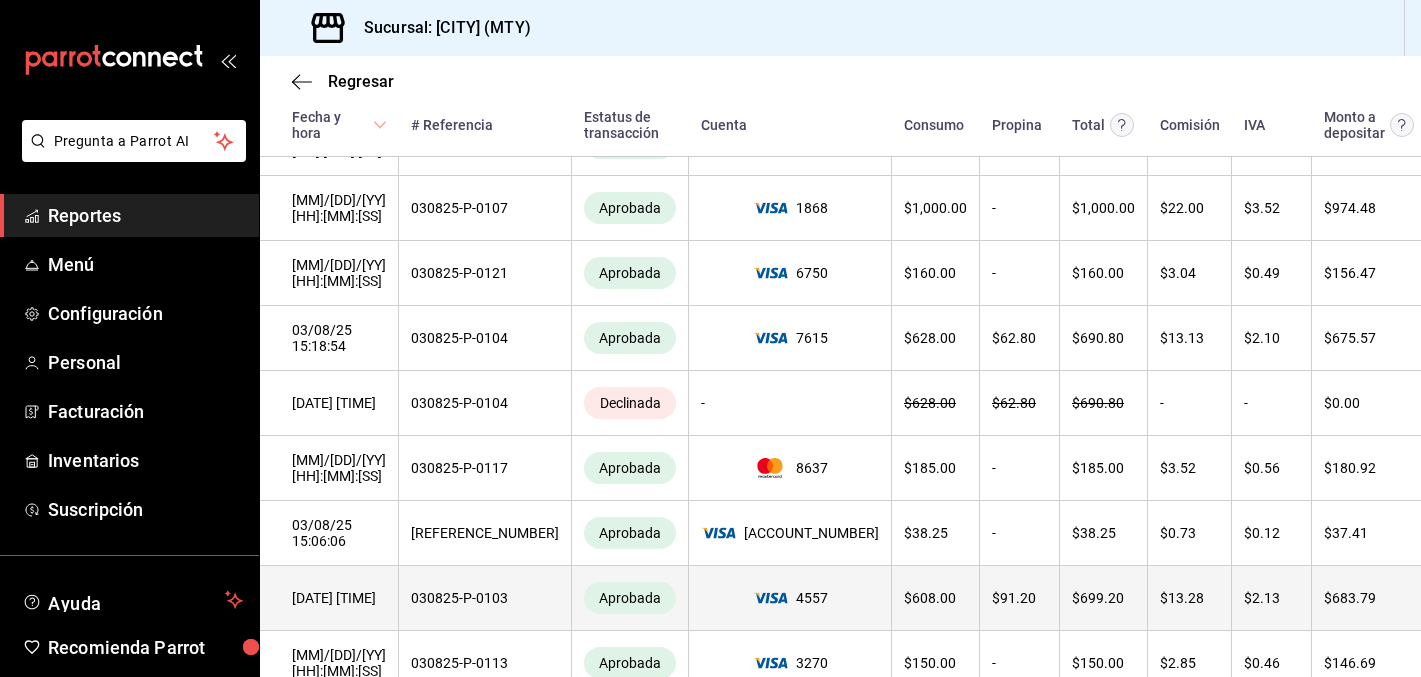 click on "Ver detalle" at bounding box center [1460, 598] 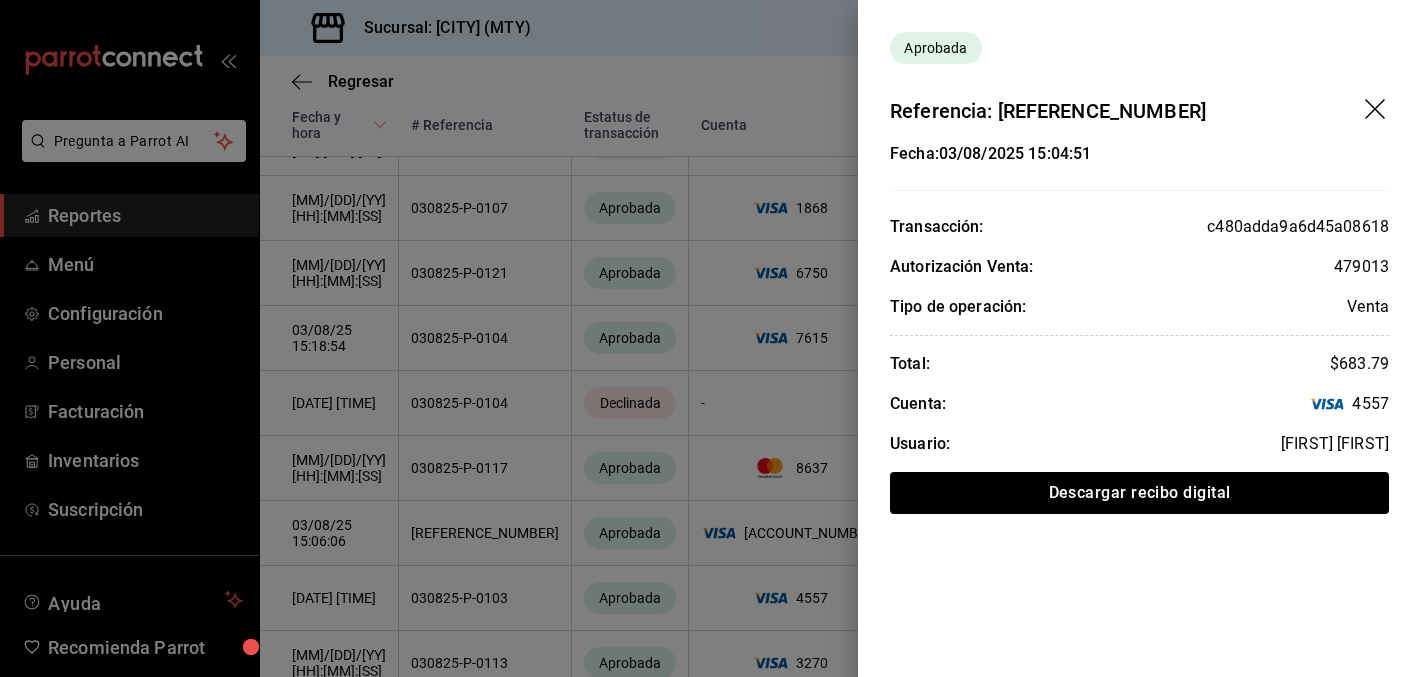 click at bounding box center (710, 338) 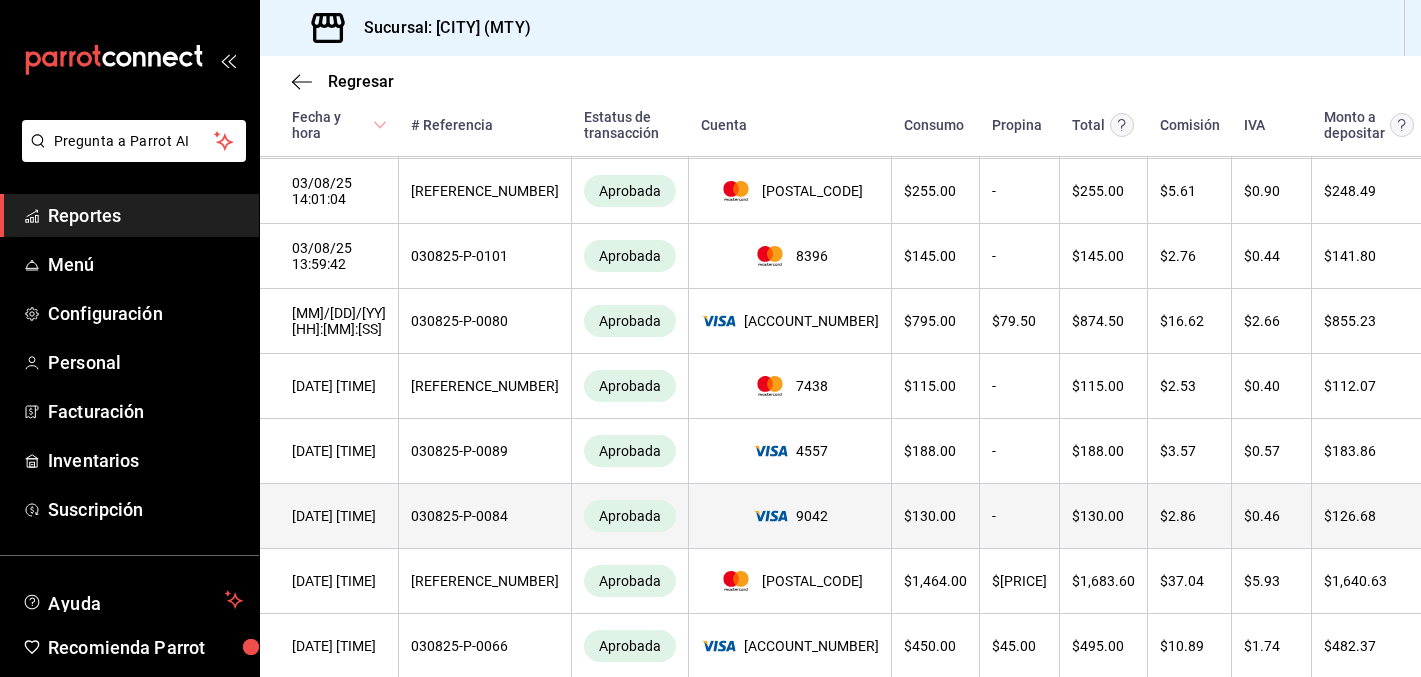 scroll, scrollTop: 2475, scrollLeft: 0, axis: vertical 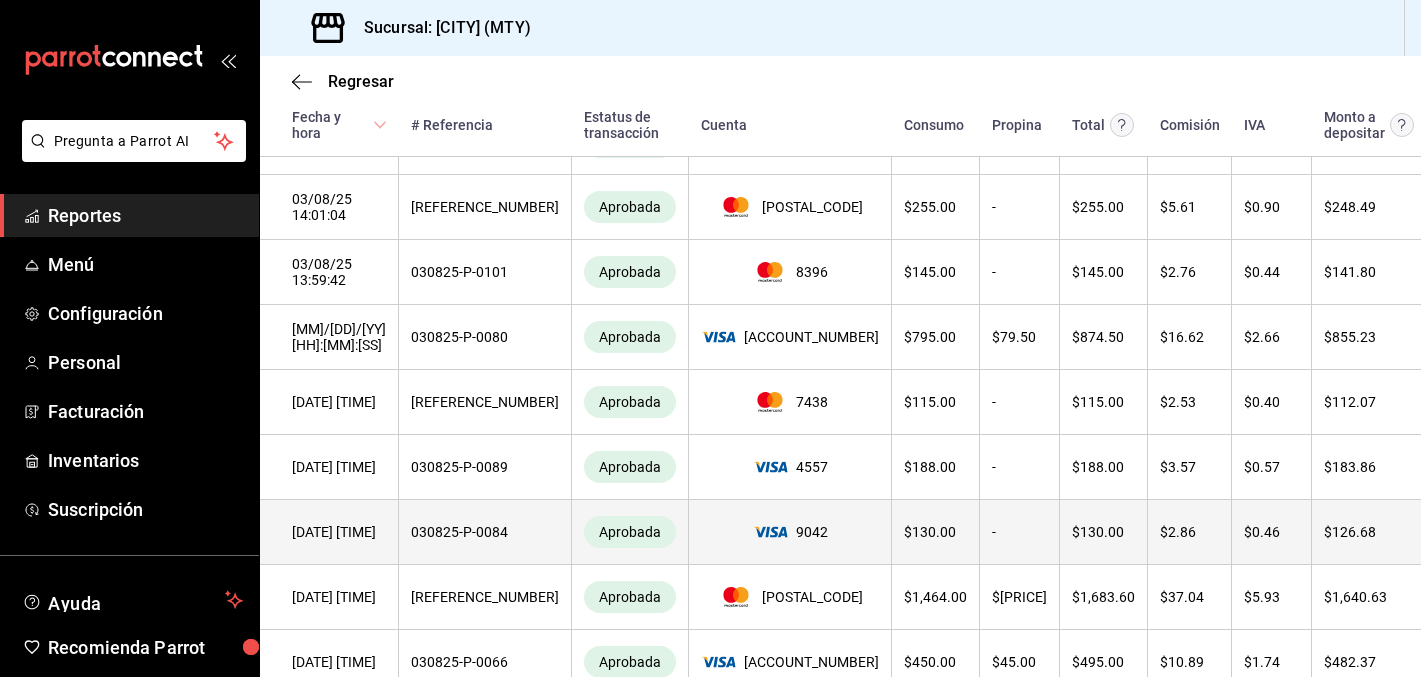 click on "Ver detalle" at bounding box center [1460, 532] 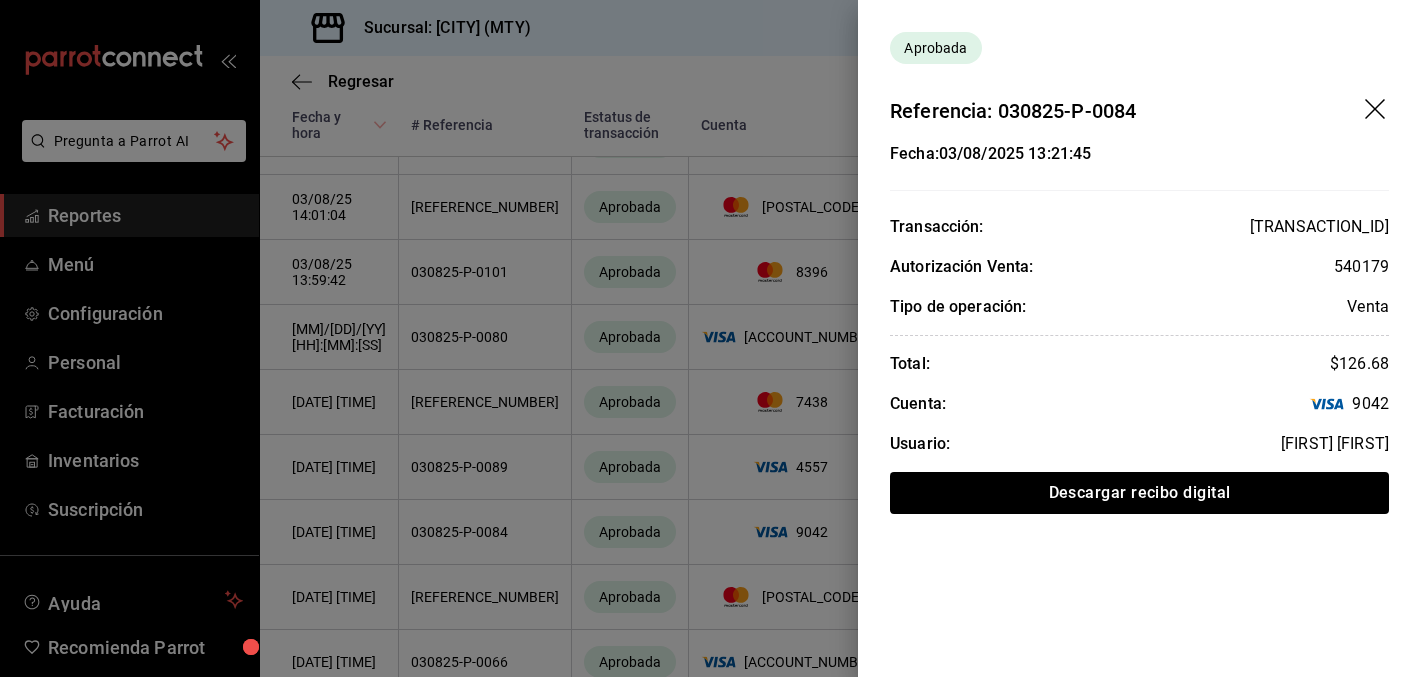 click at bounding box center (710, 338) 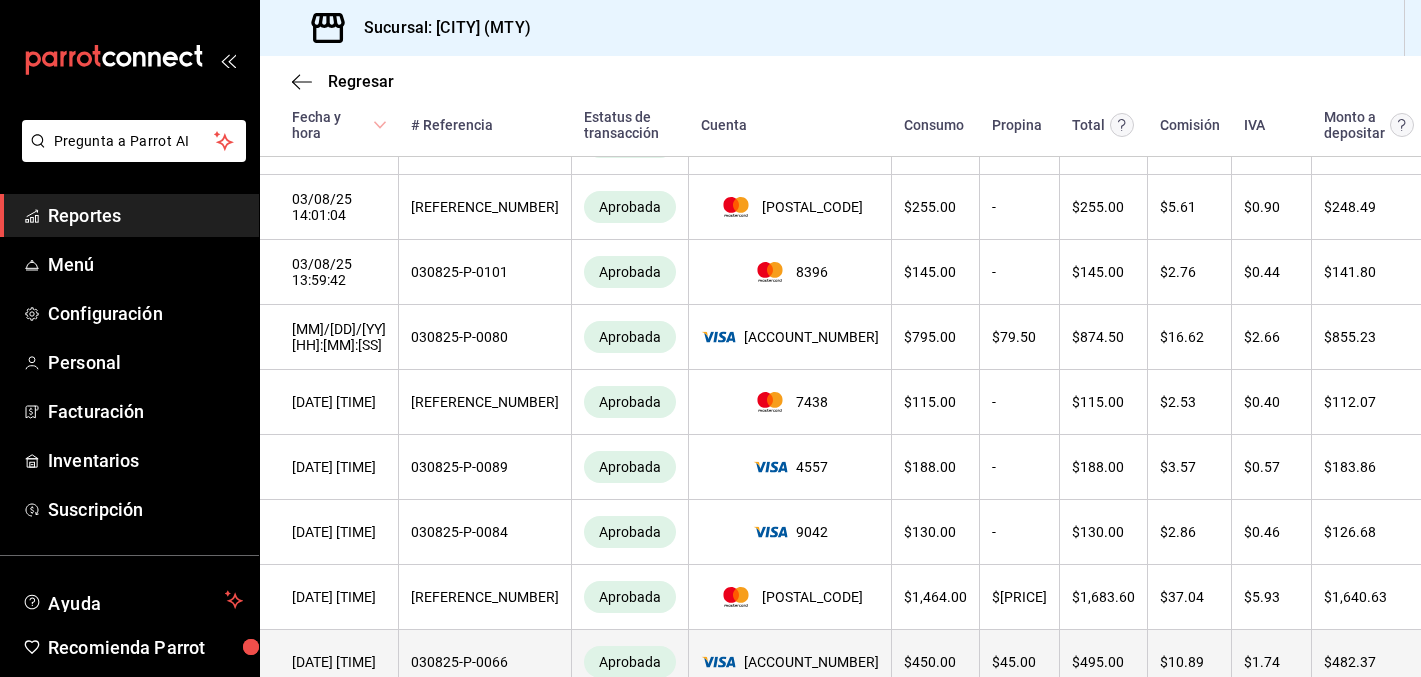 click on "Ver detalle" at bounding box center (1460, 662) 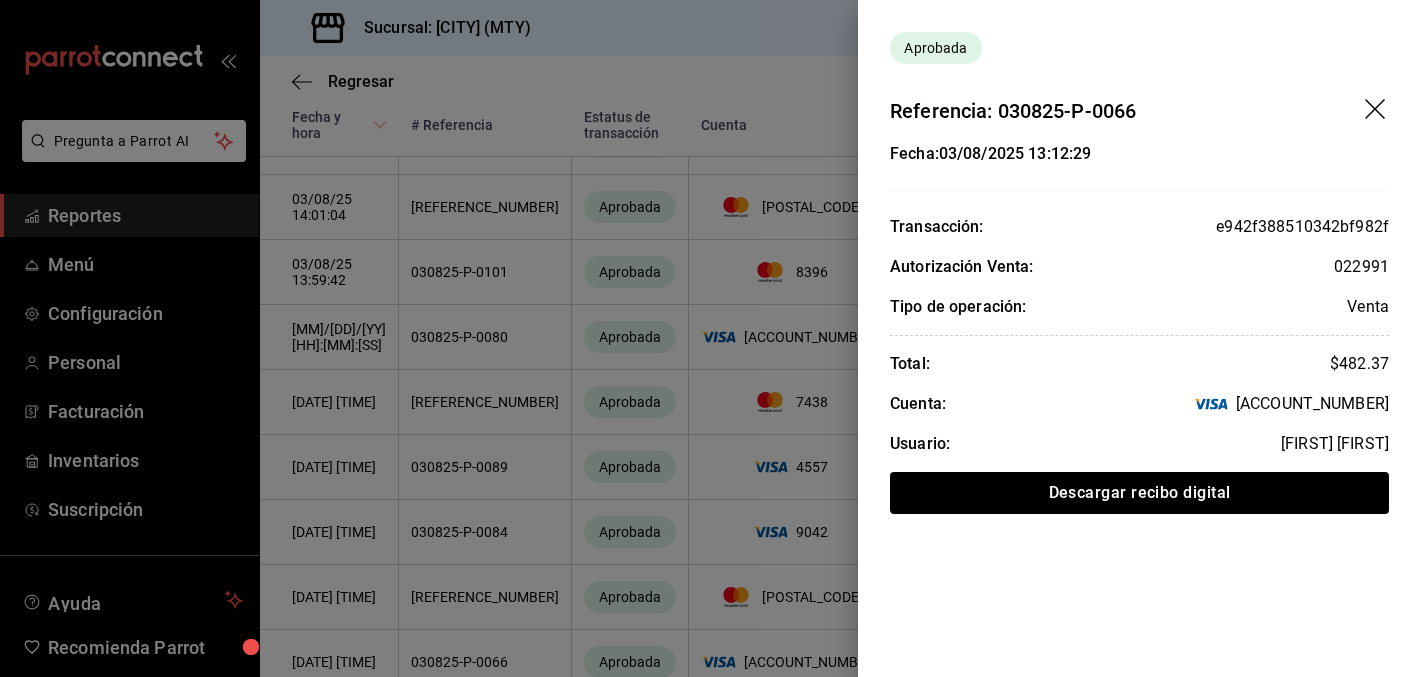 click at bounding box center (710, 338) 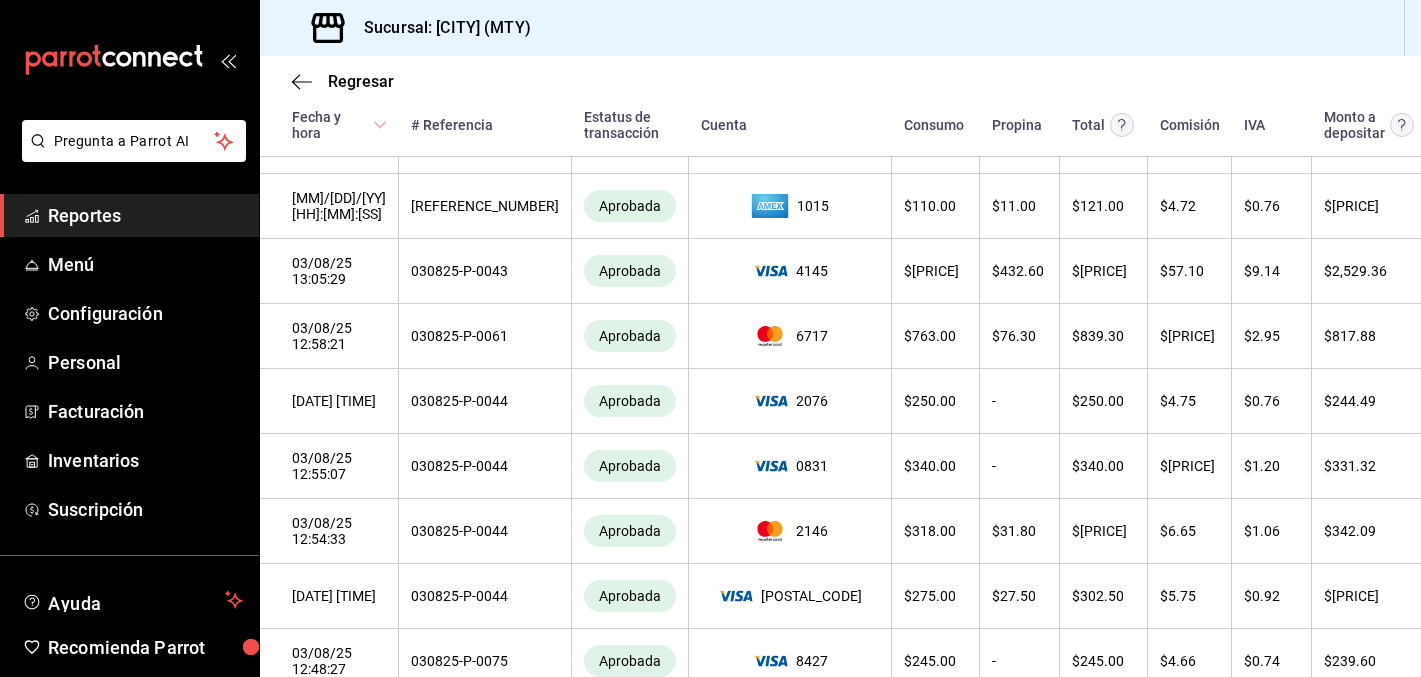 scroll, scrollTop: 3695, scrollLeft: 0, axis: vertical 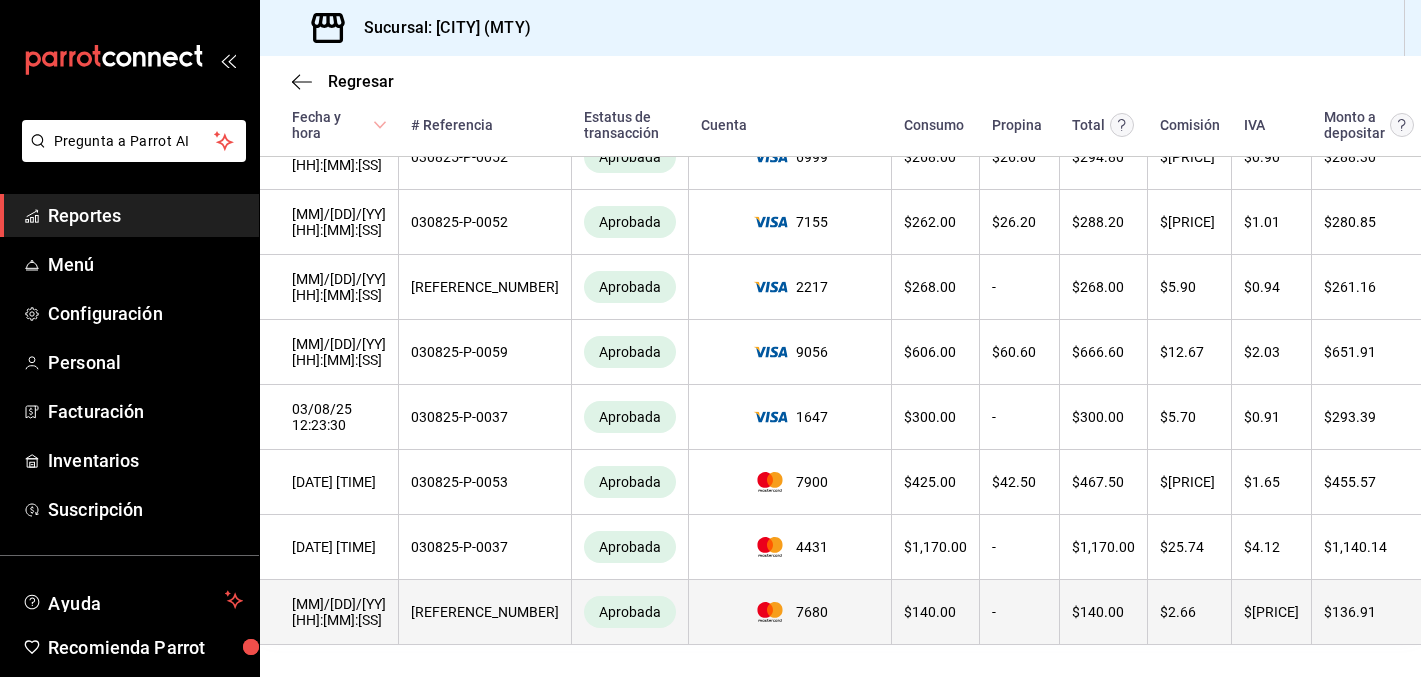 click on "Ver detalle" at bounding box center [1460, 612] 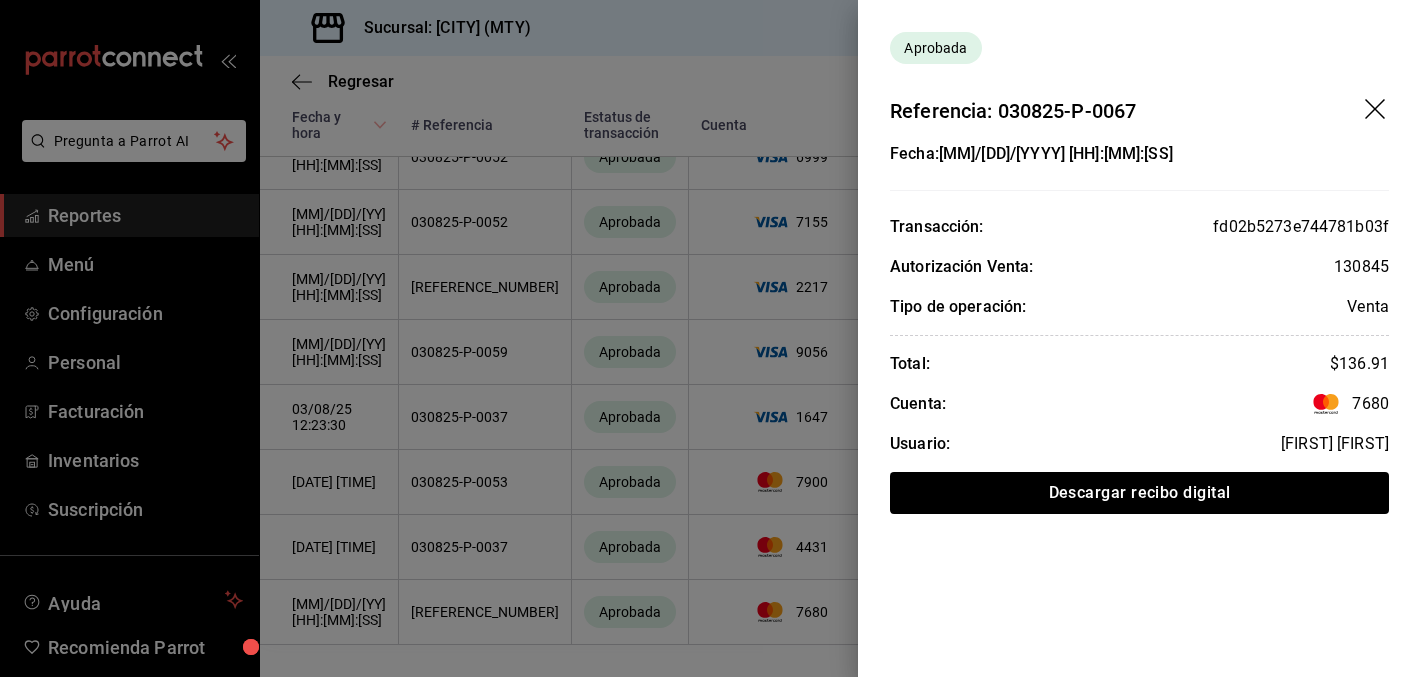 click at bounding box center (710, 338) 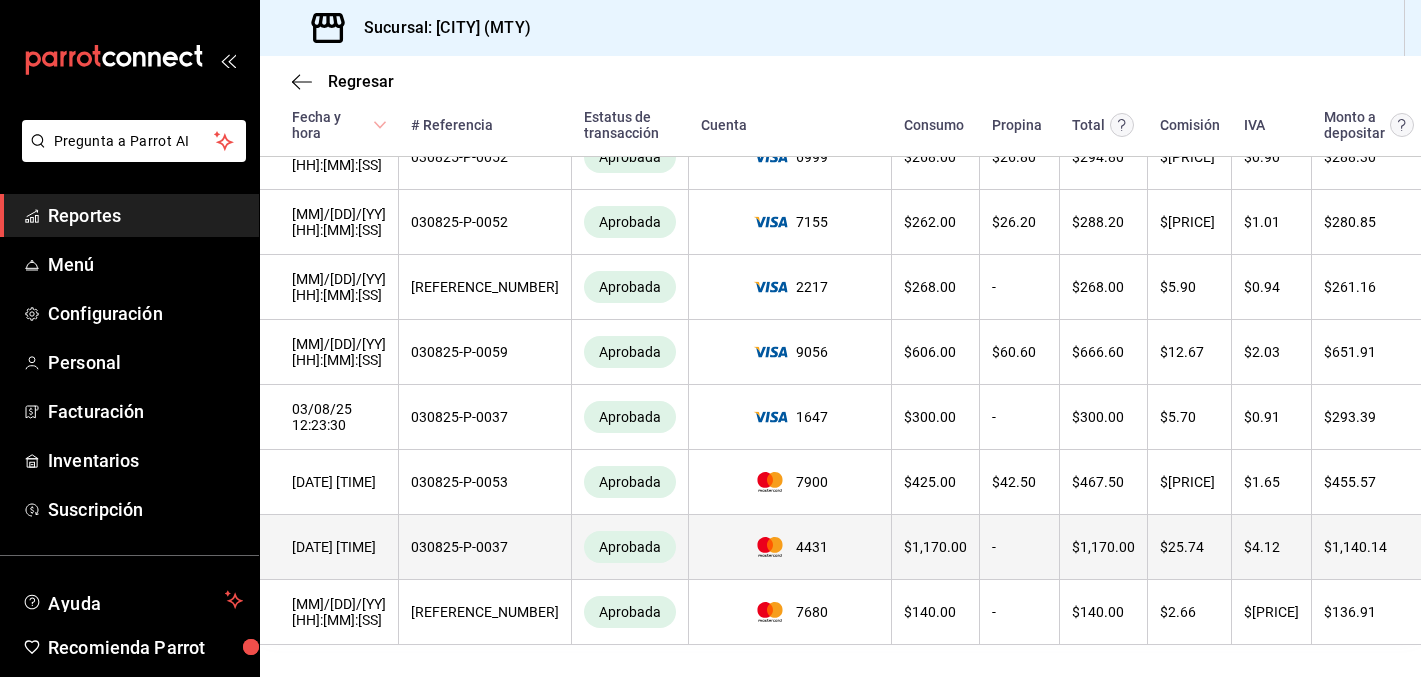 click on "Ver detalle" at bounding box center [1460, 547] 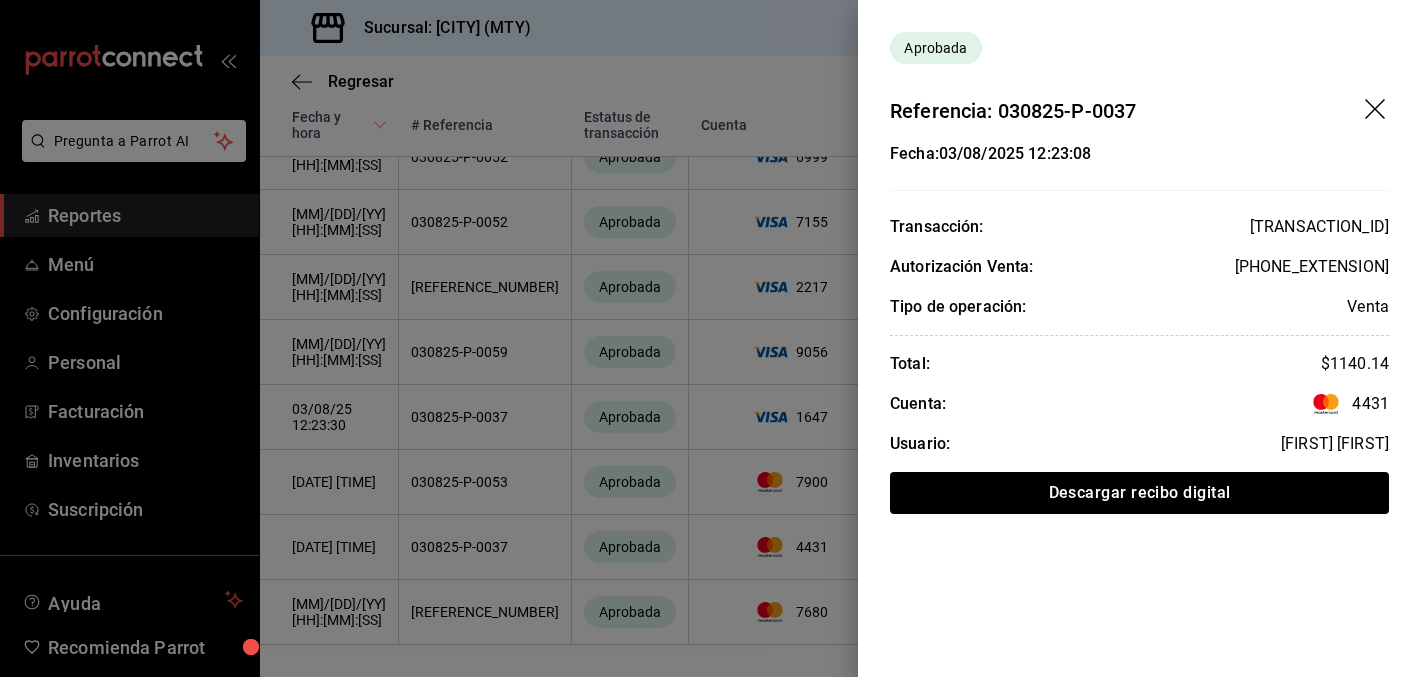 click at bounding box center [710, 338] 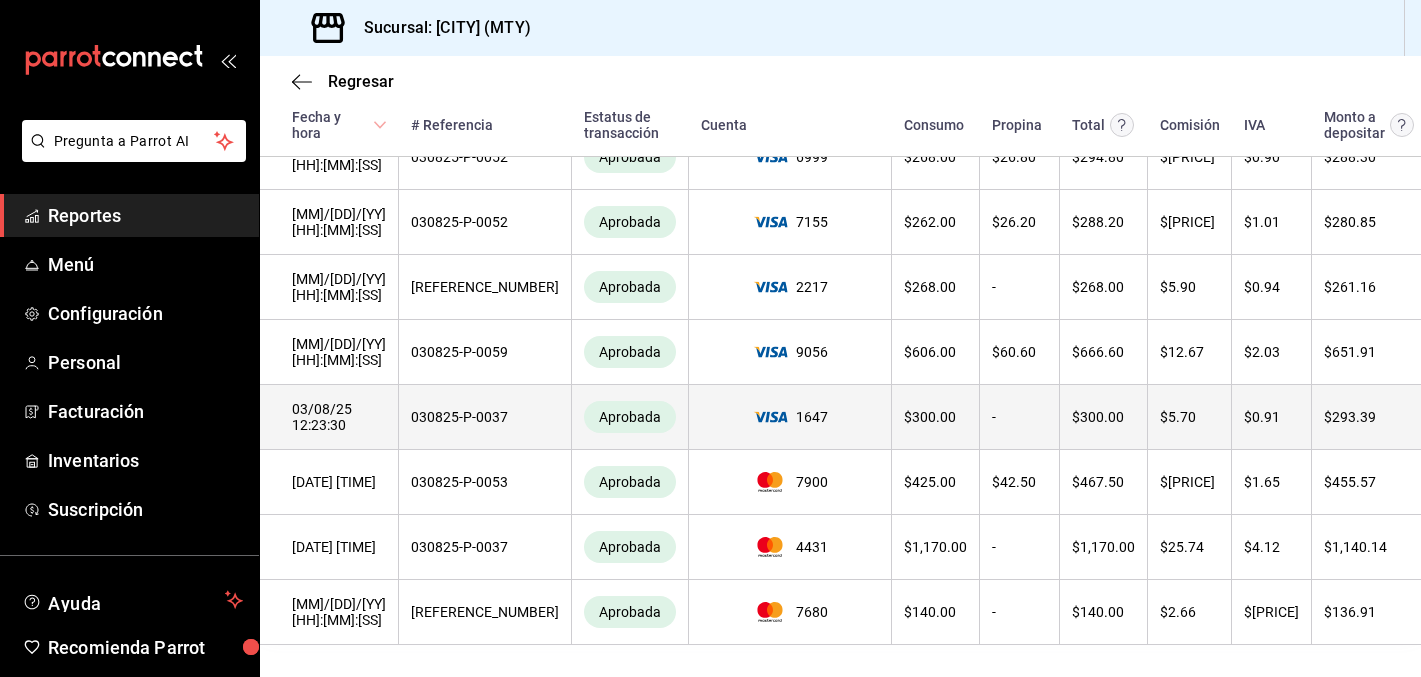 click on "Ver detalle" at bounding box center [1460, 417] 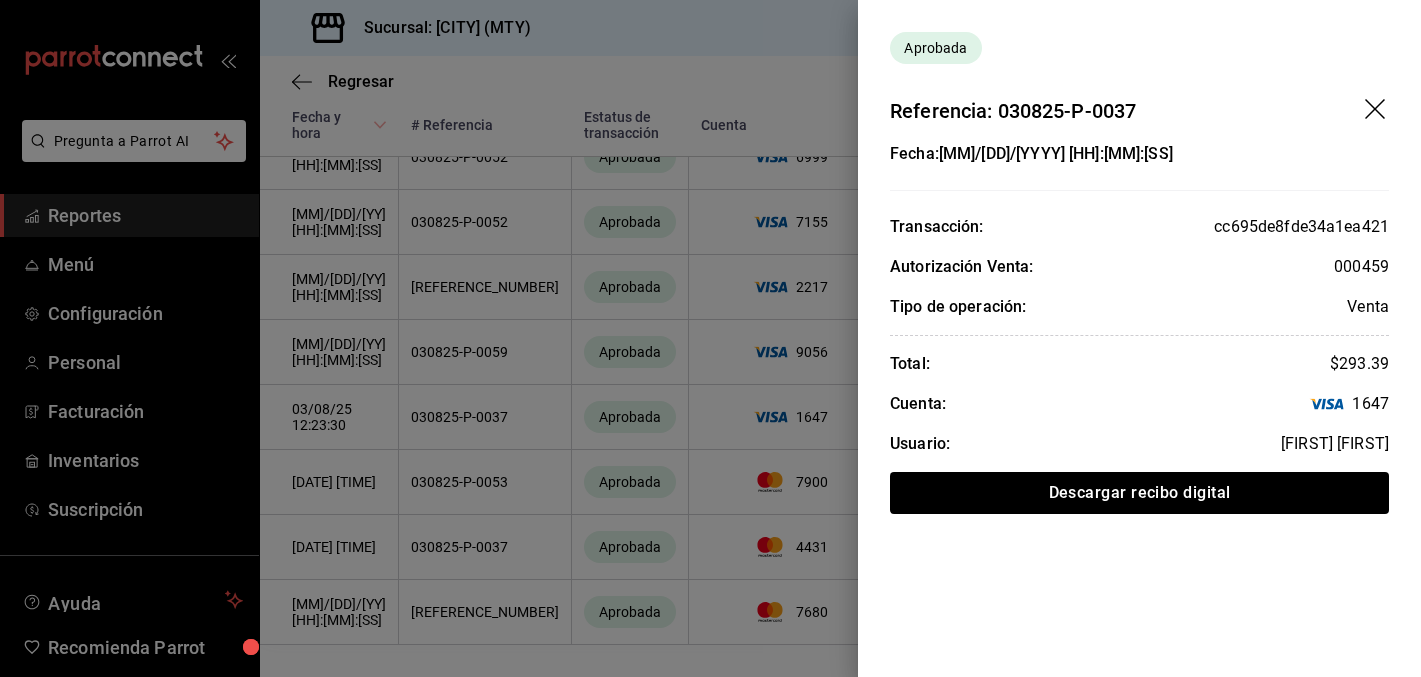 click at bounding box center (710, 338) 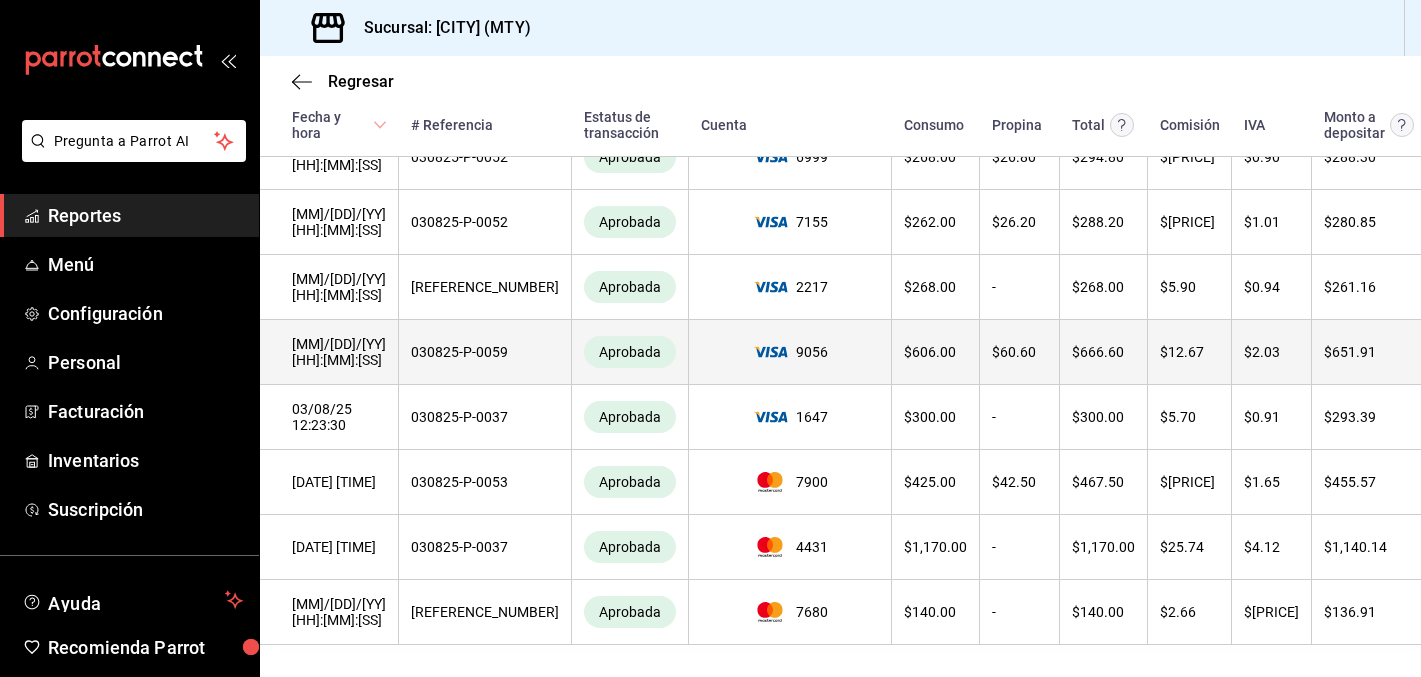 click on "Ver detalle" at bounding box center [1460, 352] 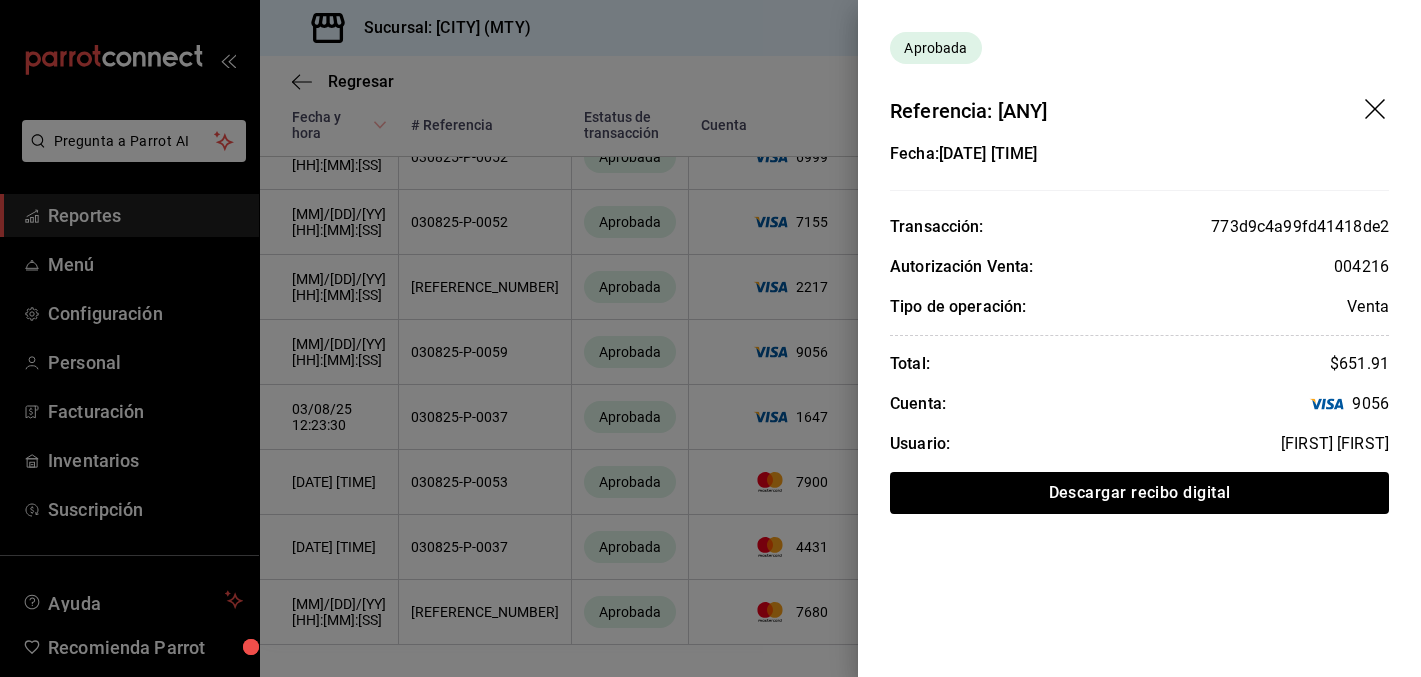click at bounding box center (710, 338) 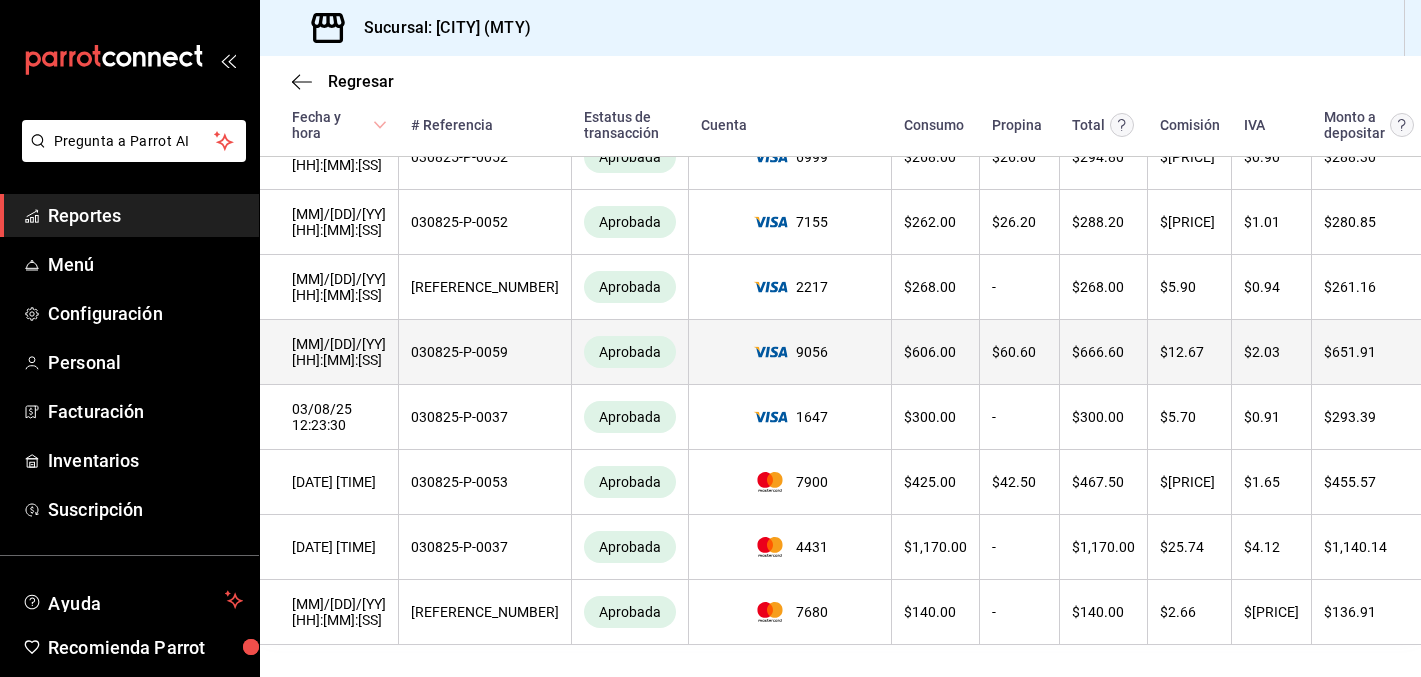 click on "Ver detalle" at bounding box center (1460, 352) 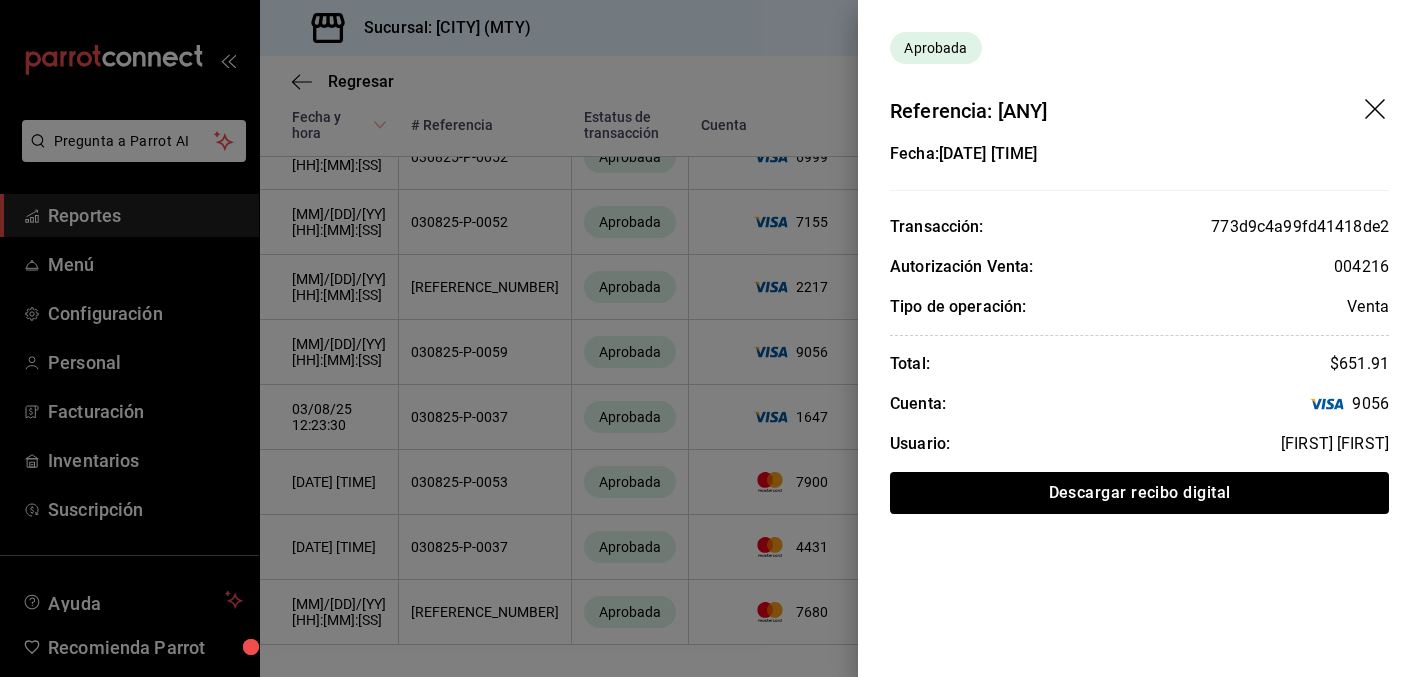 click at bounding box center [710, 338] 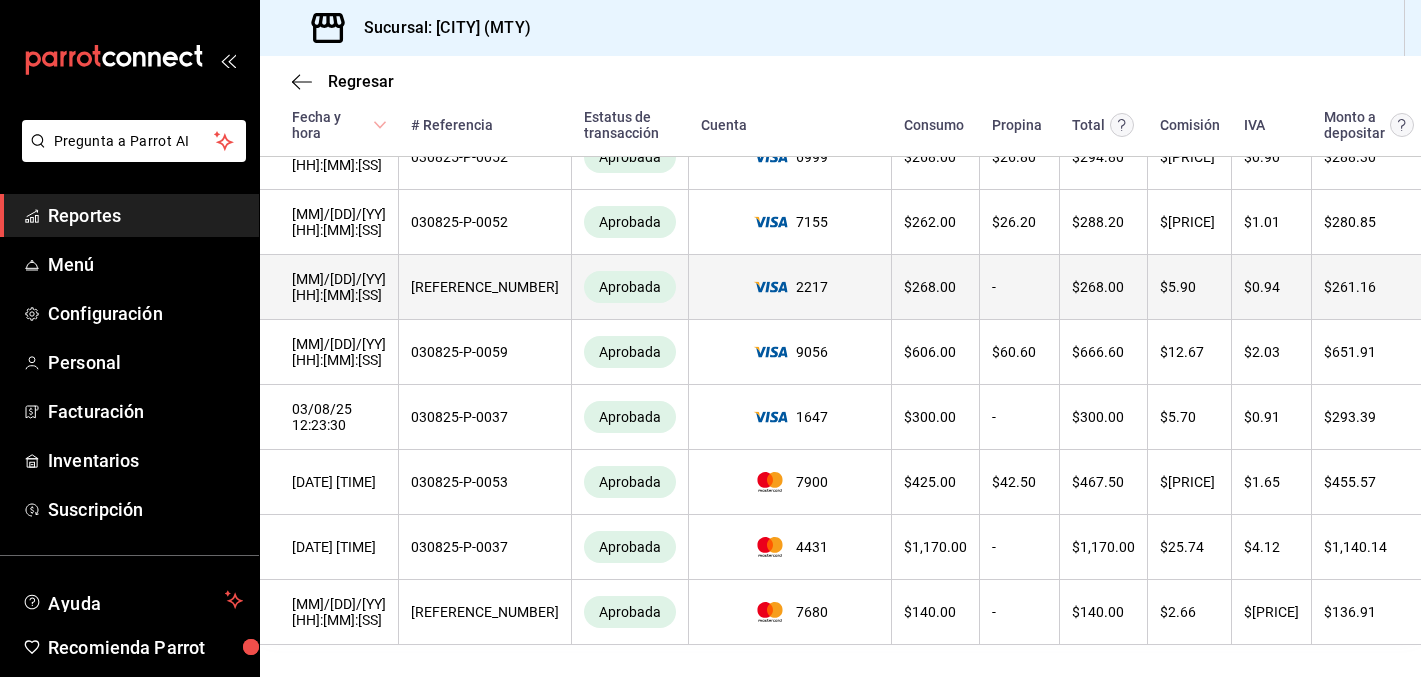 click on "Ver detalle" at bounding box center (1460, 287) 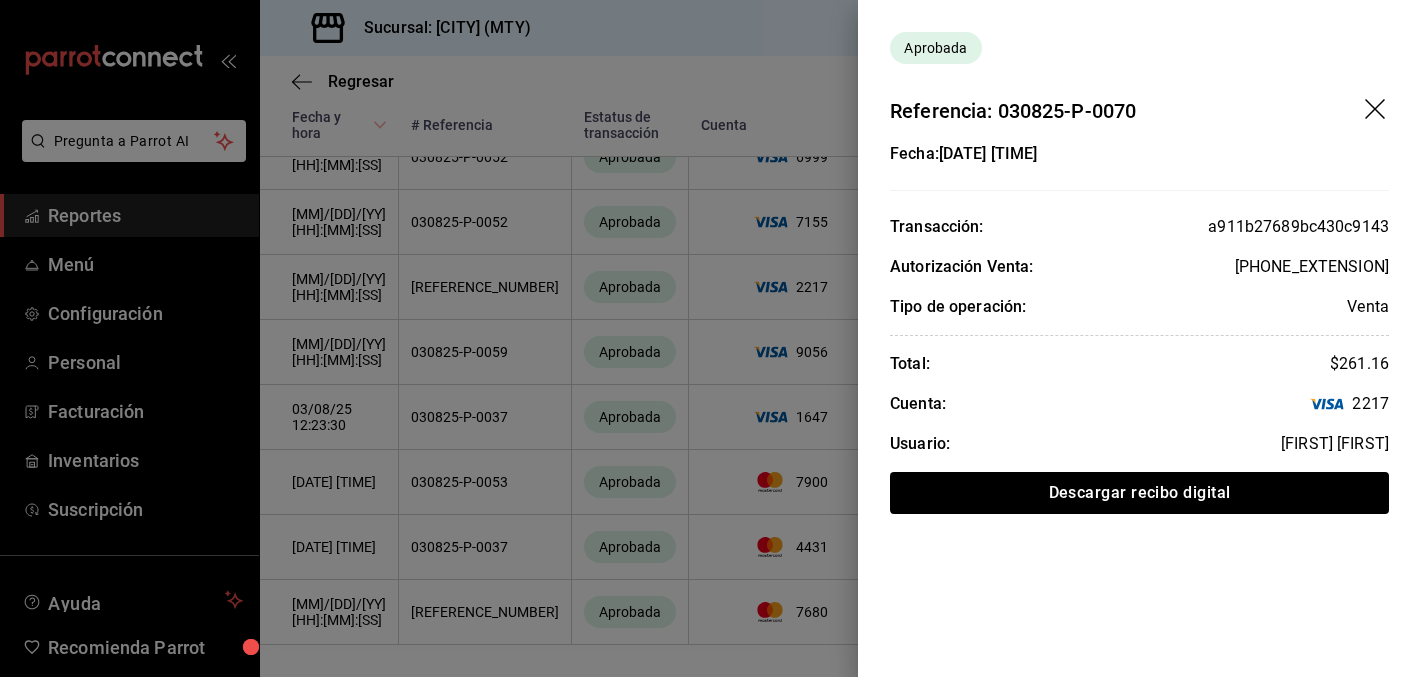 click at bounding box center [710, 338] 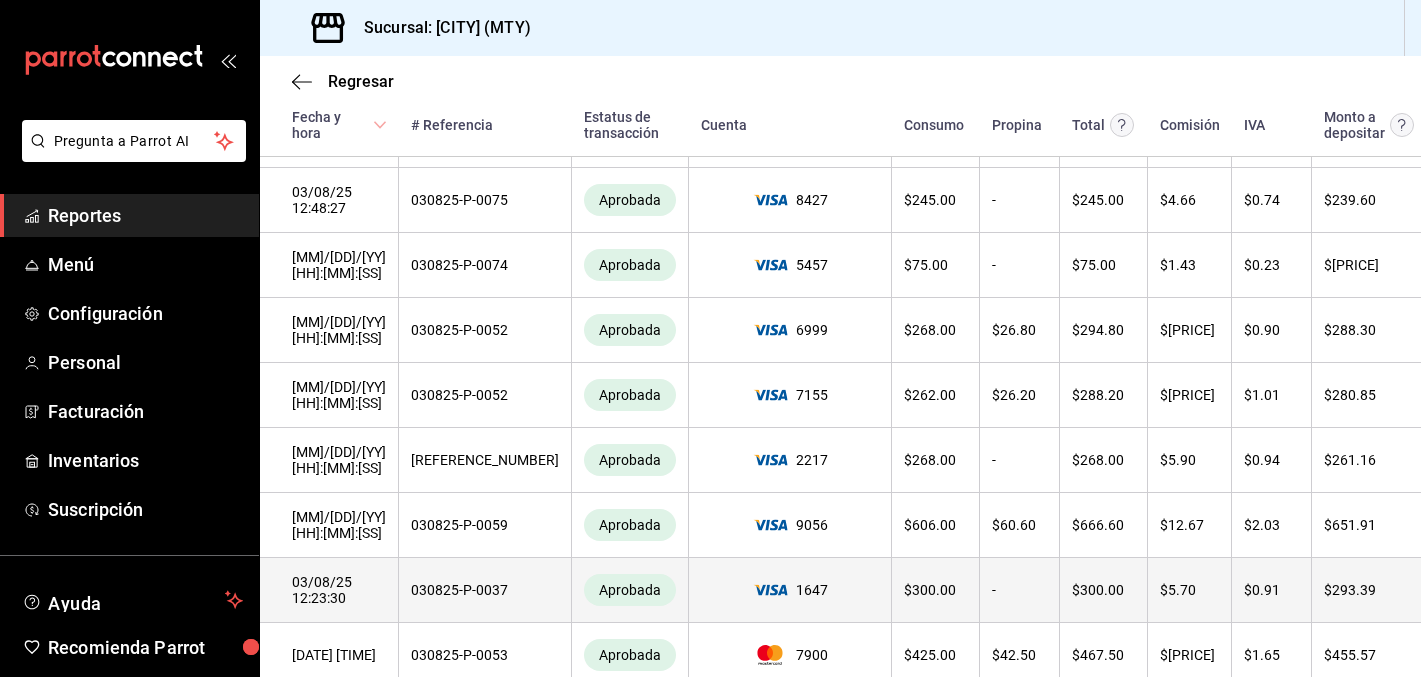 scroll, scrollTop: 3515, scrollLeft: 0, axis: vertical 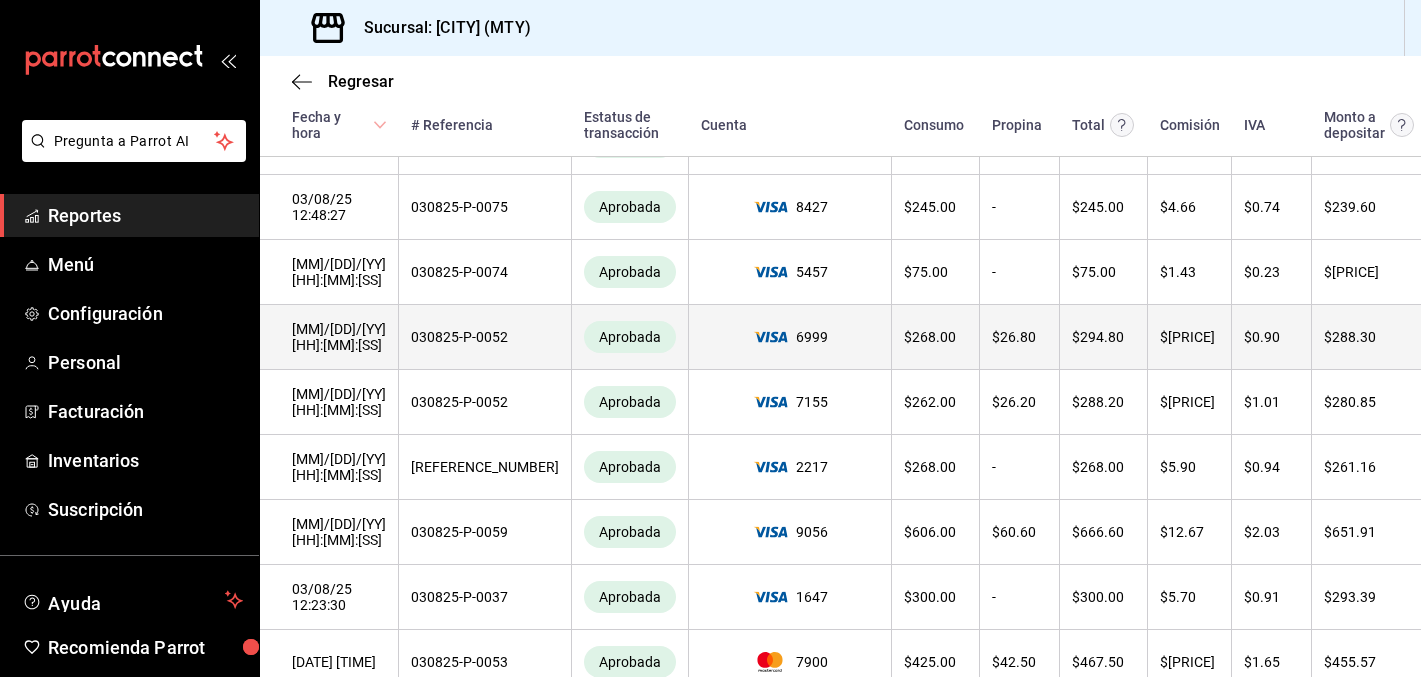 click on "Ver detalle" at bounding box center [1460, 337] 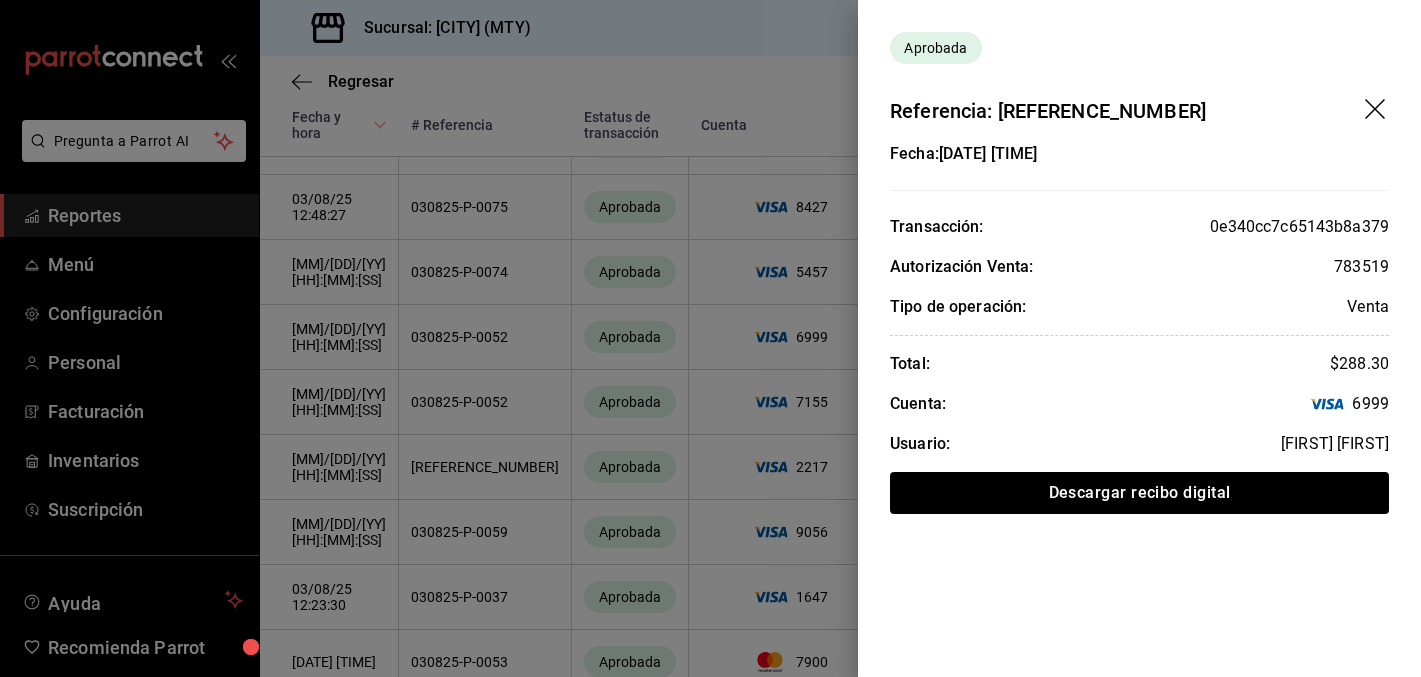 click at bounding box center (710, 338) 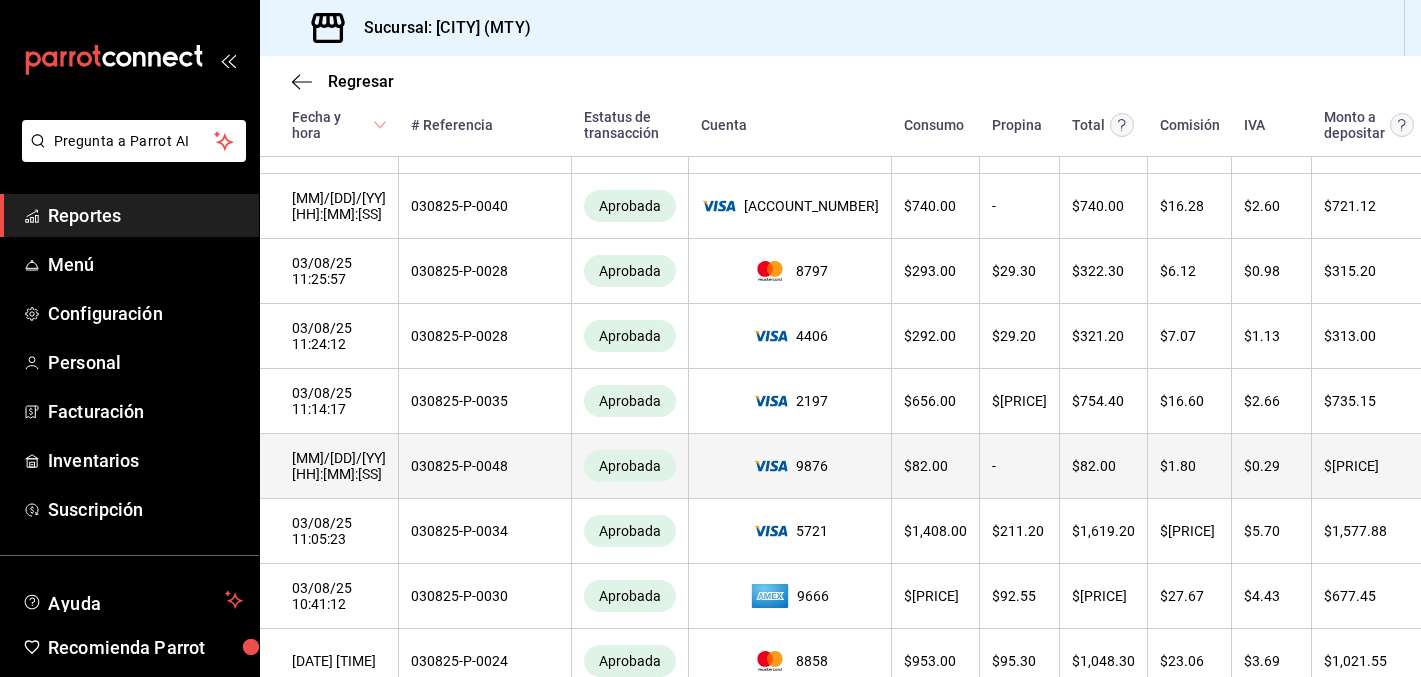 scroll, scrollTop: 5645, scrollLeft: 0, axis: vertical 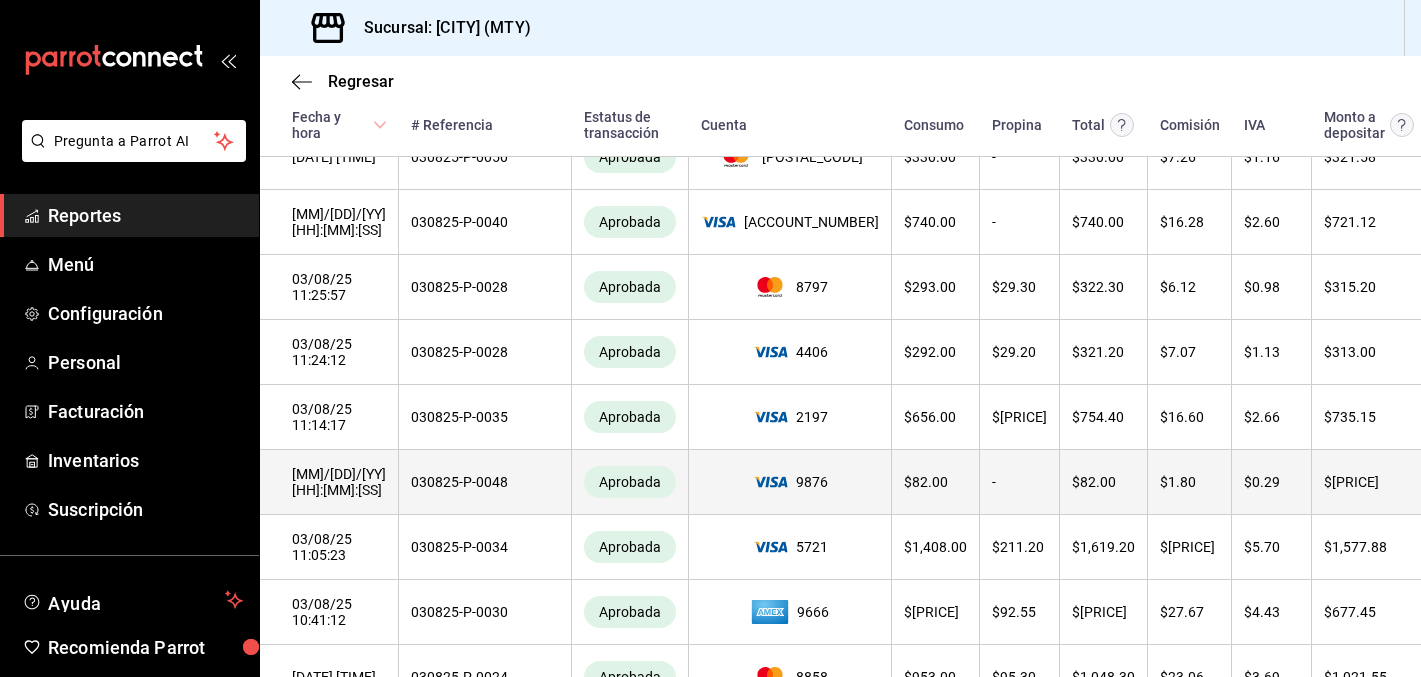 click on "Ver detalle" at bounding box center (1460, 482) 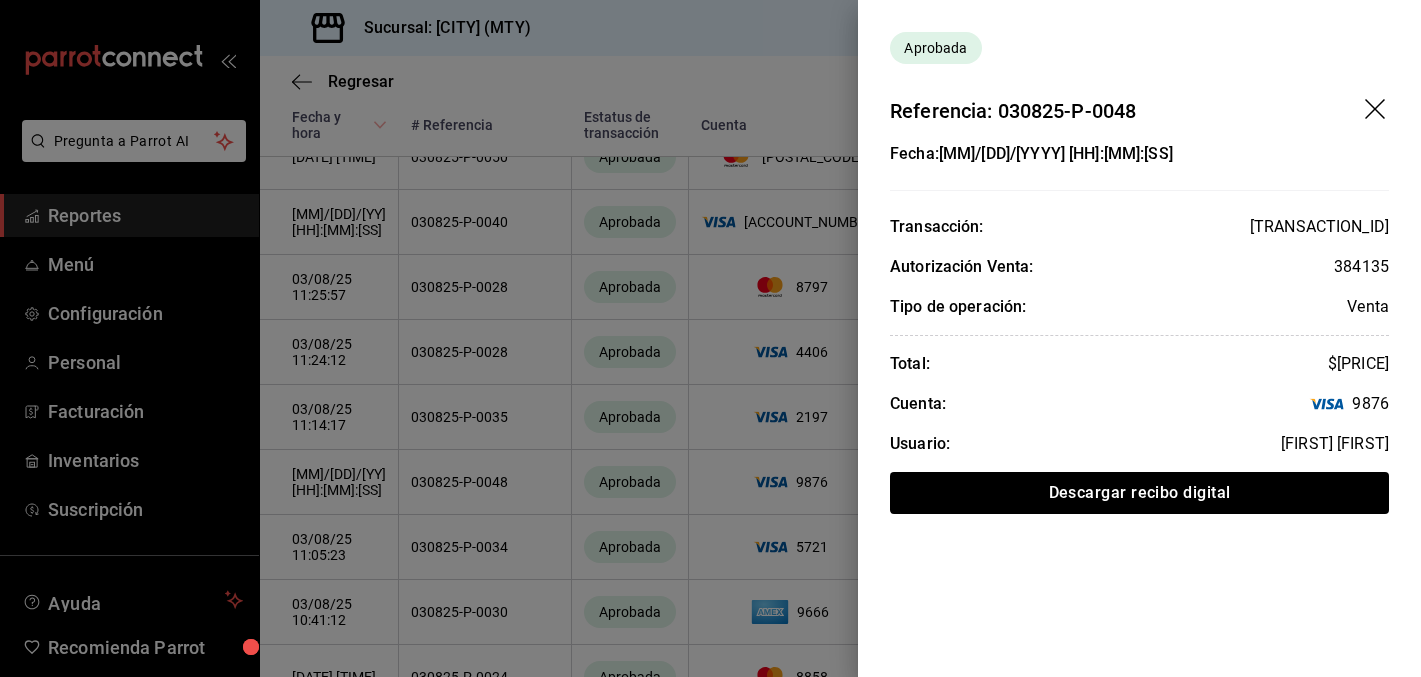 click at bounding box center (710, 338) 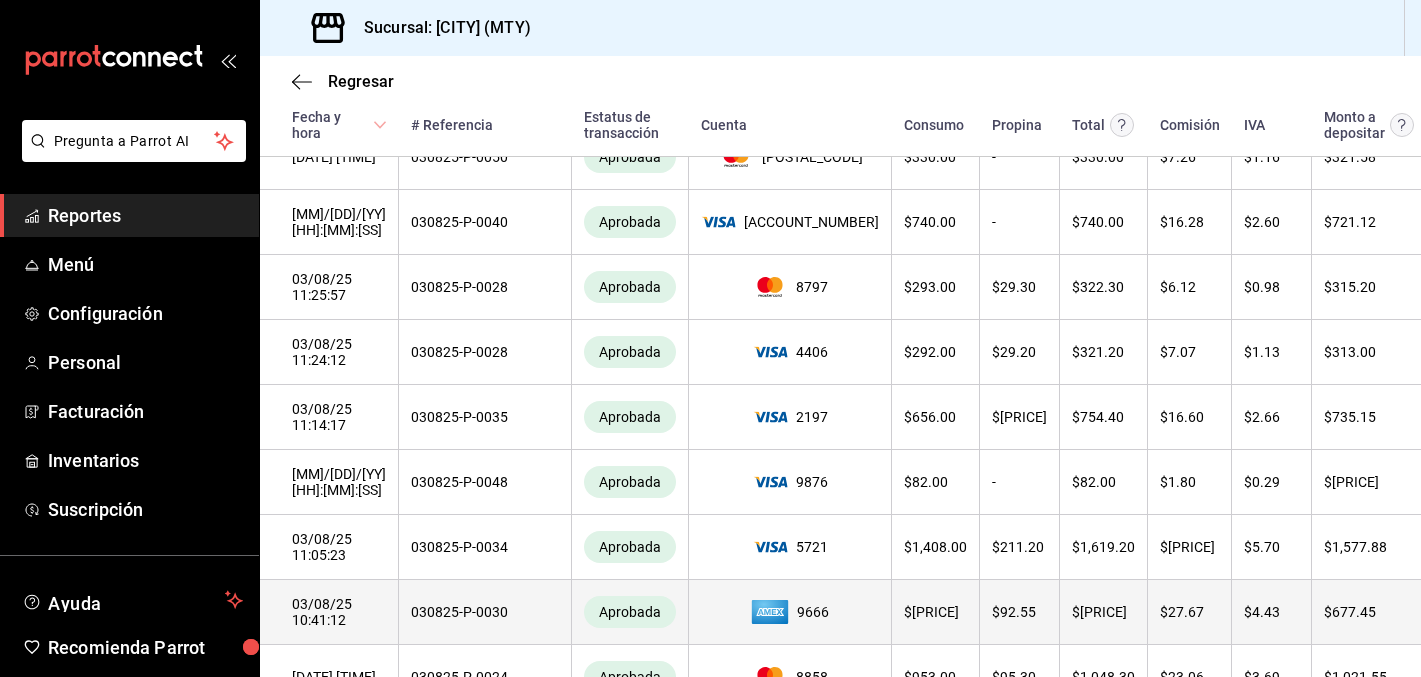 click on "Ver detalle" at bounding box center (1460, 612) 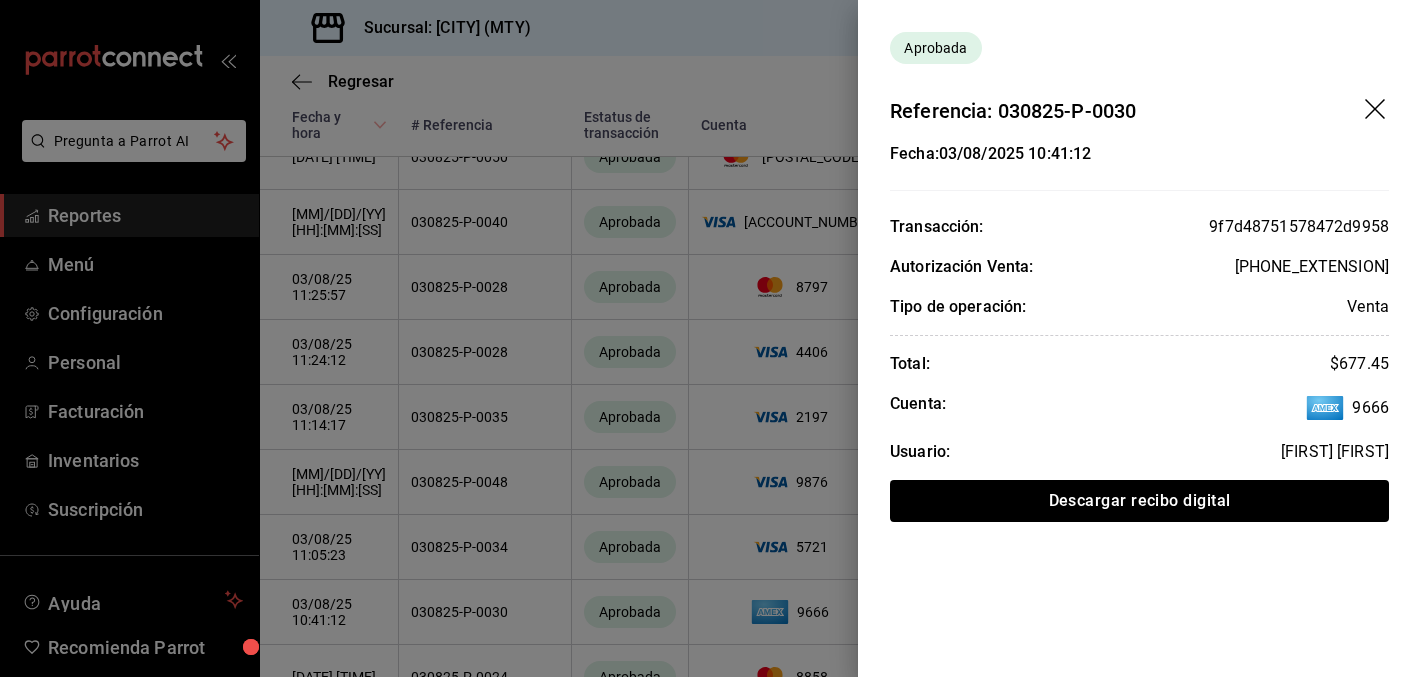 click at bounding box center [710, 338] 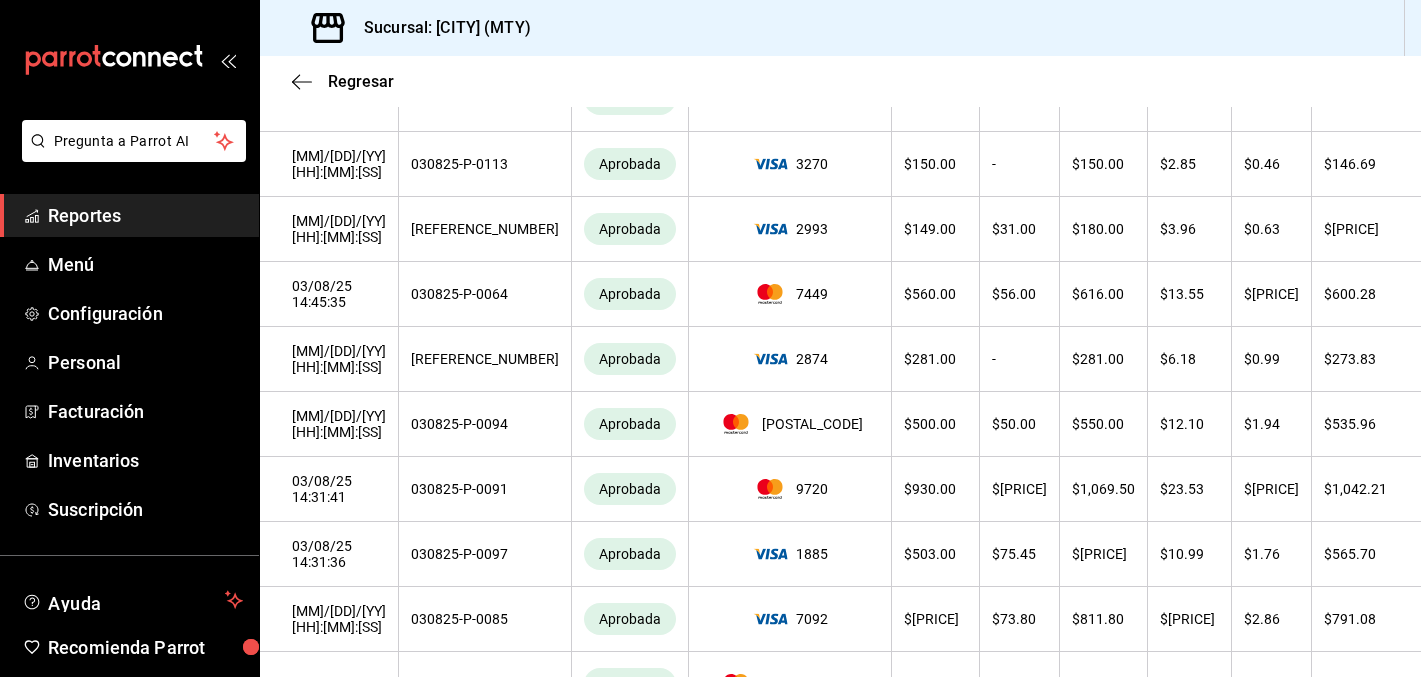 scroll, scrollTop: 0, scrollLeft: 0, axis: both 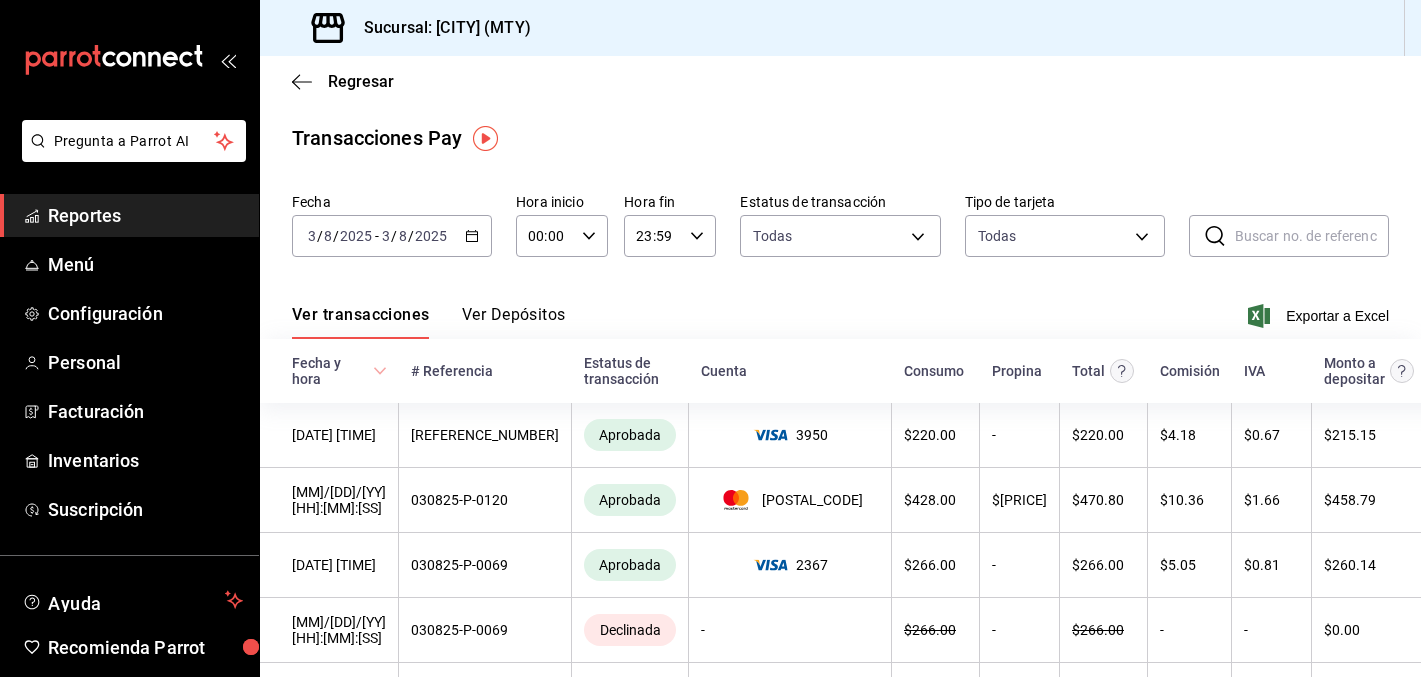 click on "2025-08-03 3 / 8 / 2025 - 2025-08-03 3 / 8 / 2025" at bounding box center (392, 236) 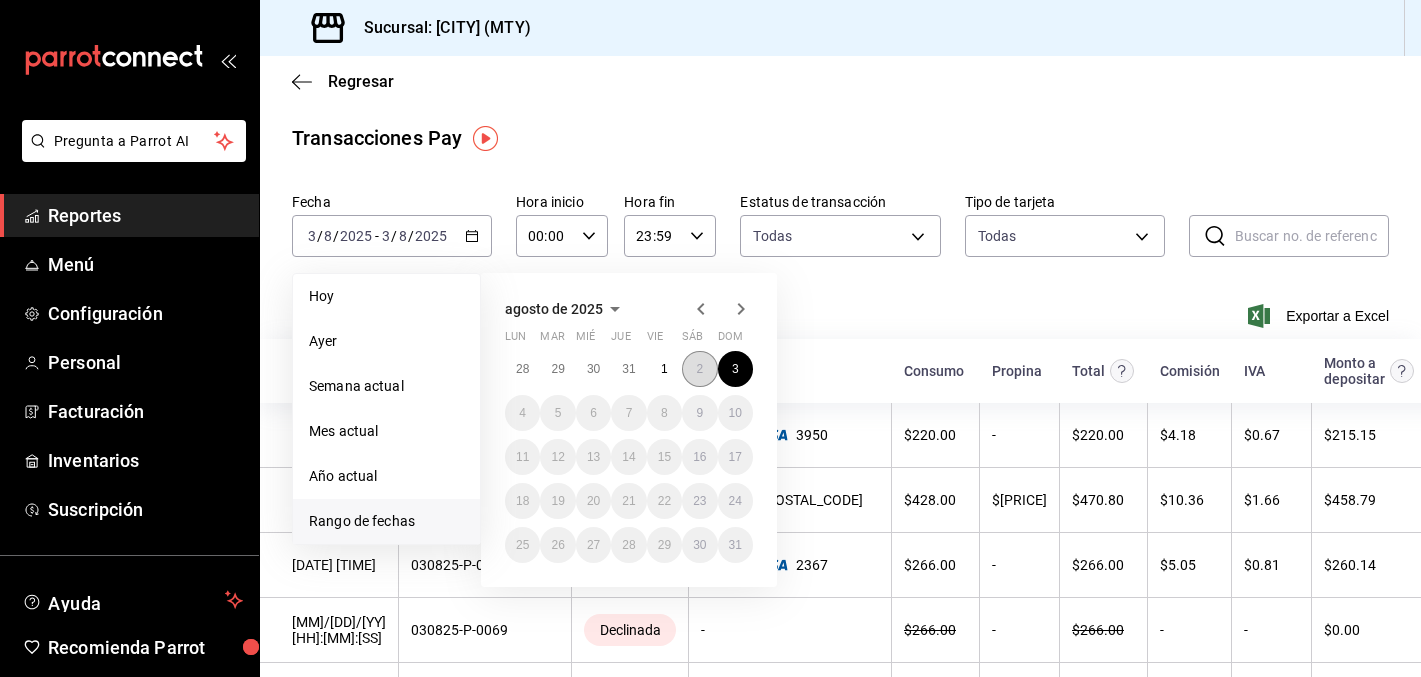 click on "2" at bounding box center (699, 369) 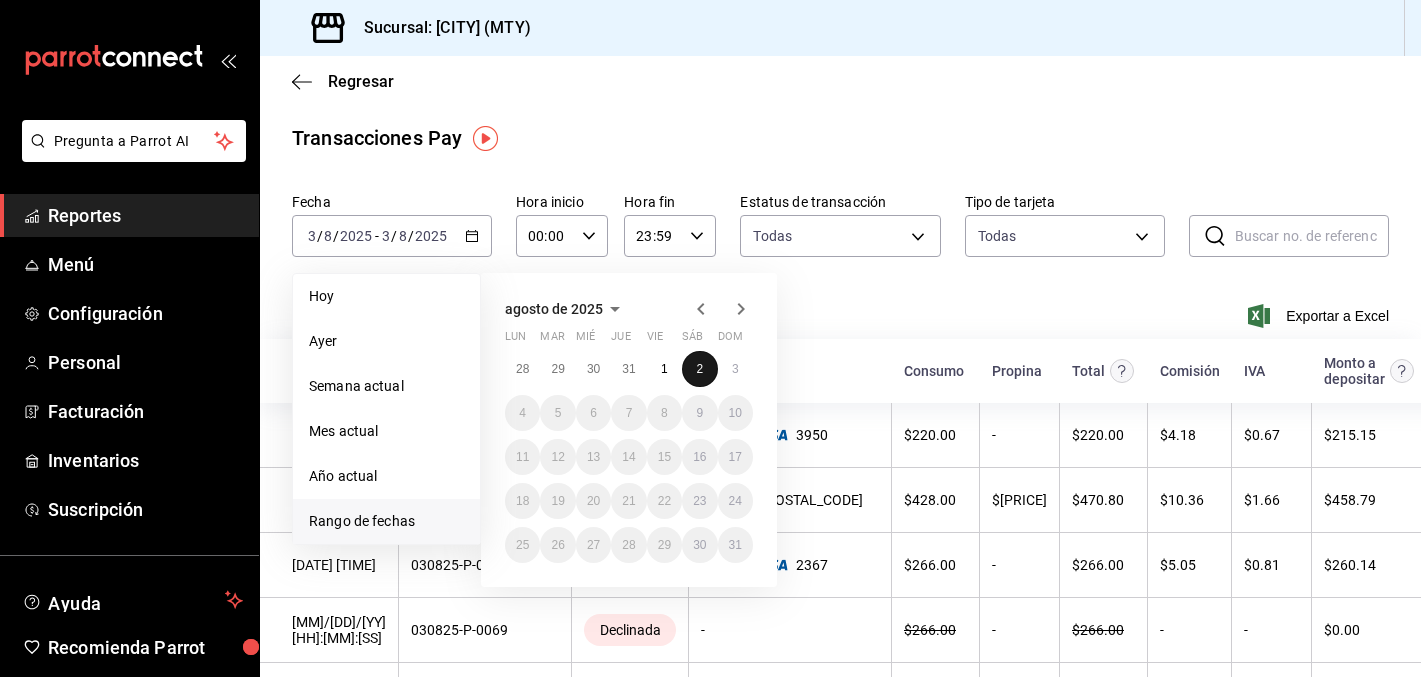 click on "2" at bounding box center [699, 369] 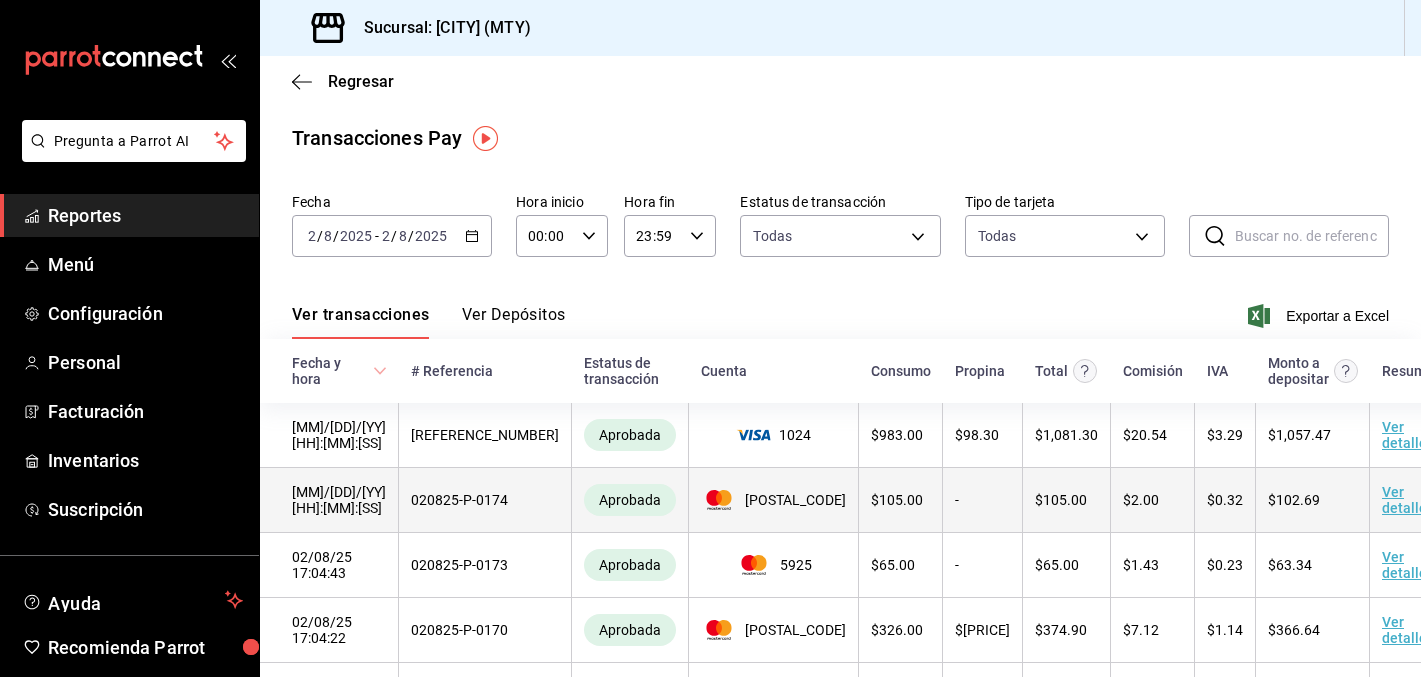 click on "Ver detalle" at bounding box center [1404, 500] 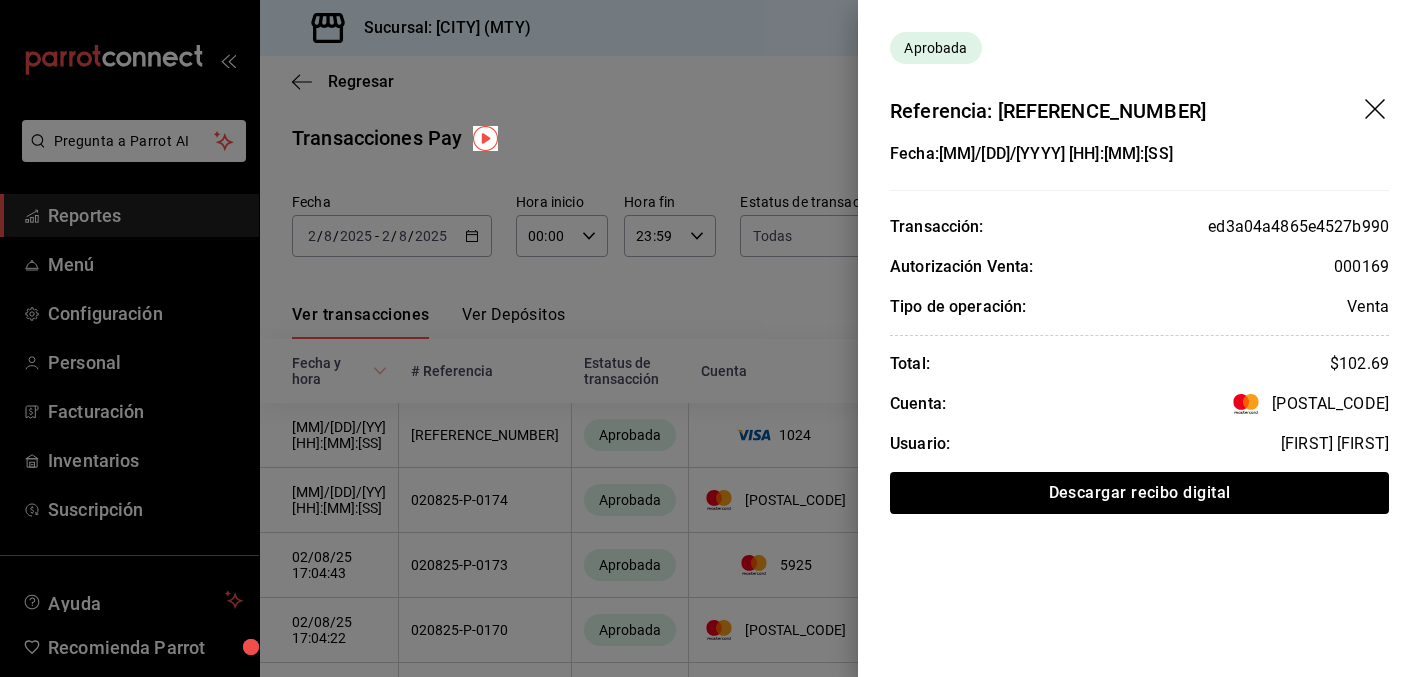 click at bounding box center [710, 338] 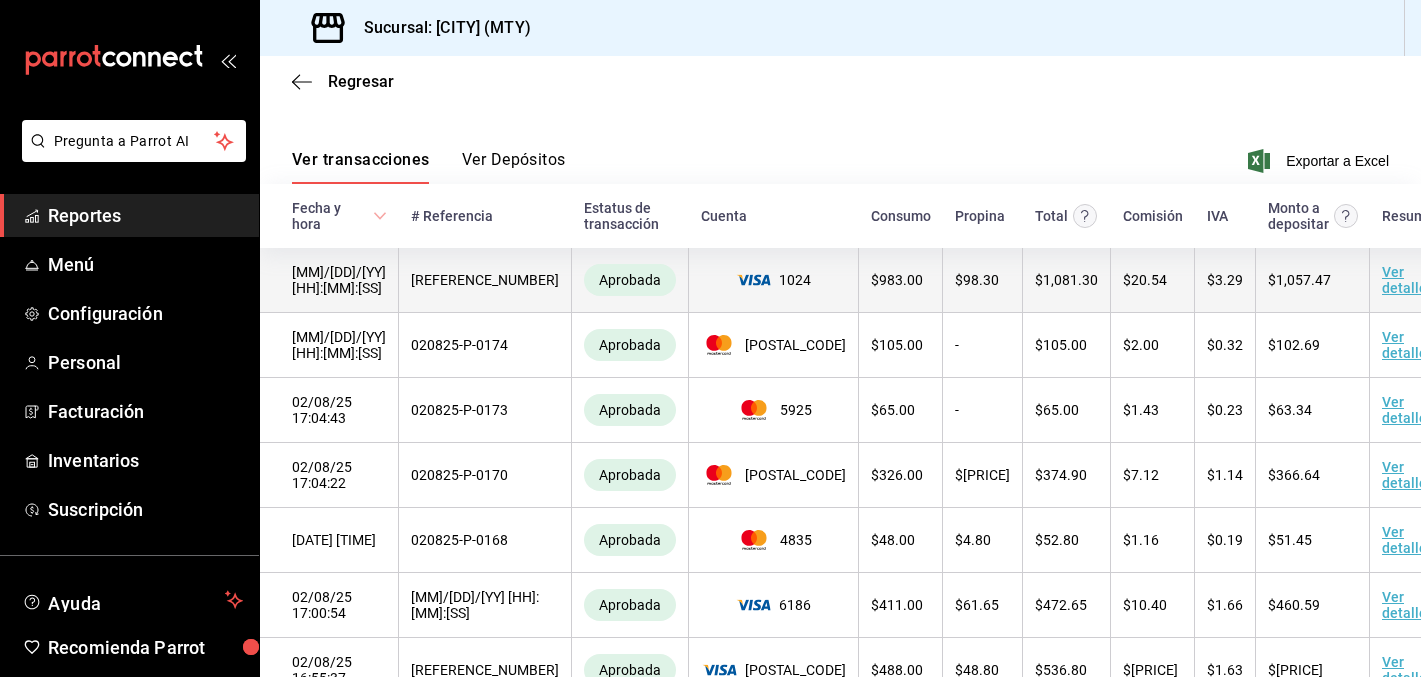 scroll, scrollTop: 253, scrollLeft: 0, axis: vertical 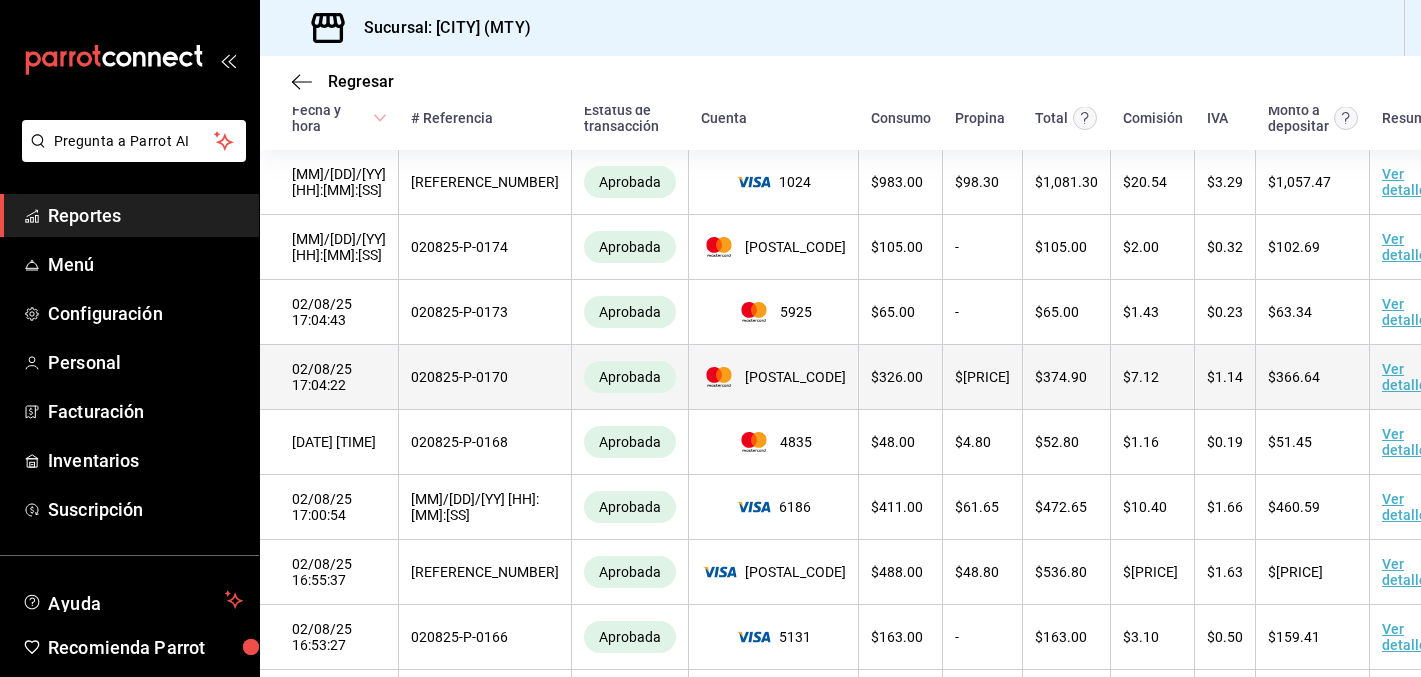 click on "Ver detalle" at bounding box center [1404, 377] 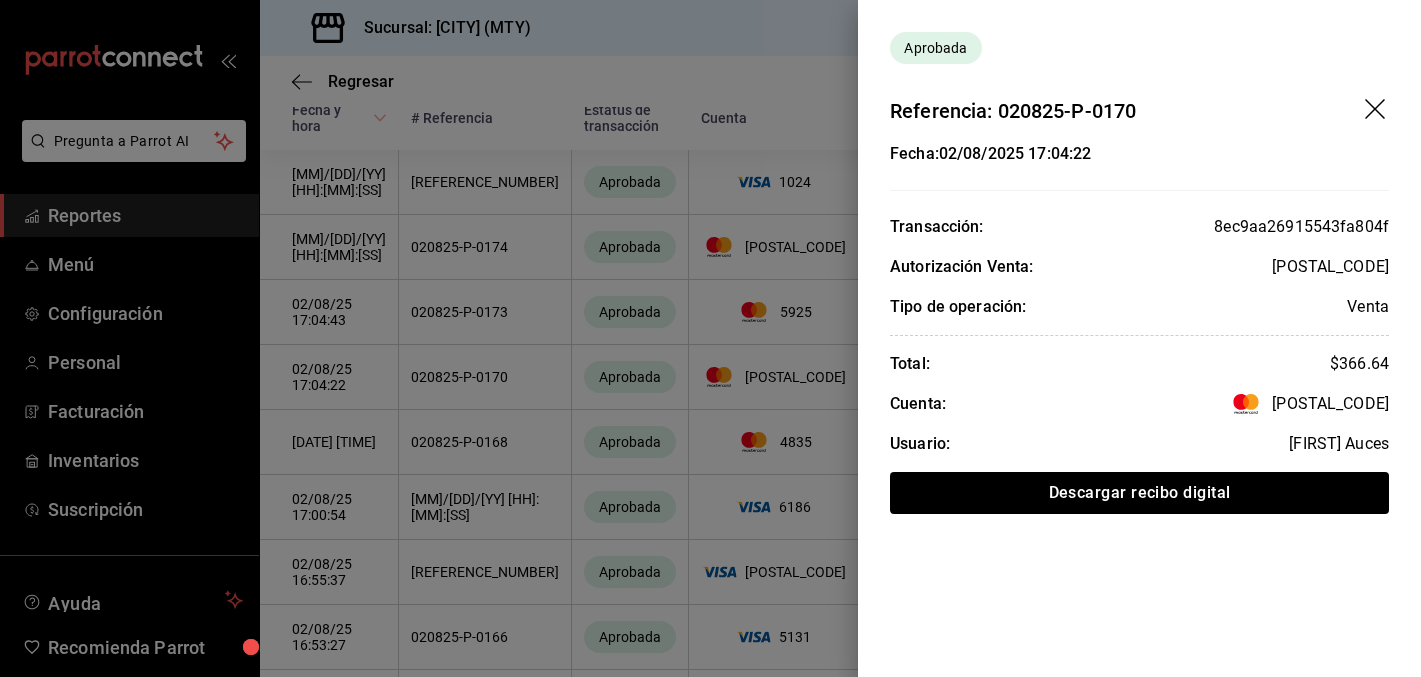 click at bounding box center (710, 338) 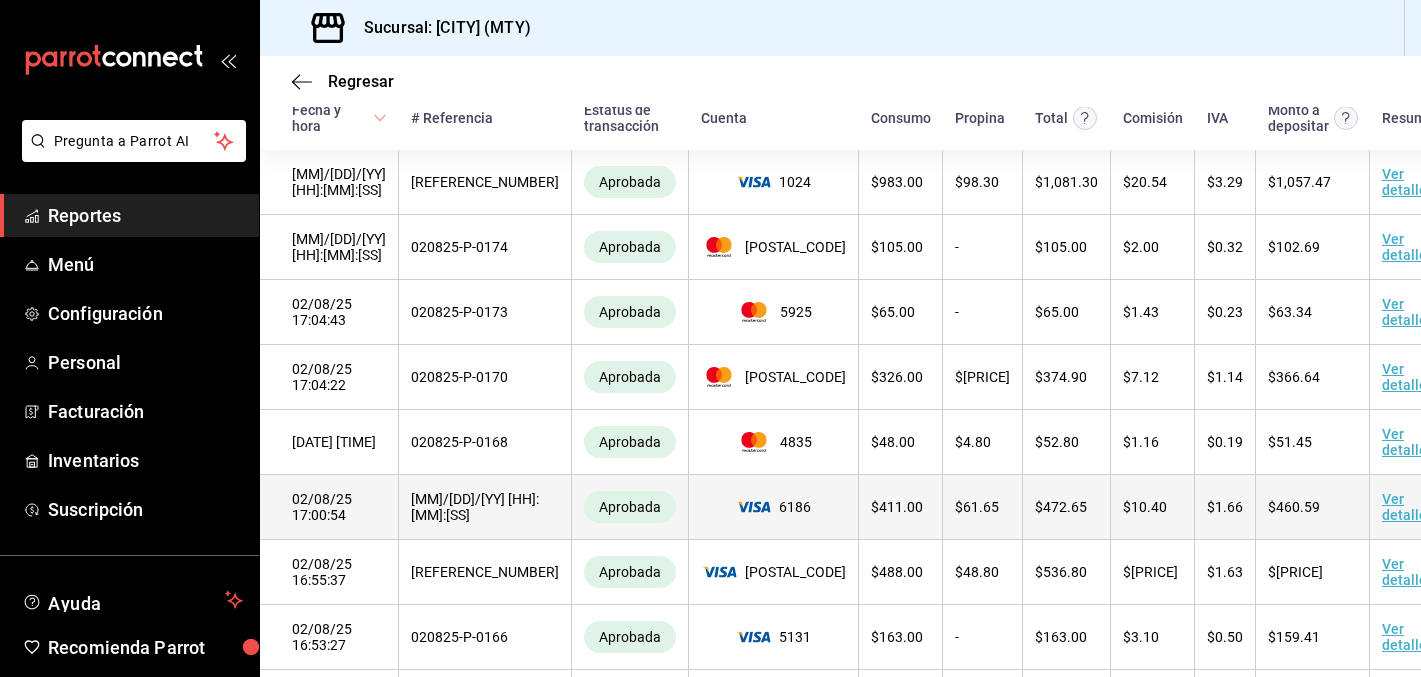 click on "Ver detalle" at bounding box center [1404, 507] 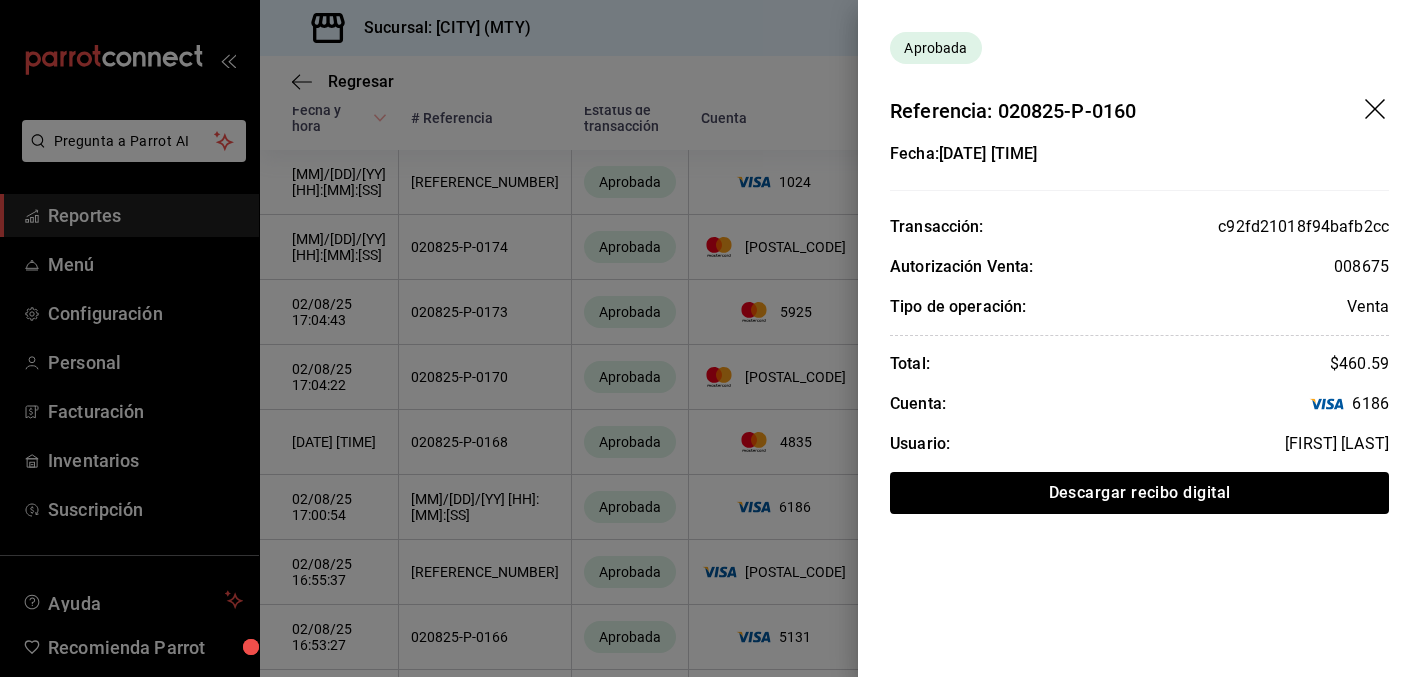 click at bounding box center (710, 338) 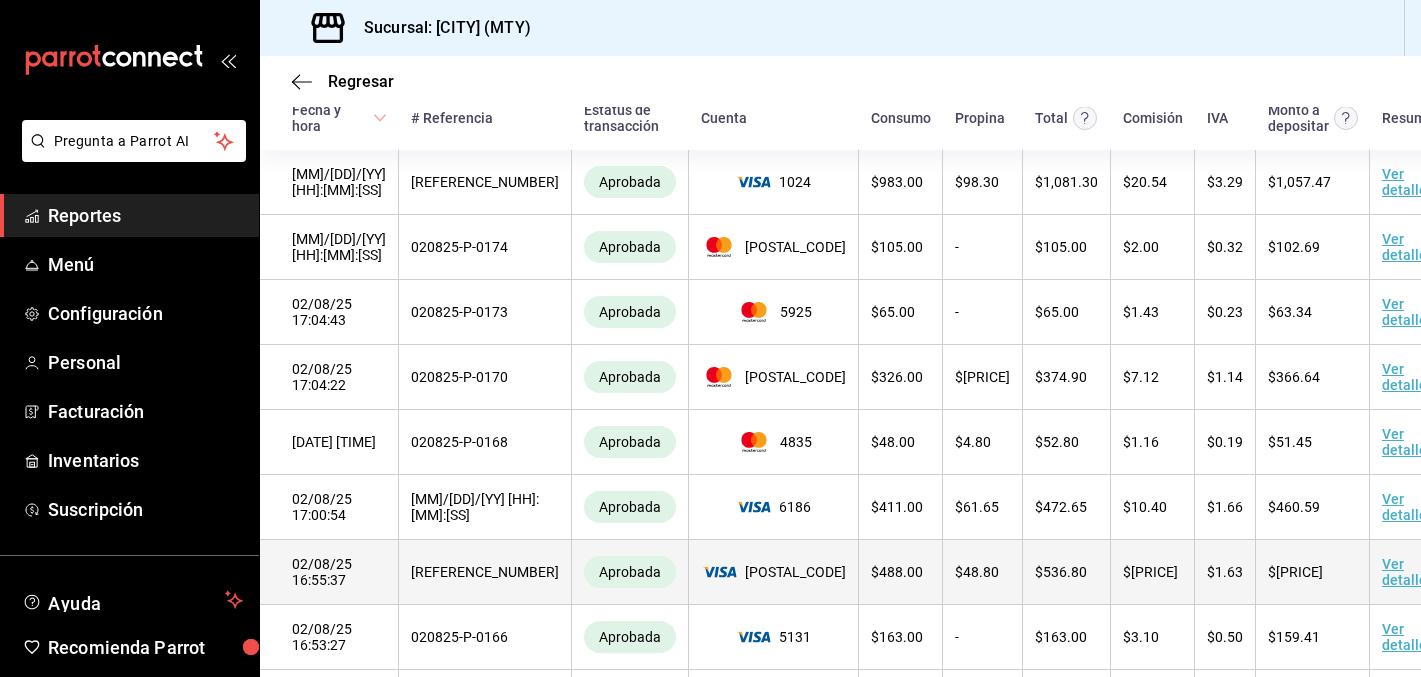 click on "Ver detalle" at bounding box center (1404, 572) 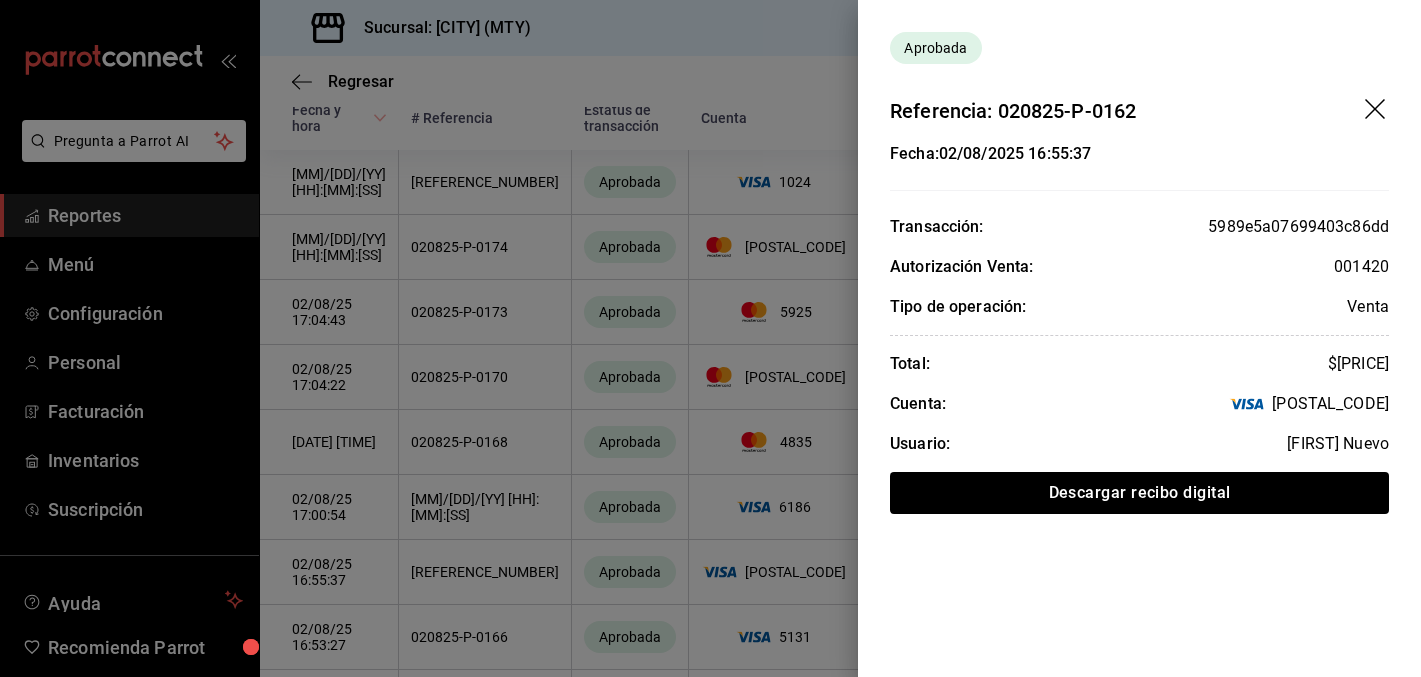 click at bounding box center [710, 338] 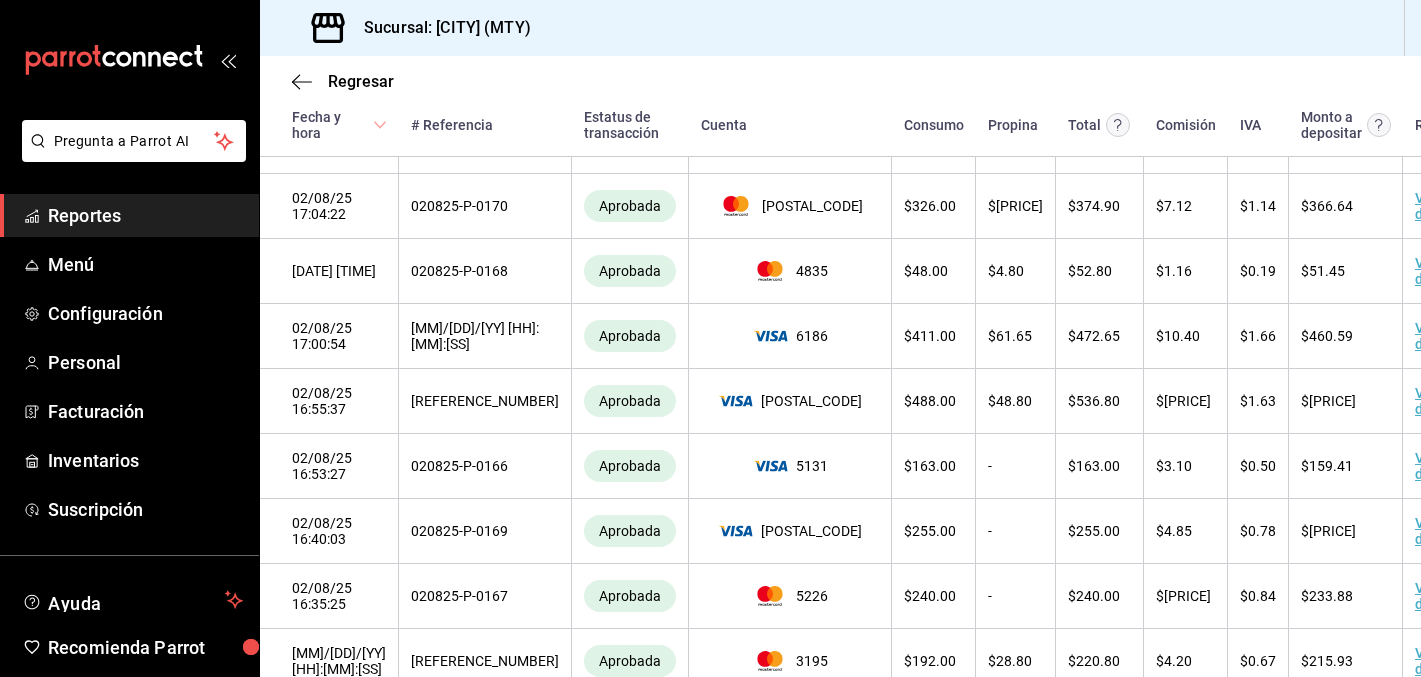 scroll, scrollTop: 1039, scrollLeft: 0, axis: vertical 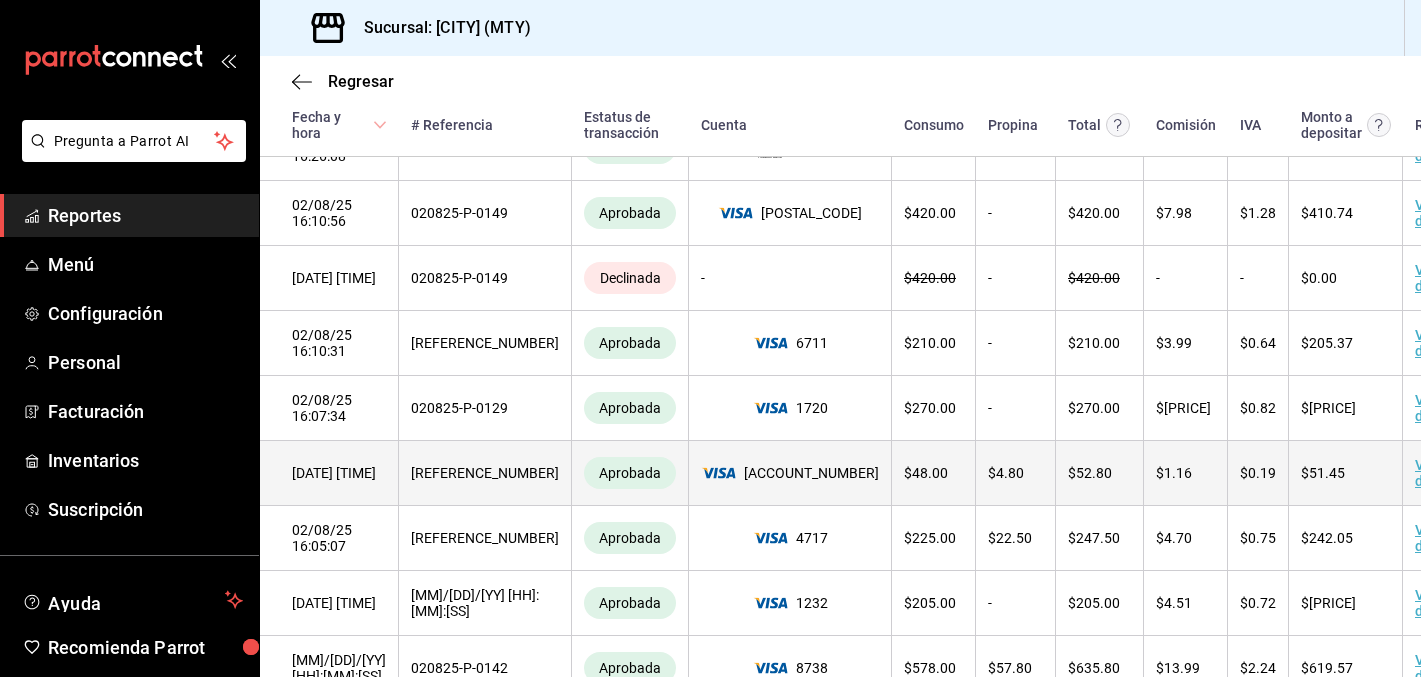 click on "Ver detalle" at bounding box center (1437, 473) 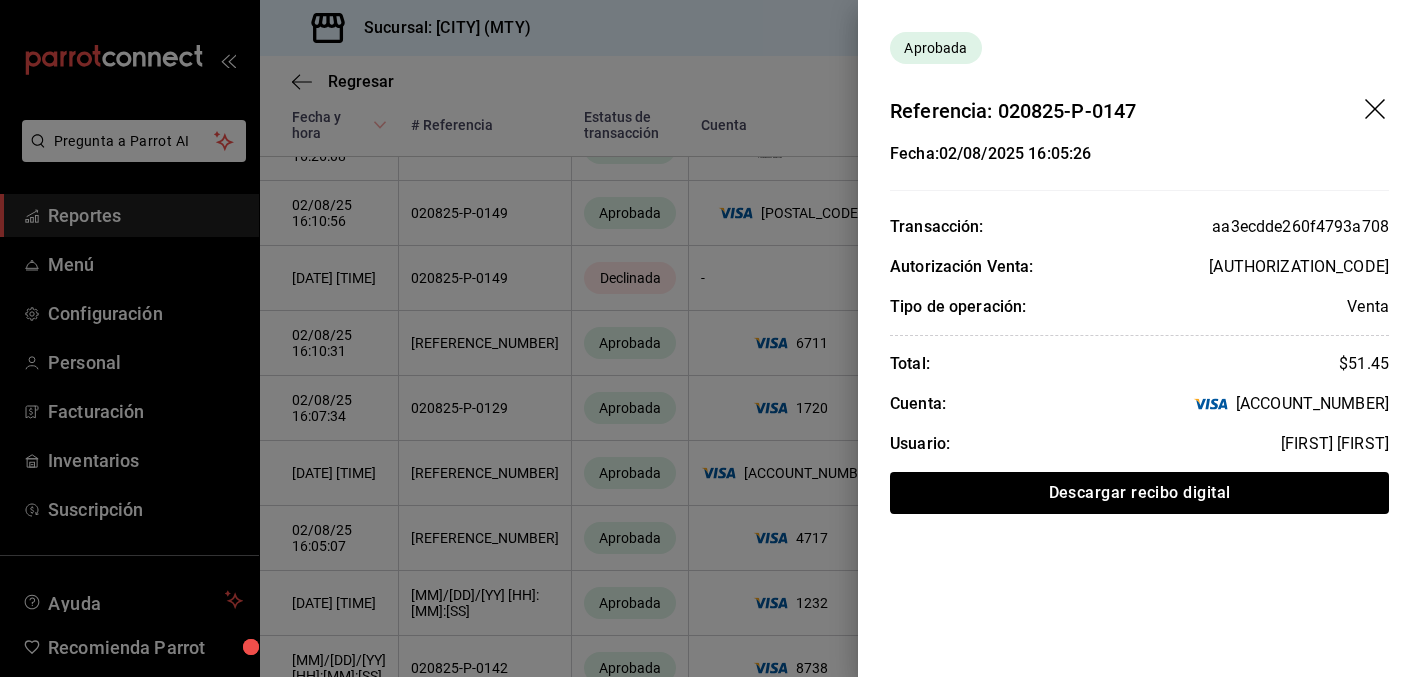 click at bounding box center (710, 338) 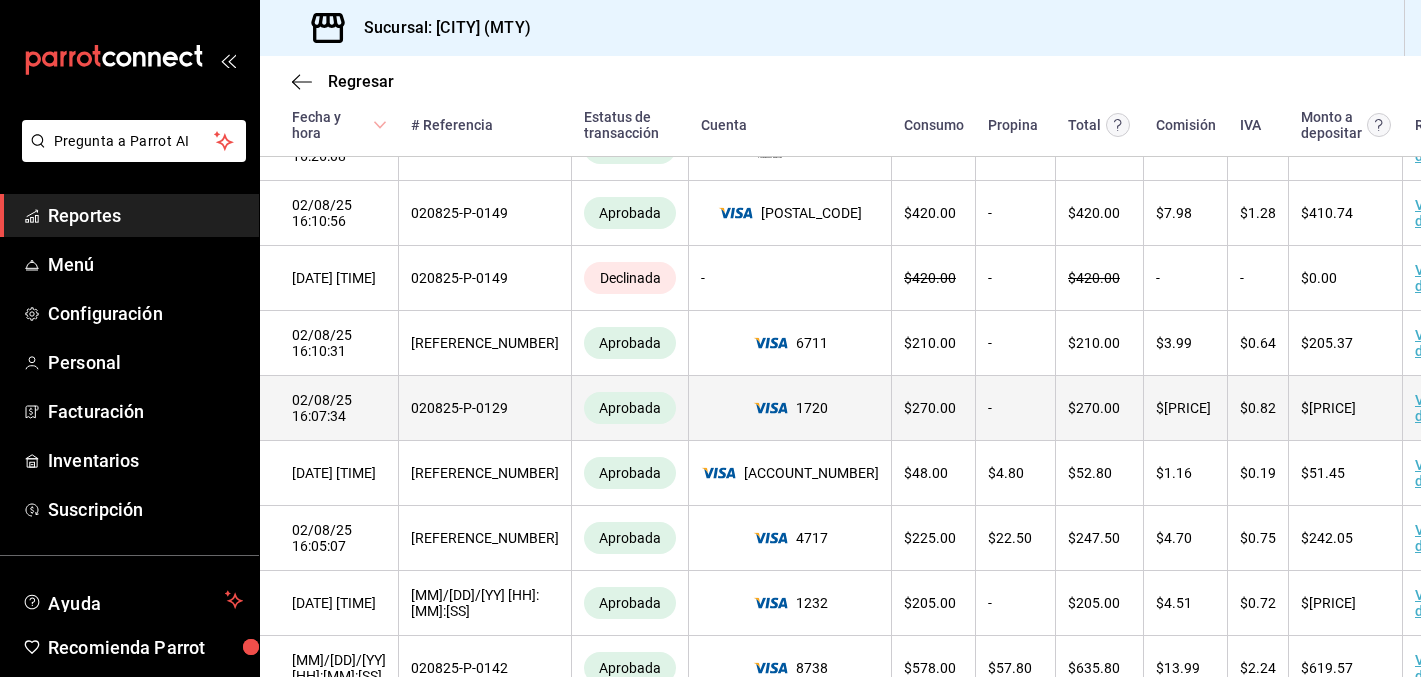 scroll, scrollTop: 0, scrollLeft: 0, axis: both 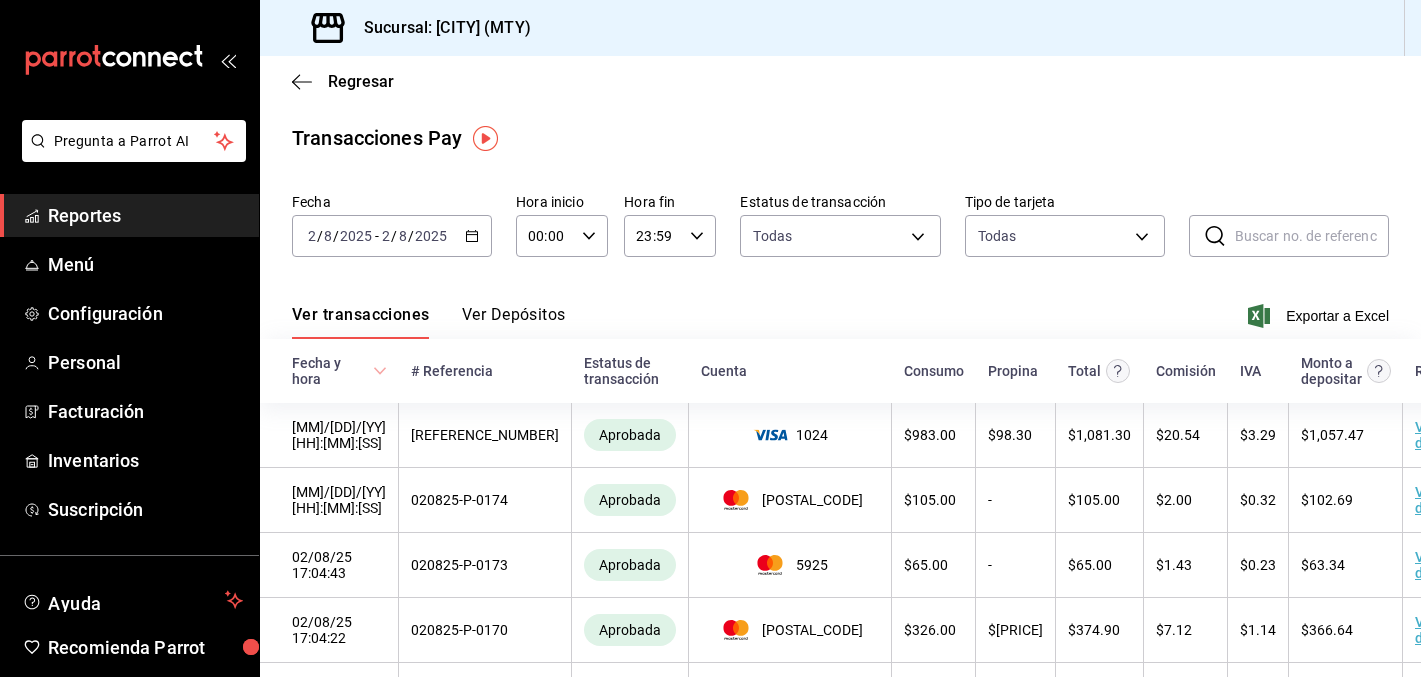 click on "2025-08-02 2 / 8 / 2025 - 2025-08-02 2 / 8 / 2025" at bounding box center (392, 236) 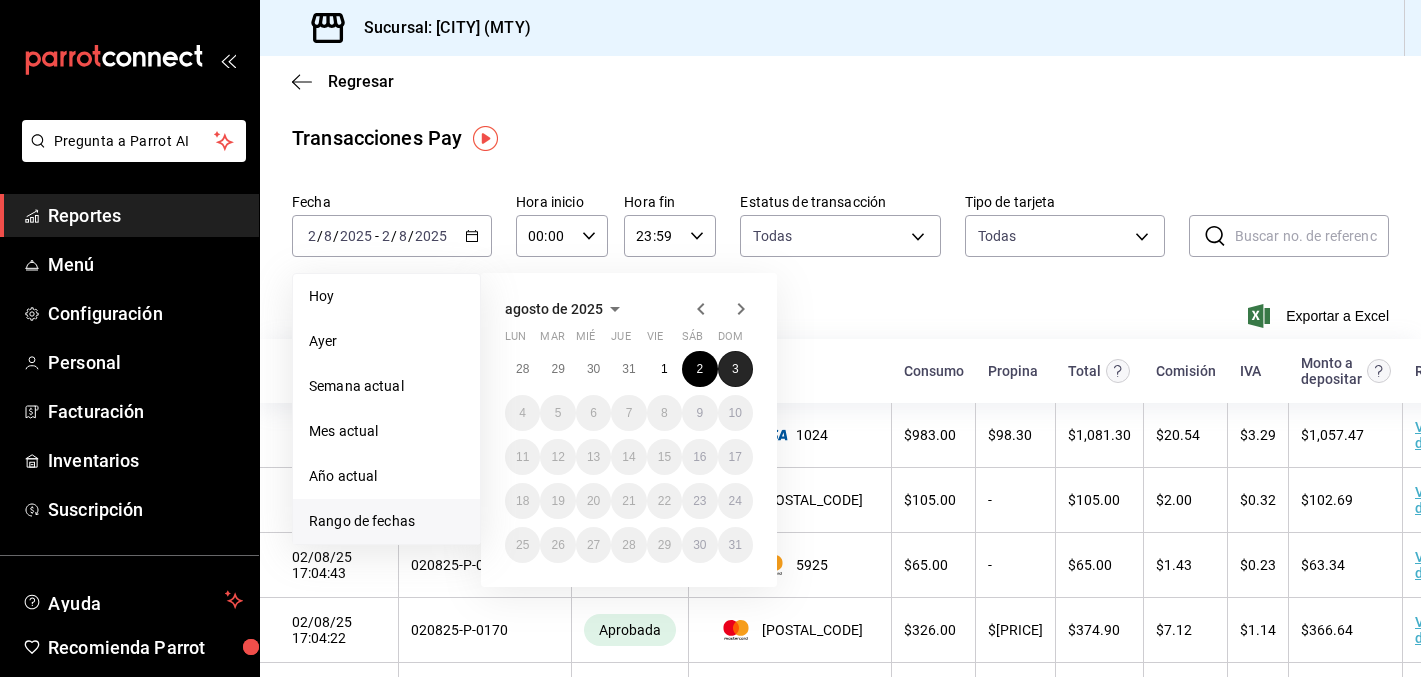 click on "3" at bounding box center [735, 369] 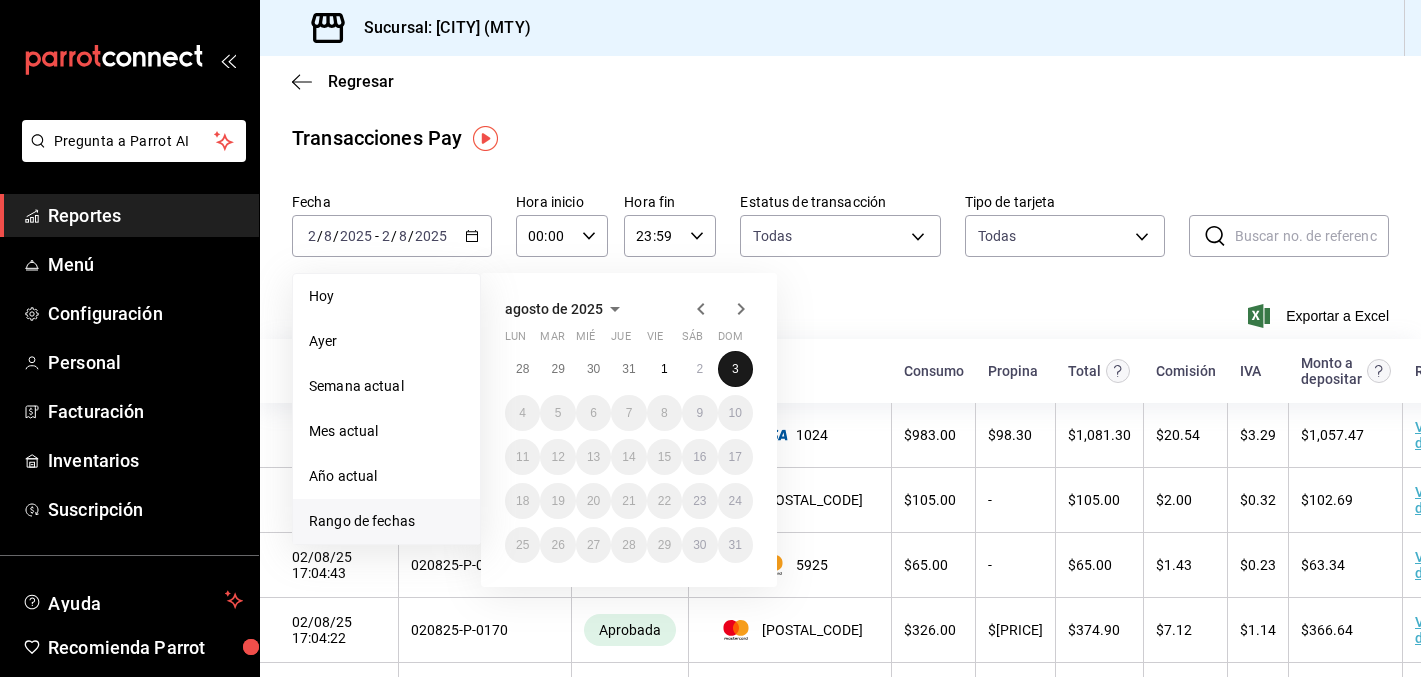 click on "3" at bounding box center (735, 369) 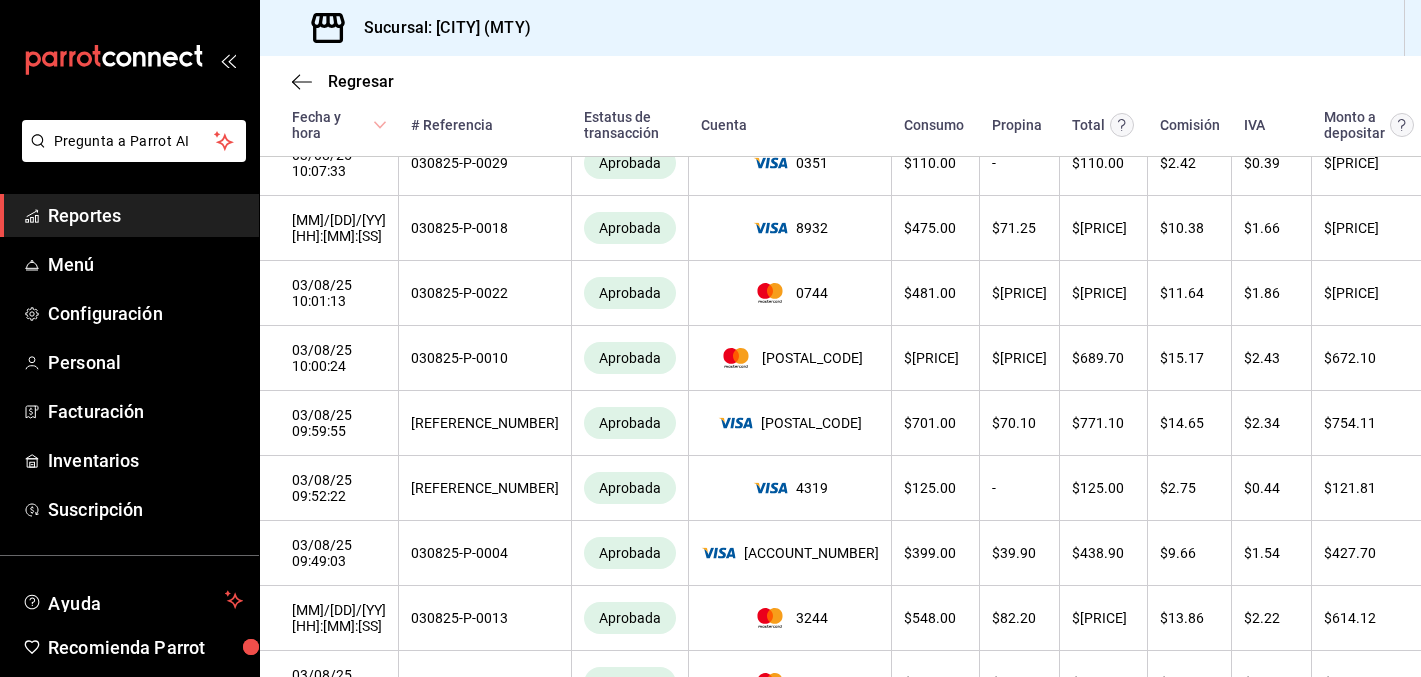 scroll, scrollTop: 7400, scrollLeft: 0, axis: vertical 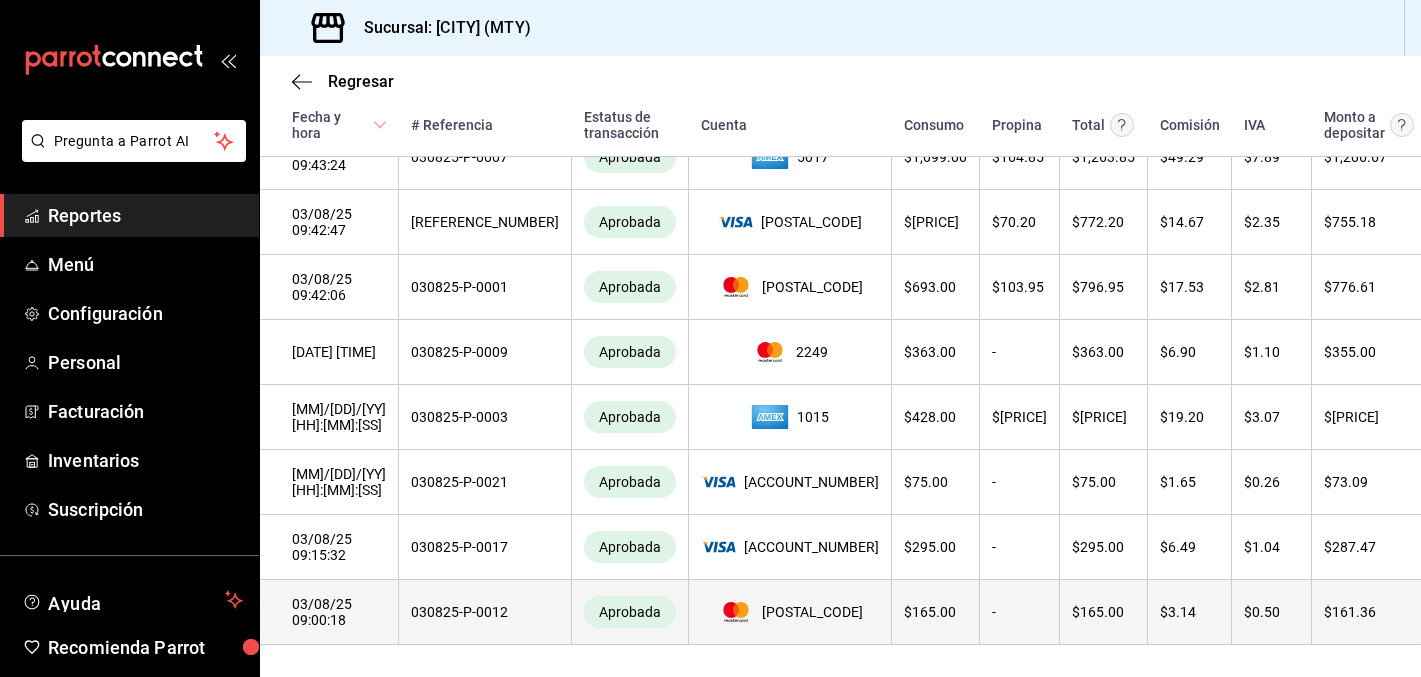 click on "Ver detalle" at bounding box center [1460, 612] 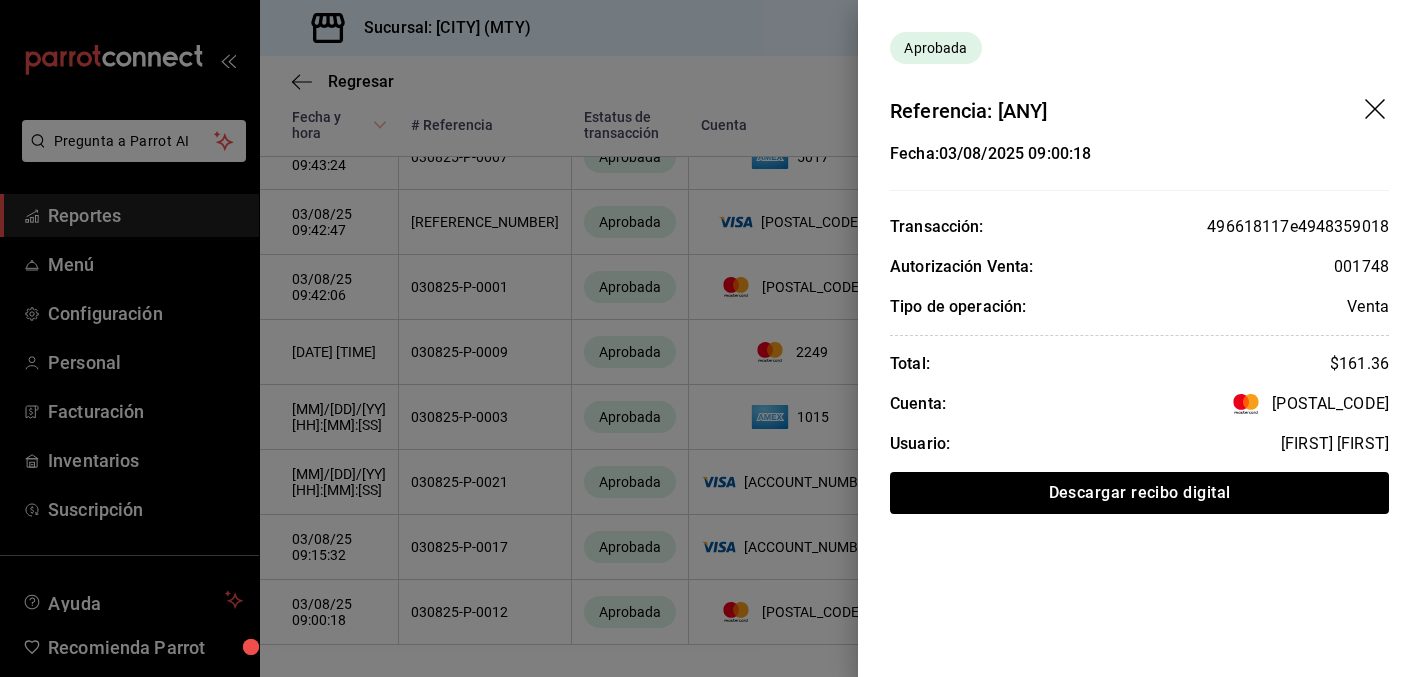 click at bounding box center [710, 338] 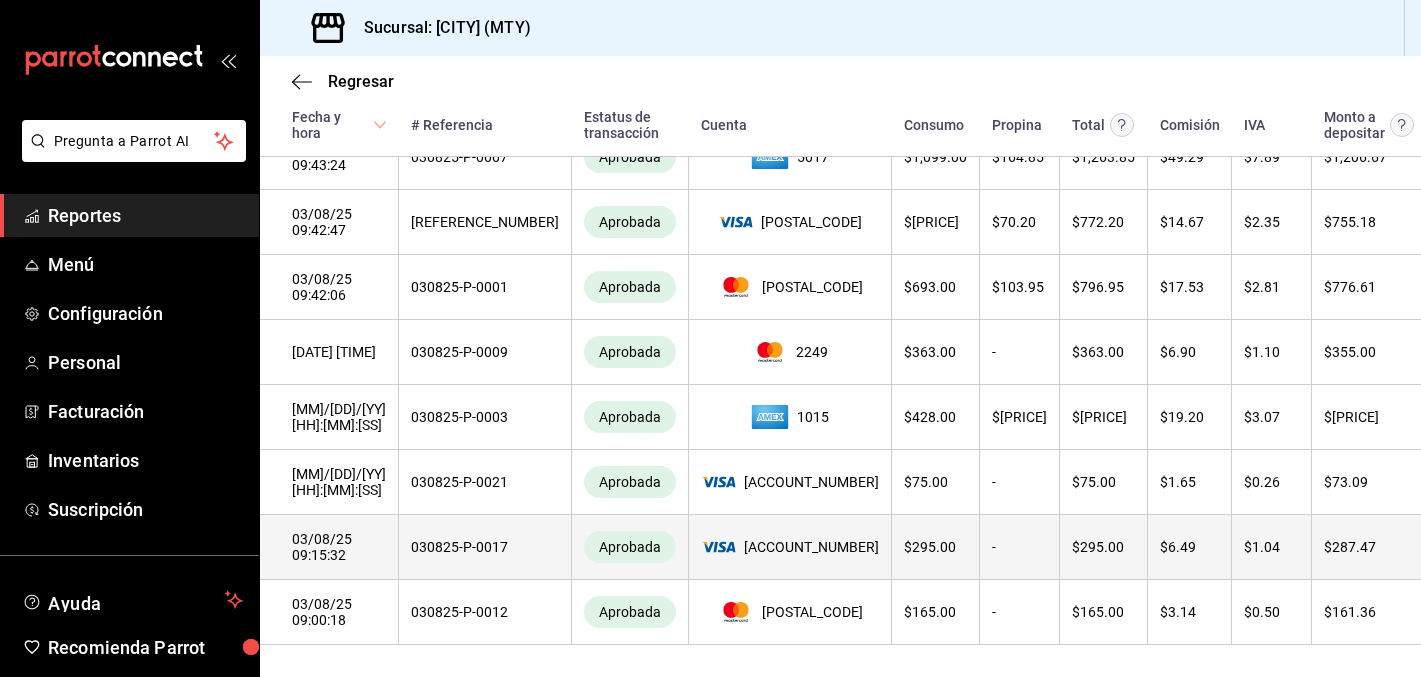 click on "Ver detalle" at bounding box center [1460, 547] 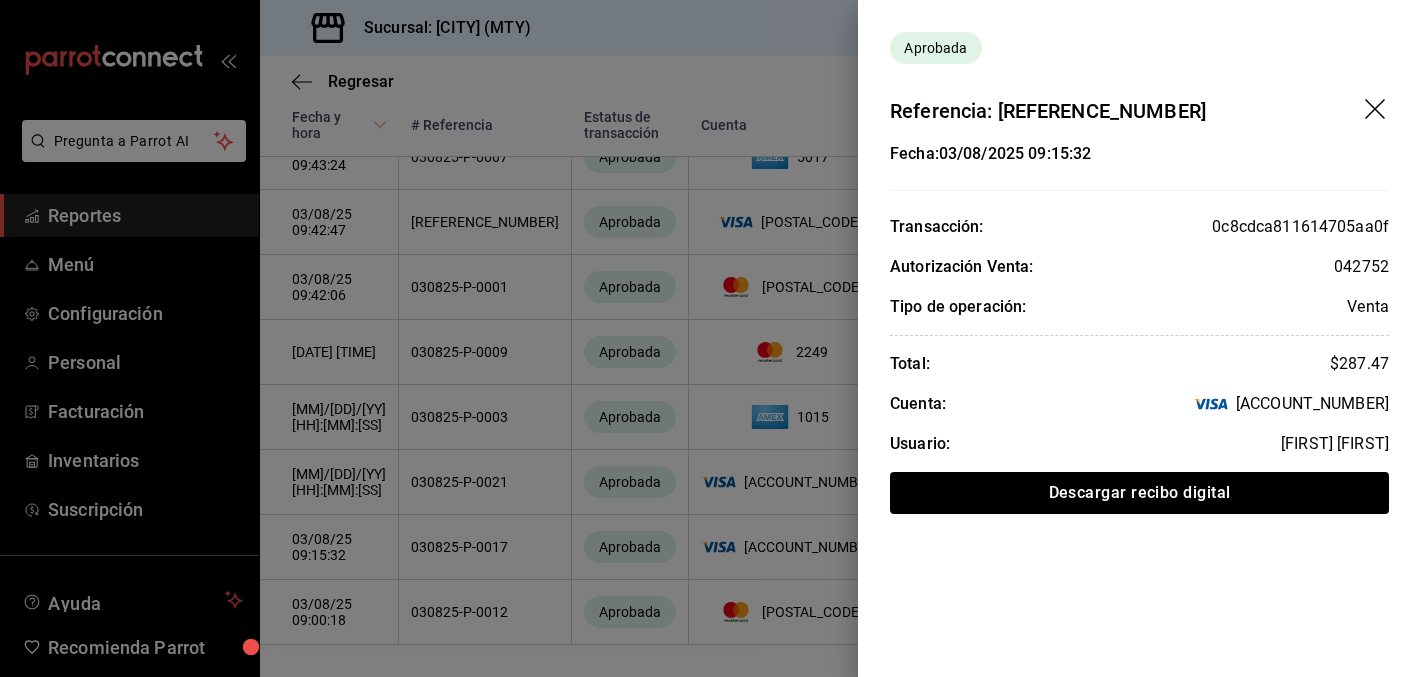 click at bounding box center [710, 338] 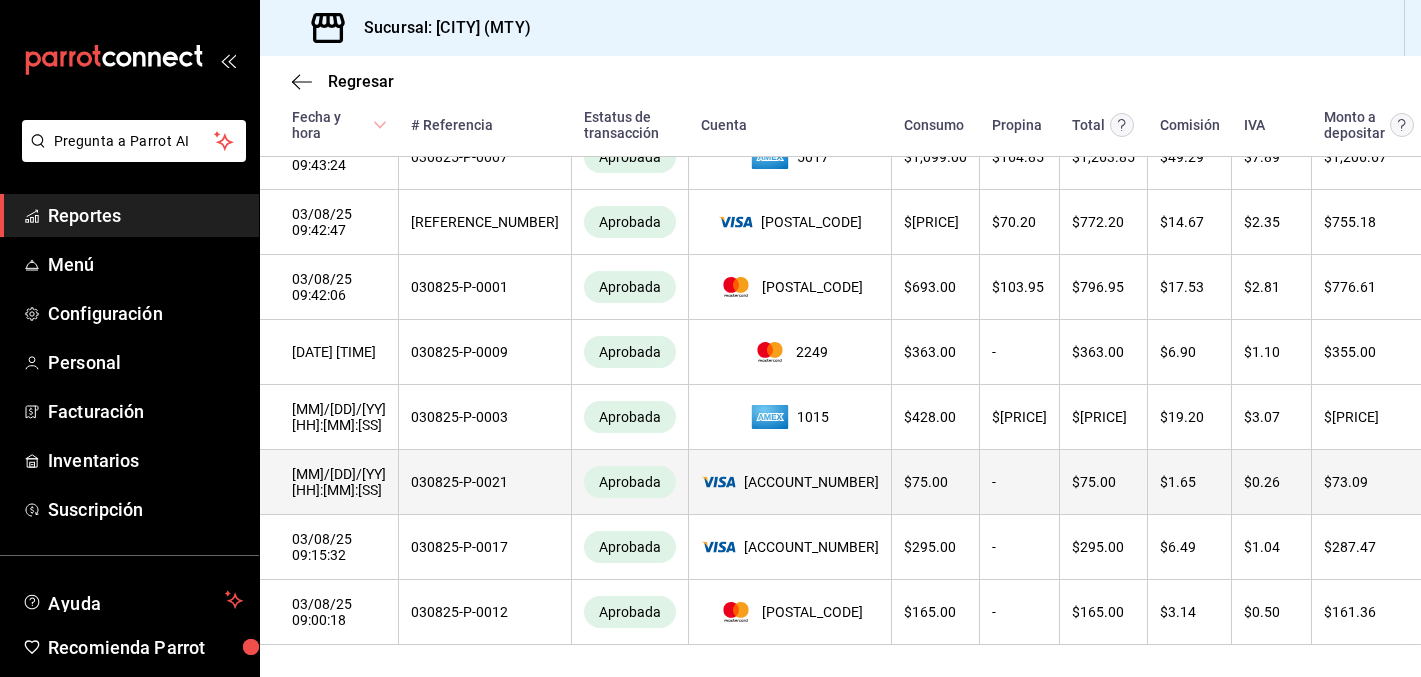 click on "Ver detalle" at bounding box center (1460, 482) 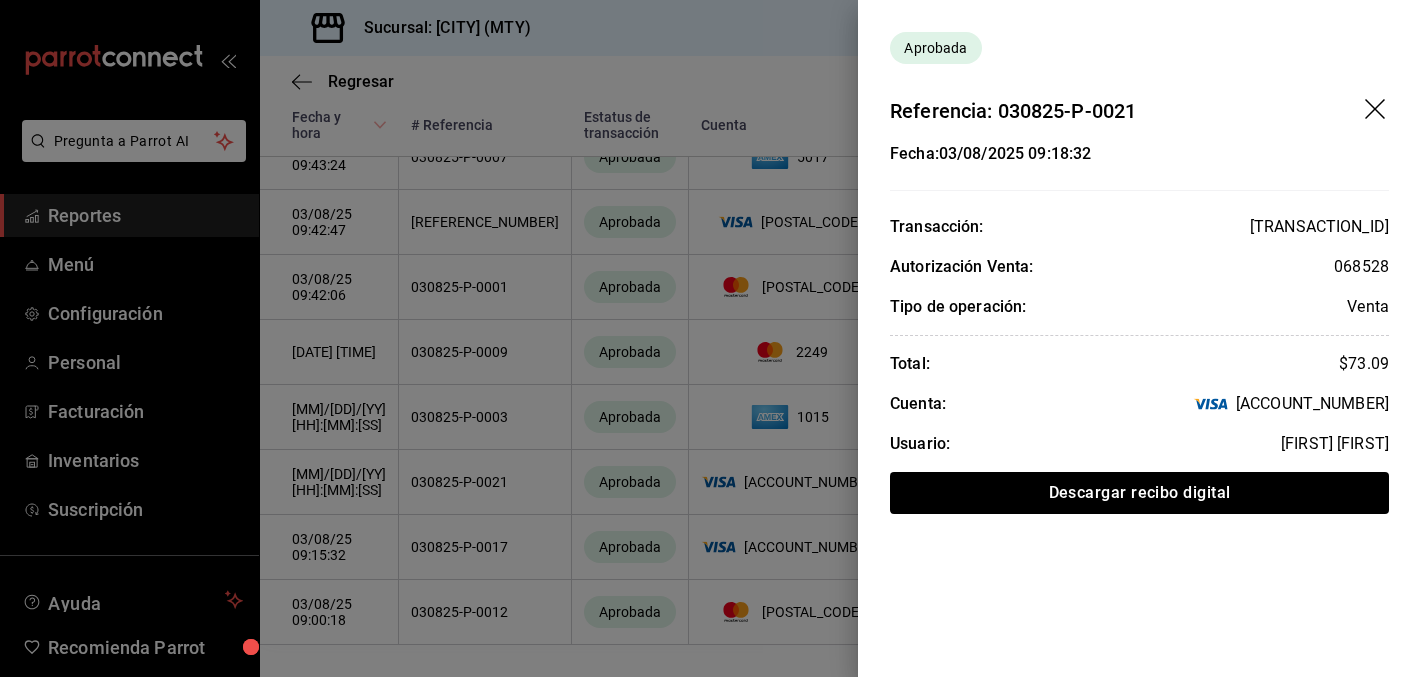 click at bounding box center (710, 338) 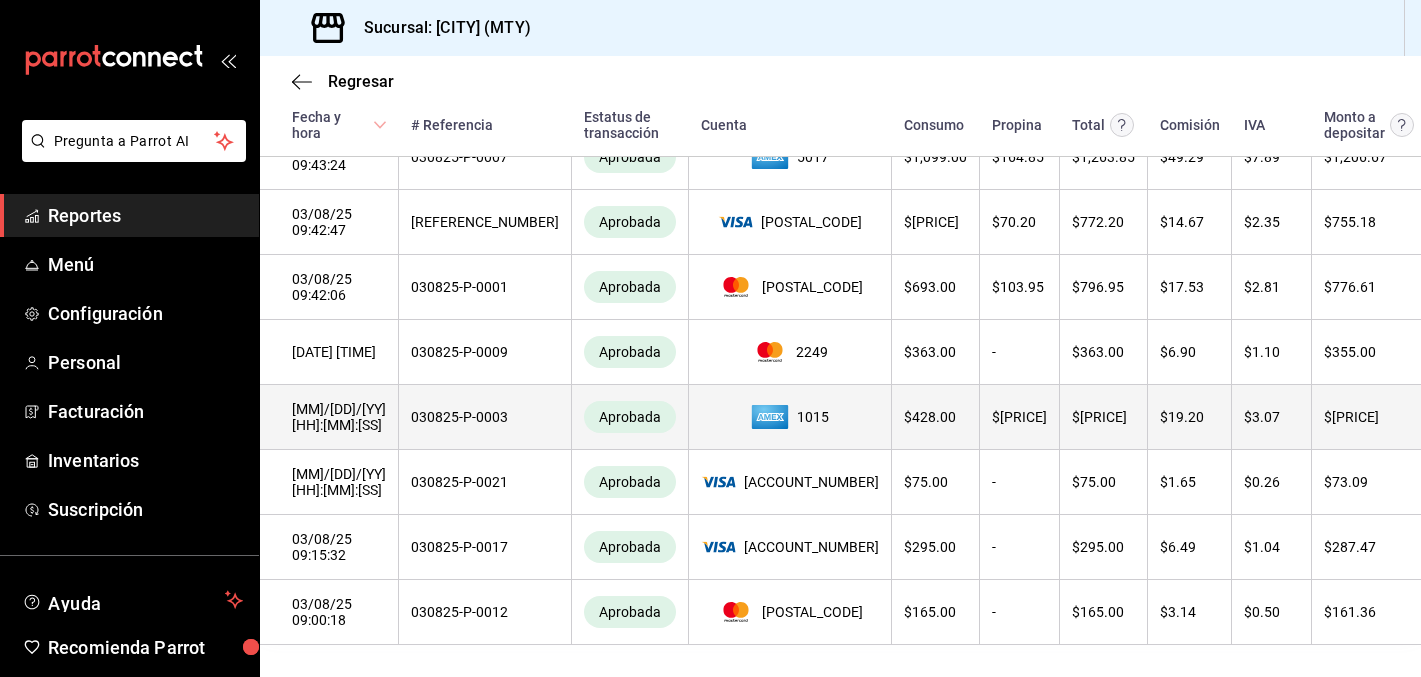 click on "Ver detalle" at bounding box center [1460, 417] 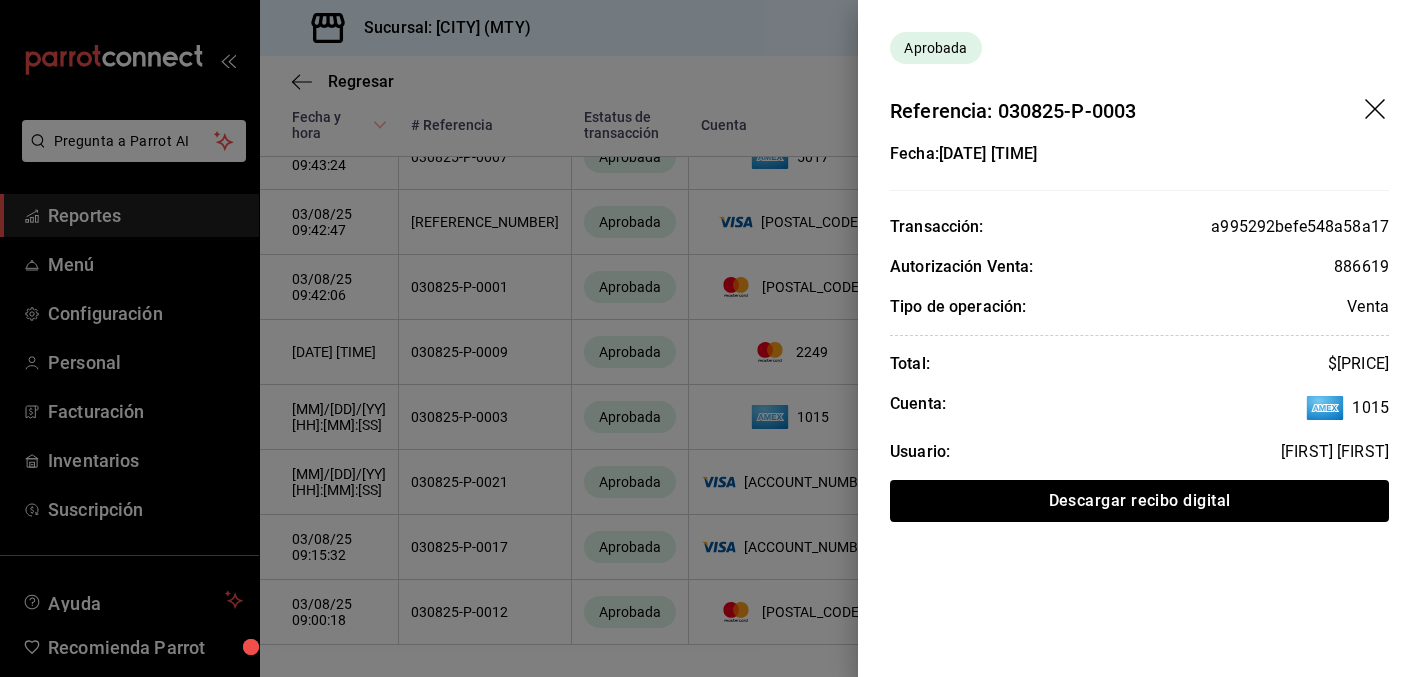 click at bounding box center [710, 338] 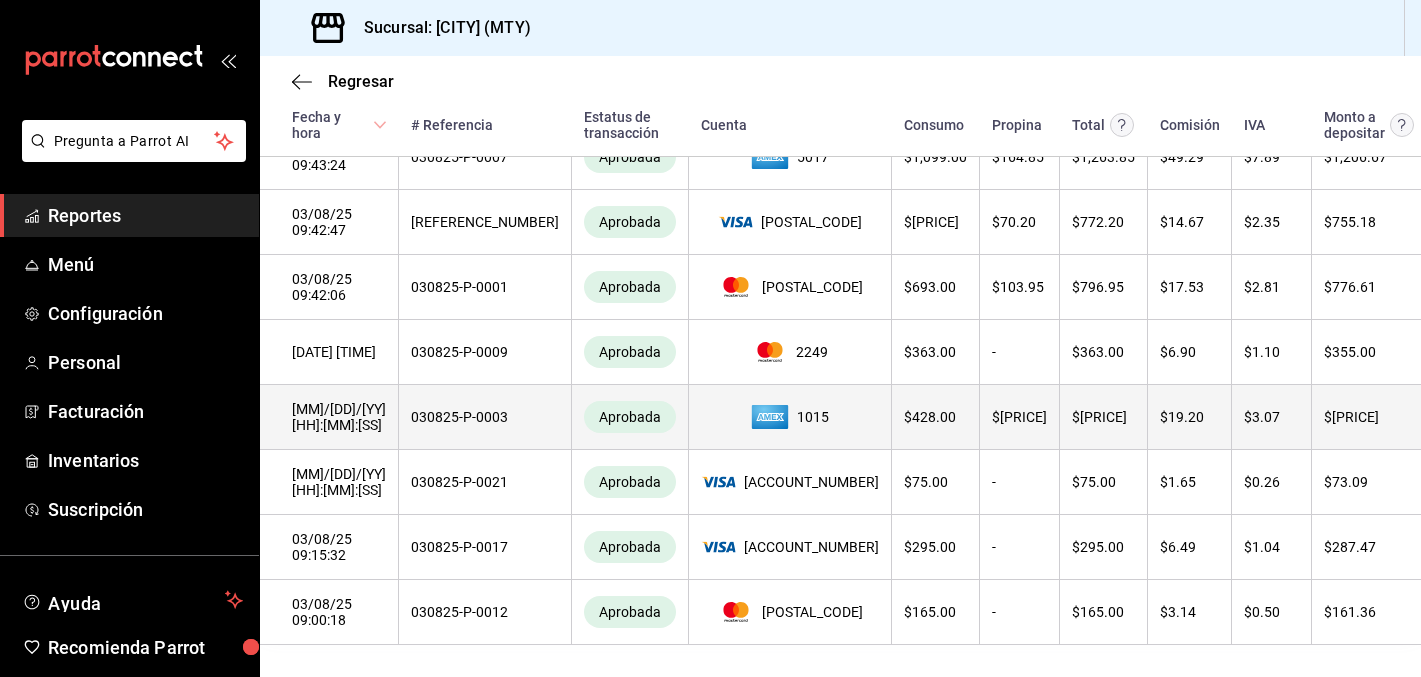 click on "Ver detalle" at bounding box center [1460, 417] 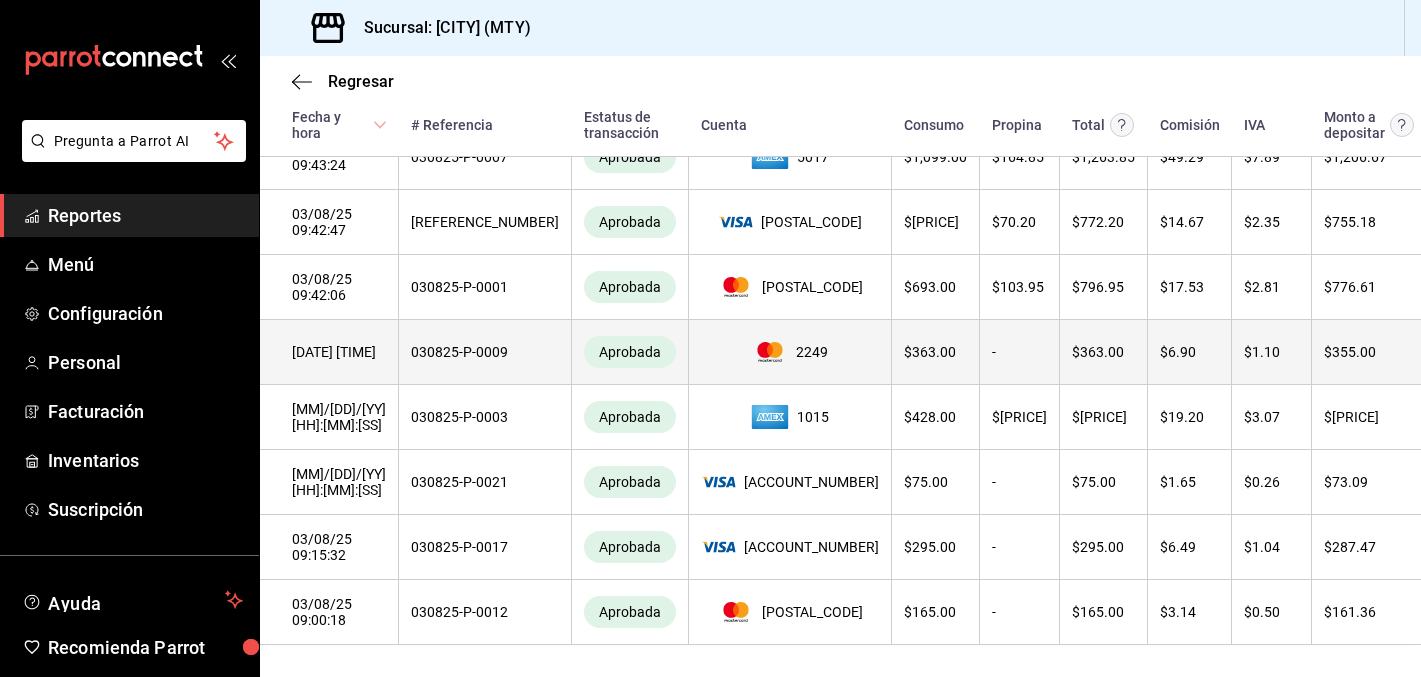 click on "Ver detalle" at bounding box center [1460, 352] 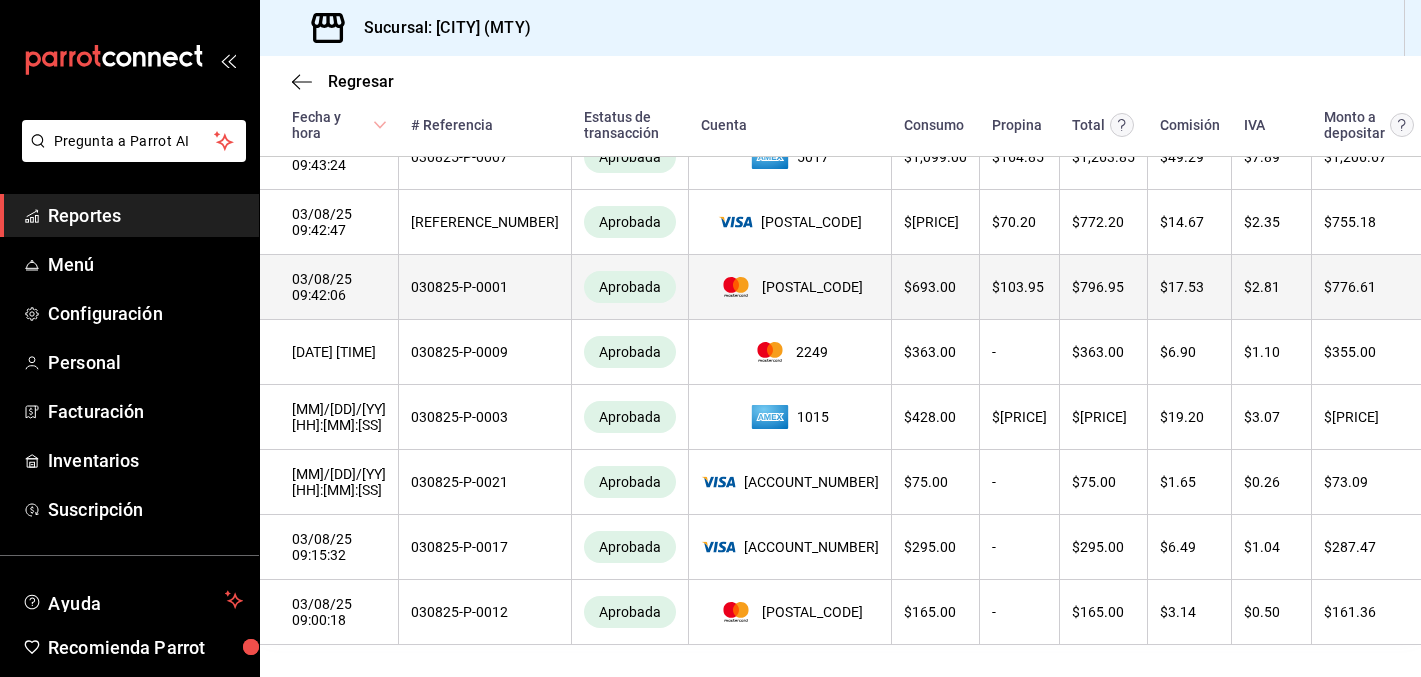 click on "Ver detalle" at bounding box center (1460, 287) 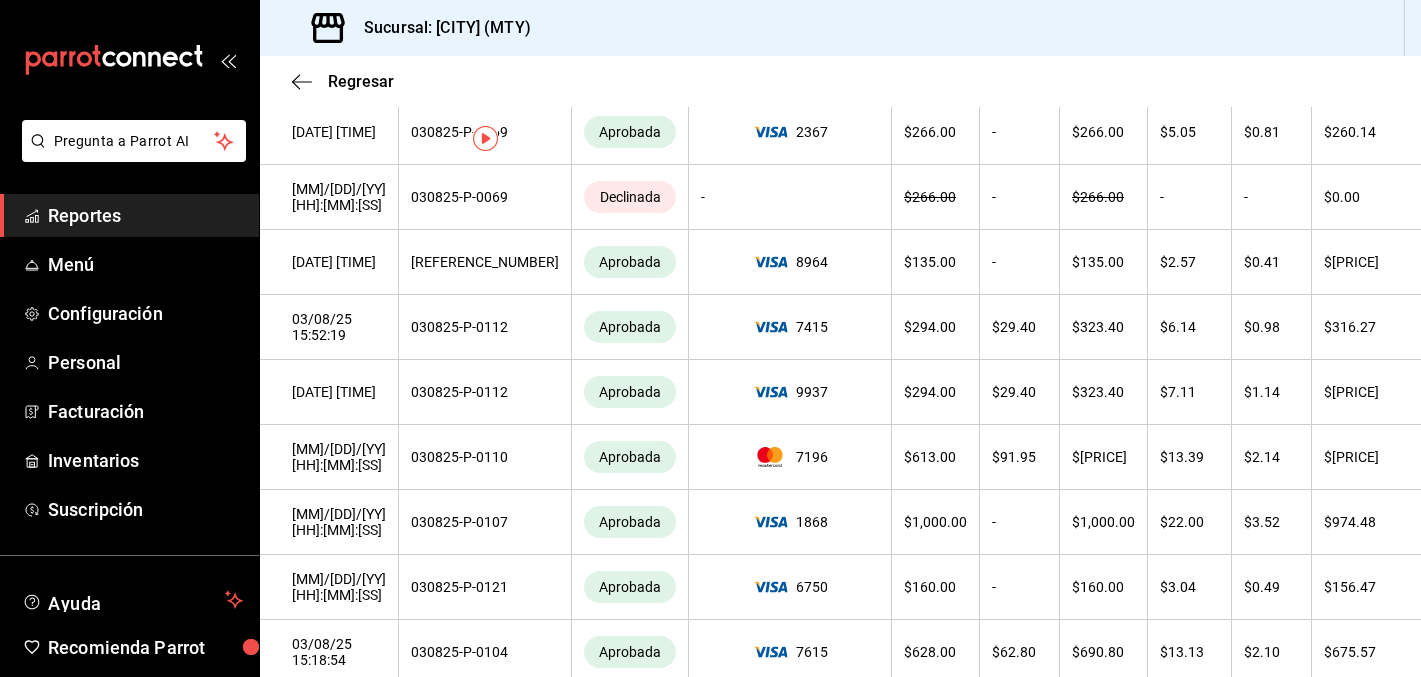 scroll, scrollTop: 0, scrollLeft: 0, axis: both 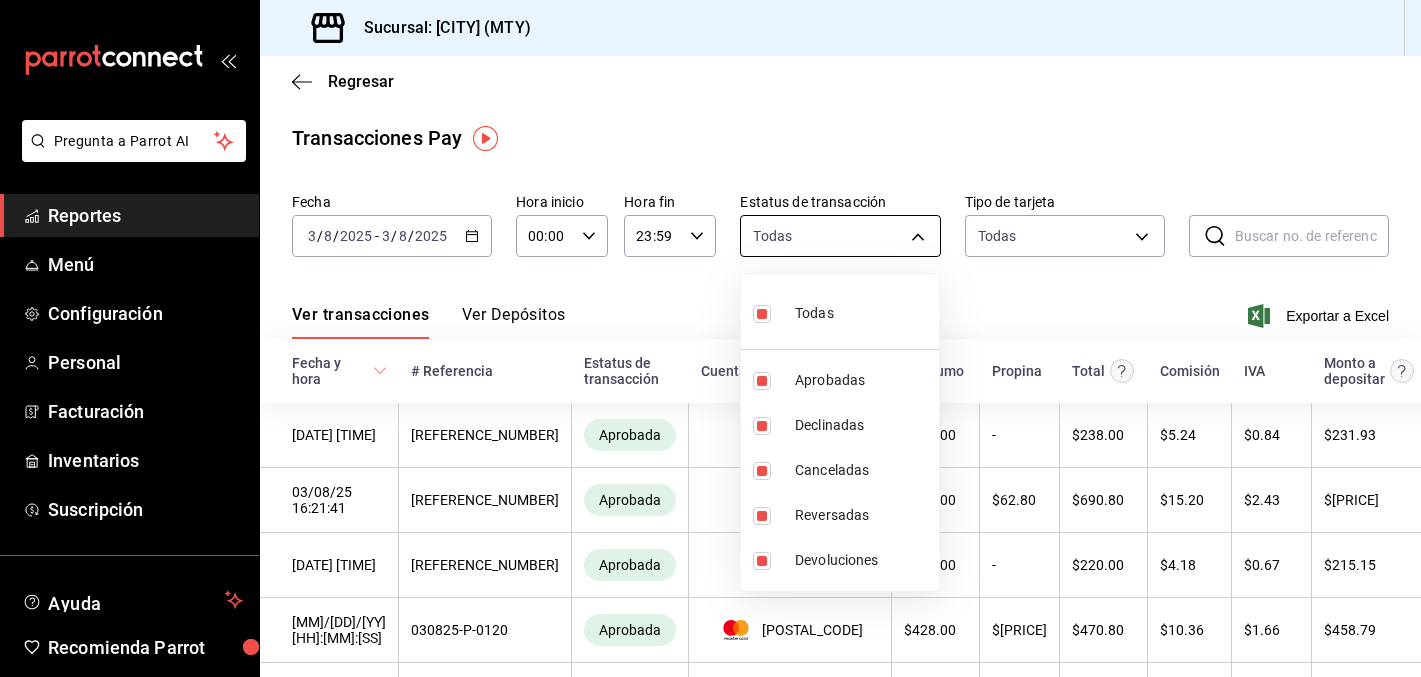 click on "Pregunta a Parrot AI Reportes   Menú   Configuración   Personal   Facturación   Inventarios   Suscripción   Ayuda Recomienda Parrot   [FIRST] [LAST]   Sugerir nueva función   Sucursal: A'maria (MTY) Regresar Transacciones Pay Fecha 2025-08-03 3 / 8 / 2025 - 2025-08-03 3 / 8 / 2025 Hora inicio 00:00 Hora inicio Hora fin 23:59 Hora fin Estatus de transacción Todas approved,failed,canceled,reversed,refunded Tipo de tarjeta Todas AMERICAN_EXPRESS,MASTERCARD,VISA,DISCOVER,UNDEFINED ​ ​ Ver transacciones Ver Depósitos Exportar a Excel Fecha y hora # Referencia Estatus de transacción Cuenta Consumo Propina Total Comisión IVA Monto a depositar Resumen 03/08/25 16:23:33 [REFERENCE] Aprobada 1306 $ 238.00 - $ 238.00 $ 5.24 $ 0.84 $ 231.93 Ver detalle 03/08/25 16:21:41 [REFERENCE] Aprobada 9076 $ 628.00 $ 62.80 $ 690.80 $ 15.20 $ 2.43 $ 673.17 Ver detalle 03/08/25 16:12:23 [REFERENCE] Aprobada 3950 $ 220.00 - $ 220.00 $ 4.18 $ 0.67 $ 215.15 Ver detalle 03/08/25 16:07:29 [REFERENCE] Aprobada 3959 $ $" at bounding box center [710, 338] 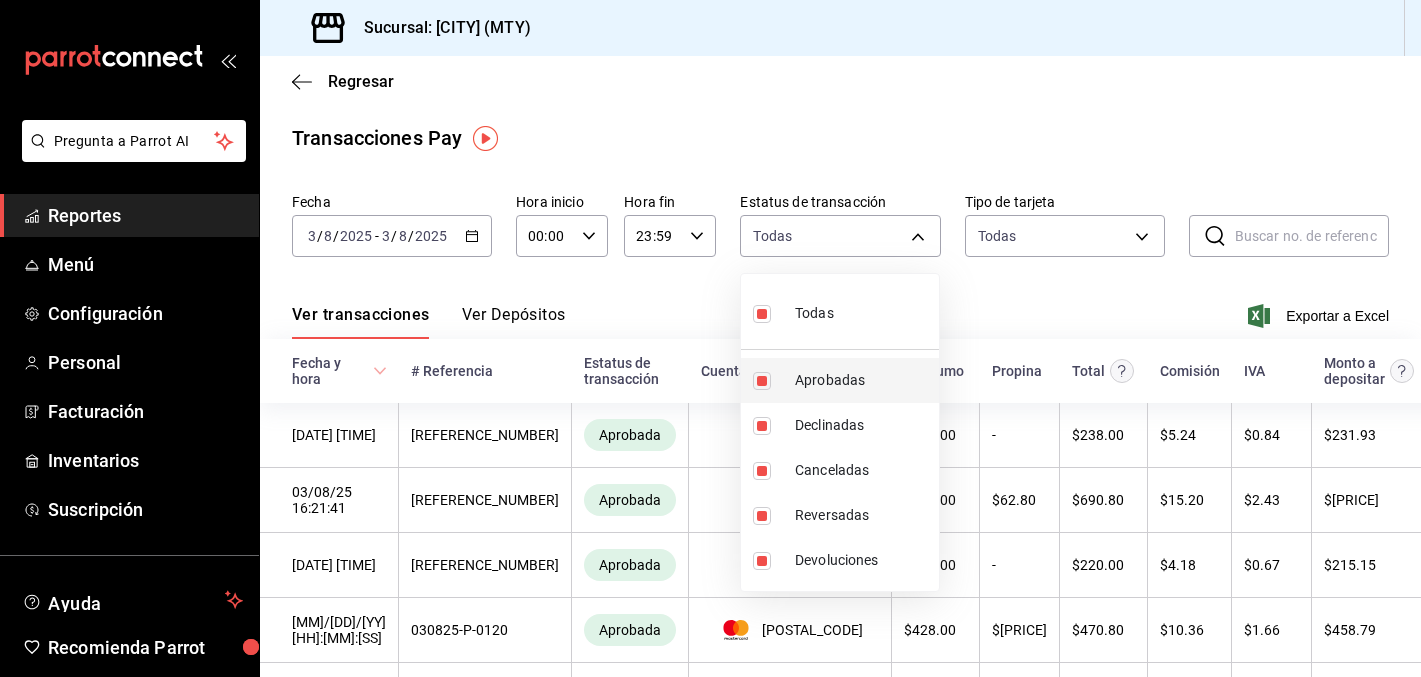 click on "Aprobadas" at bounding box center [863, 380] 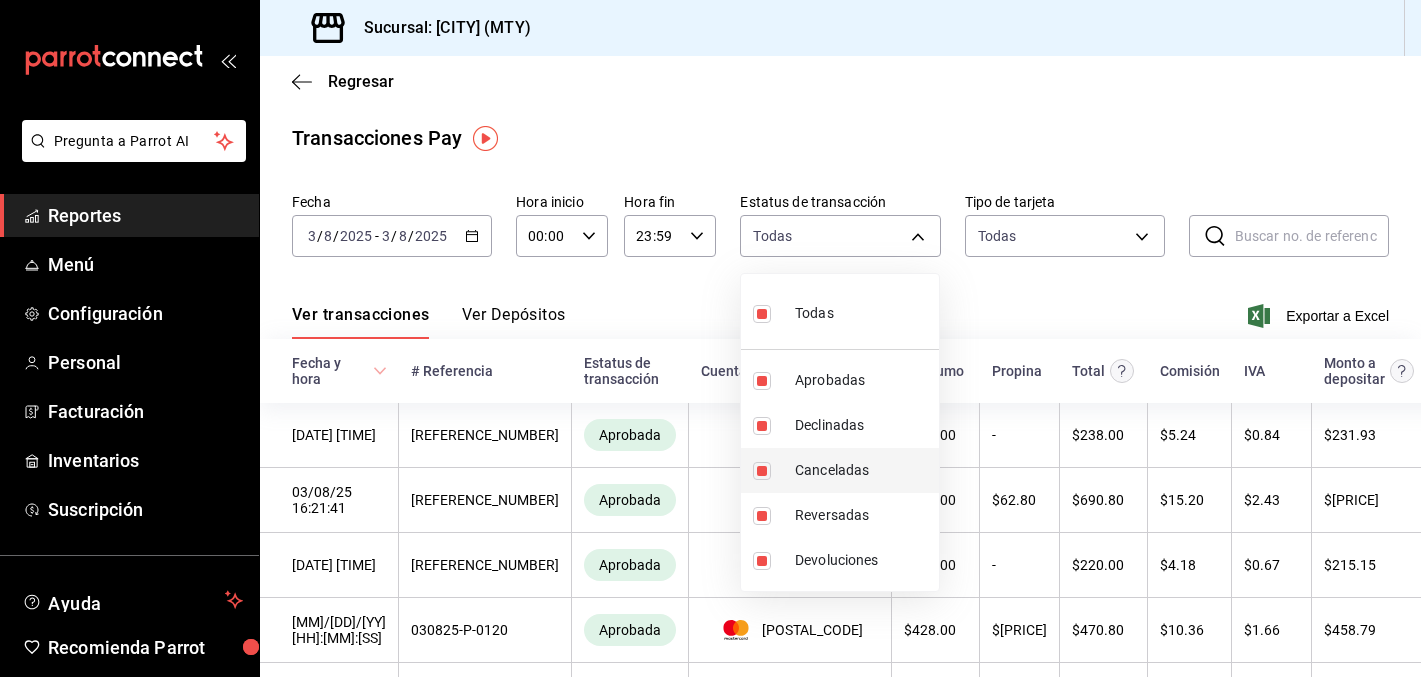 type on "failed,canceled,reversed,refunded" 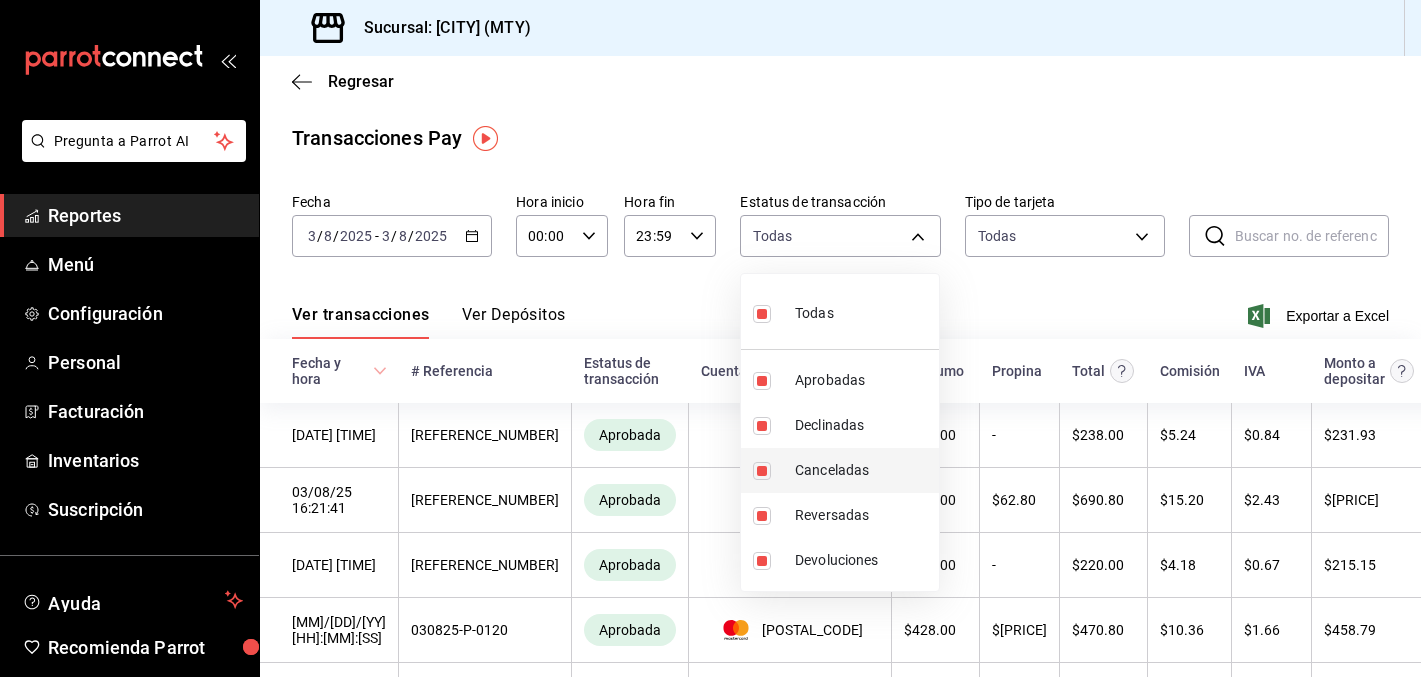 checkbox on "false" 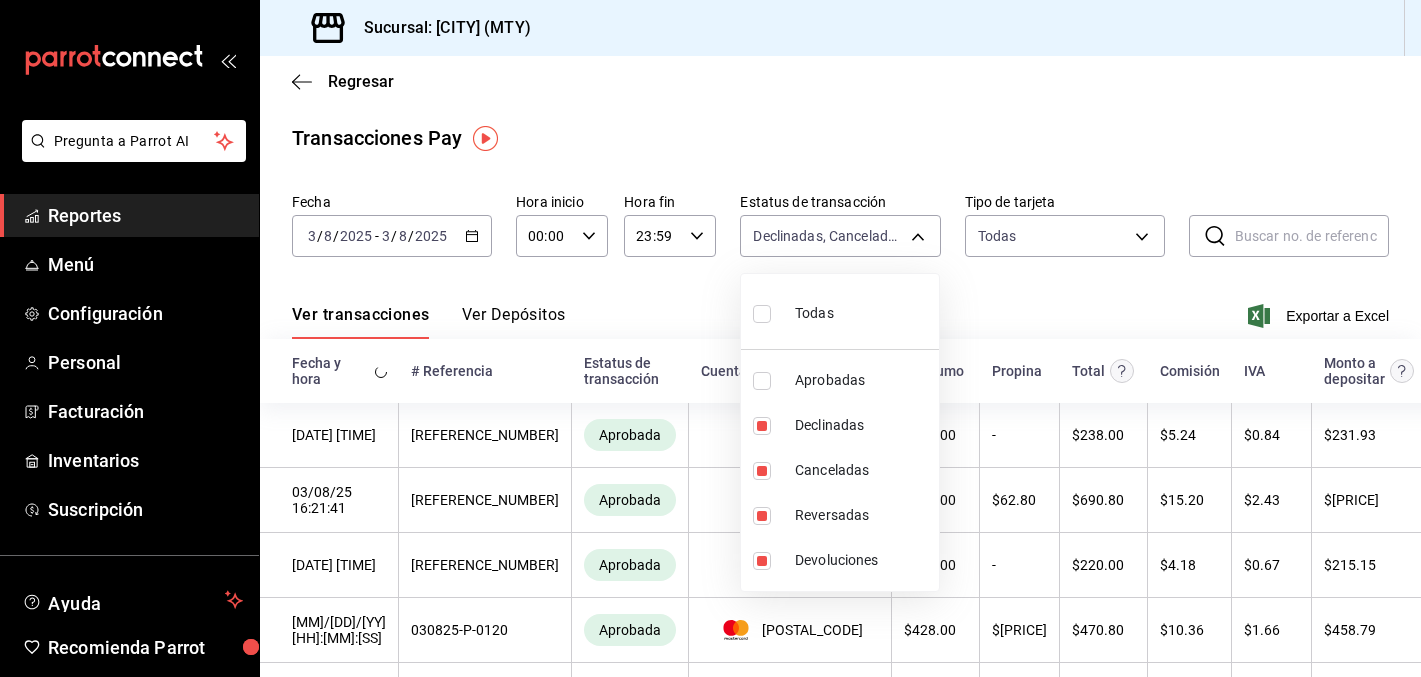 click at bounding box center (710, 338) 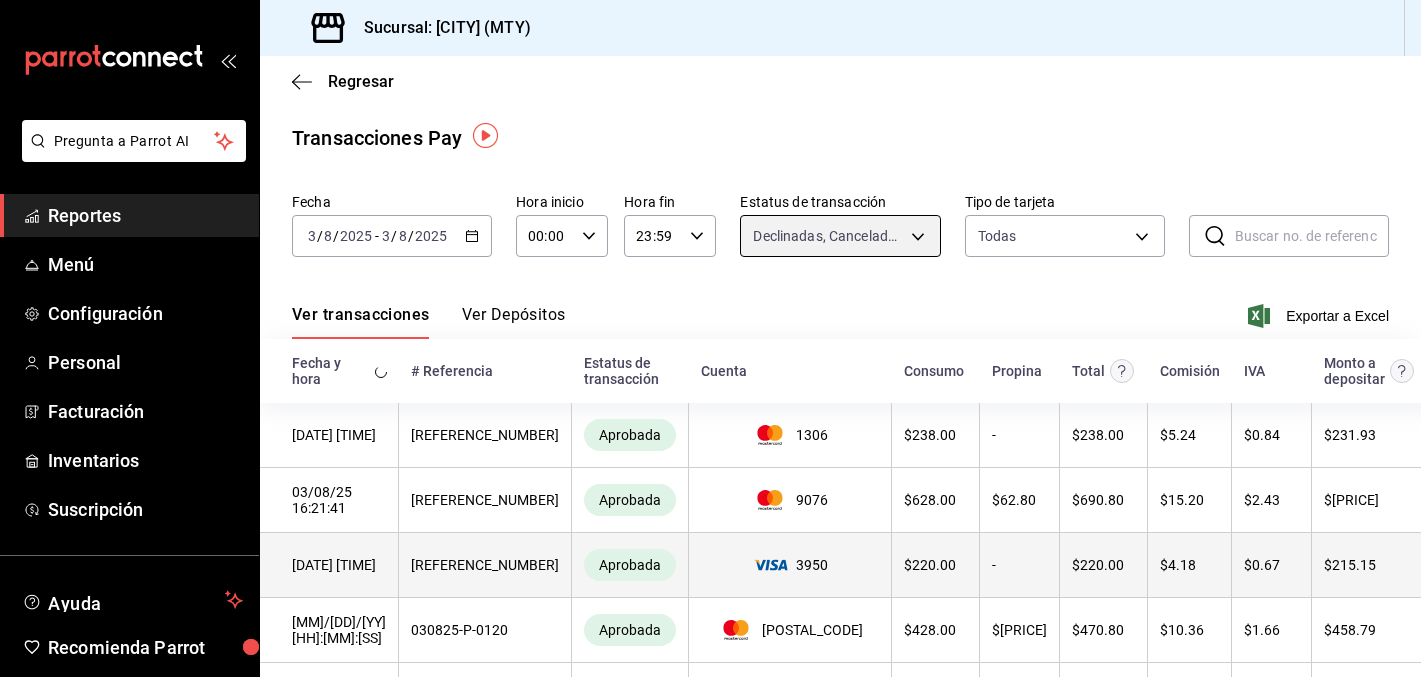 scroll, scrollTop: 113, scrollLeft: 0, axis: vertical 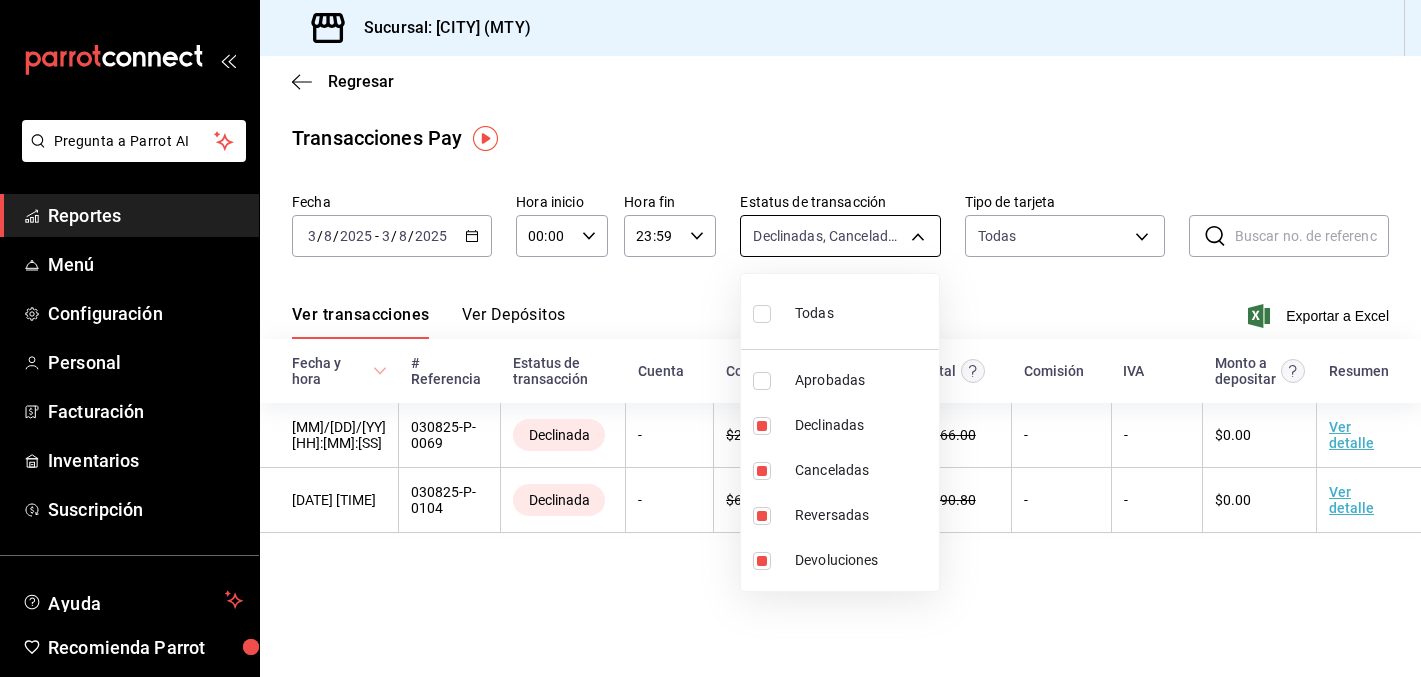 click on "Pregunta a Parrot AI Reportes   Menú   Configuración   Personal   Facturación   Inventarios   Suscripción   Ayuda Recomienda Parrot   [FIRST] [LAST]   Sugerir nueva función   Sucursal: A'maria (MTY) Regresar Transacciones Pay Fecha 2025-08-03 3 / 8 / 2025 - 2025-08-03 3 / 8 / 2025 Hora inicio 00:00 Hora inicio Hora fin 23:59 Hora fin Estatus de transacción Declinadas, Canceladas, Reversadas, Devoluciones failed,canceled,reversed,refunded Tipo de tarjeta Todas AMERICAN_EXPRESS,MASTERCARD,VISA,DISCOVER,UNDEFINED ​ ​ Ver transacciones Ver Depósitos Exportar a Excel Fecha y hora # Referencia Estatus de transacción Cuenta Consumo Propina Total Comisión IVA Monto a depositar Resumen 03/08/25 15:58:00 030825-P-0069 Declinada - $ 266.00 - $ 266.00 - - $0.00 Ver detalle 03/08/25 15:18:40 030825-P-0104 Declinada - $ 628.00 $ 62.80 $ 690.80 - - $0.00 Ver detalle GANA 1 MES GRATIS EN TU SUSCRIPCIÓN AQUÍ Ver video tutorial Ir a video Pregunta a Parrot AI Reportes   Menú   Configuración   Personal" at bounding box center (710, 338) 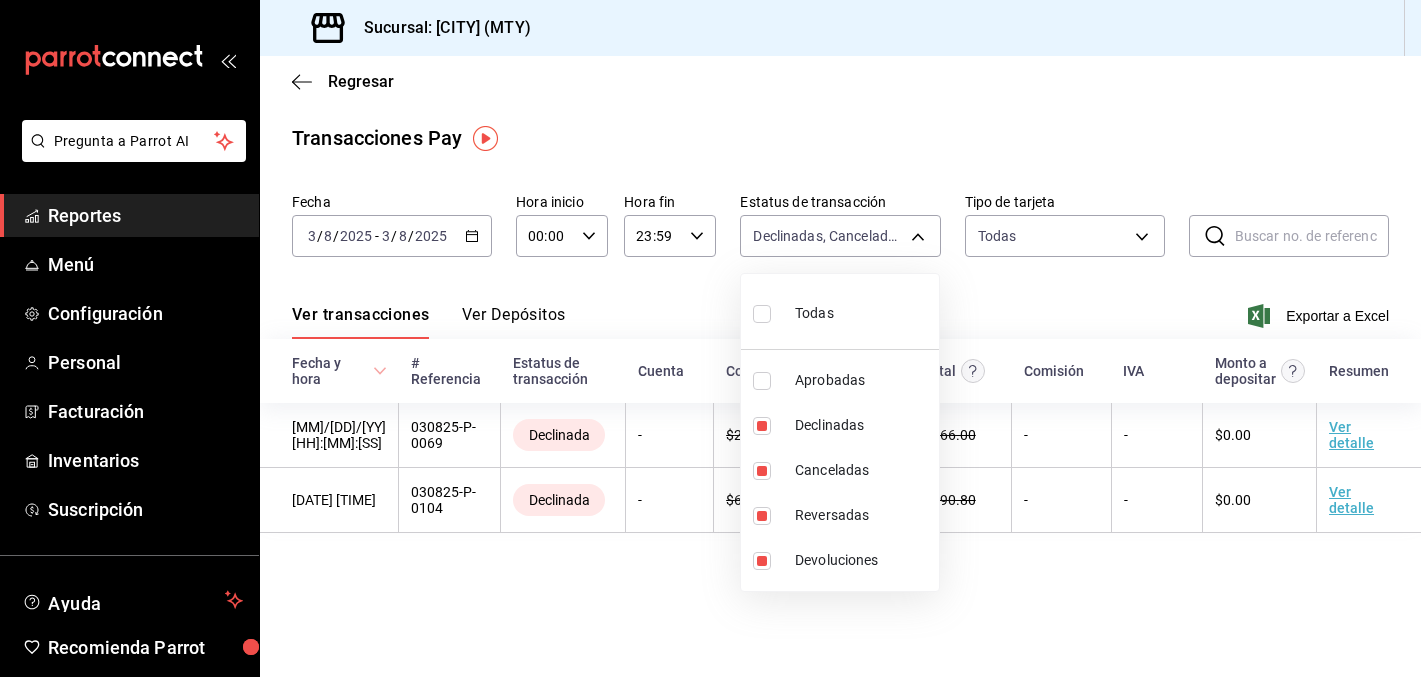 click on "Todas" at bounding box center [793, 311] 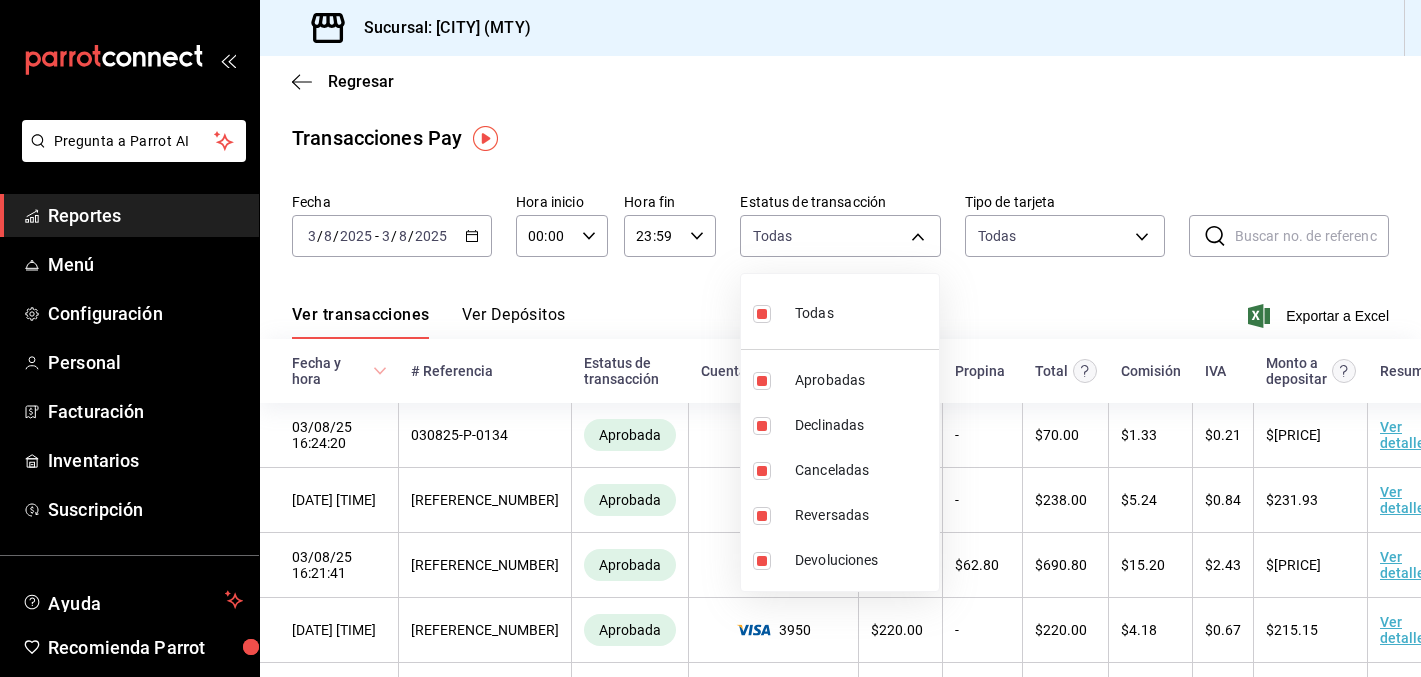 click at bounding box center (710, 338) 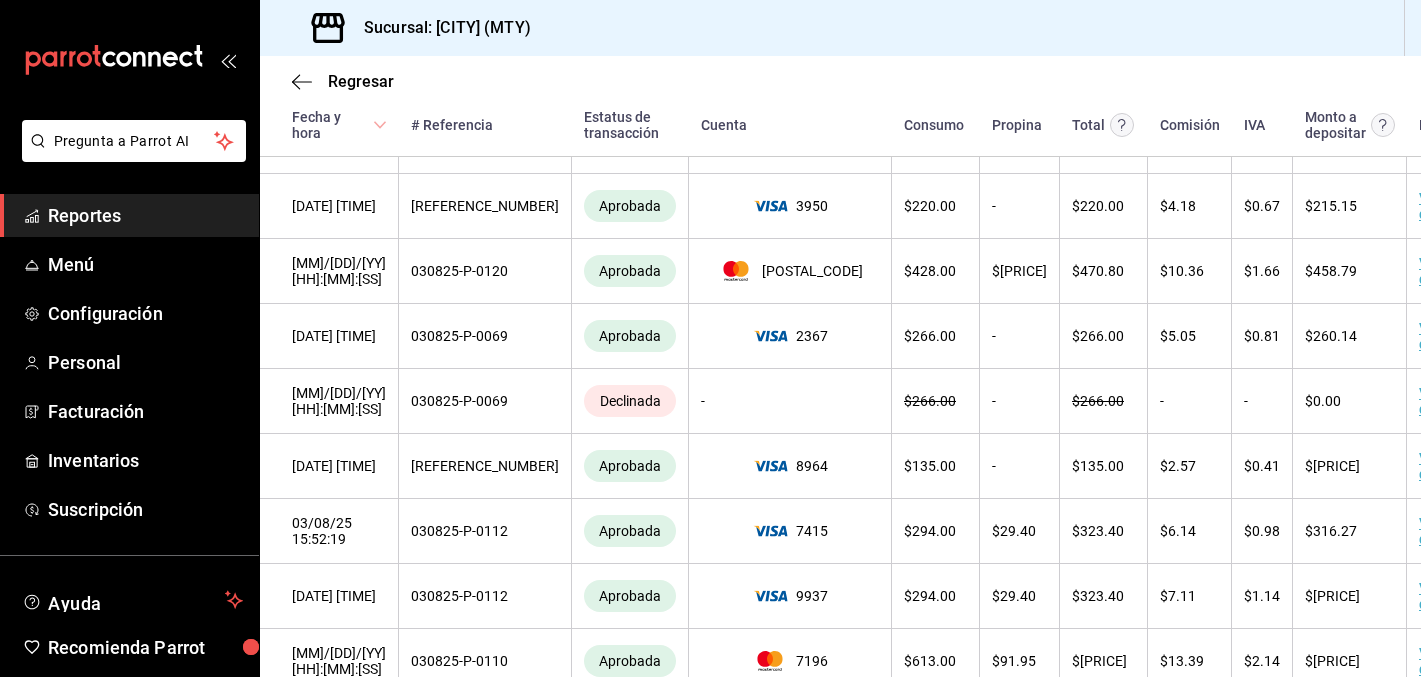scroll, scrollTop: 398, scrollLeft: 0, axis: vertical 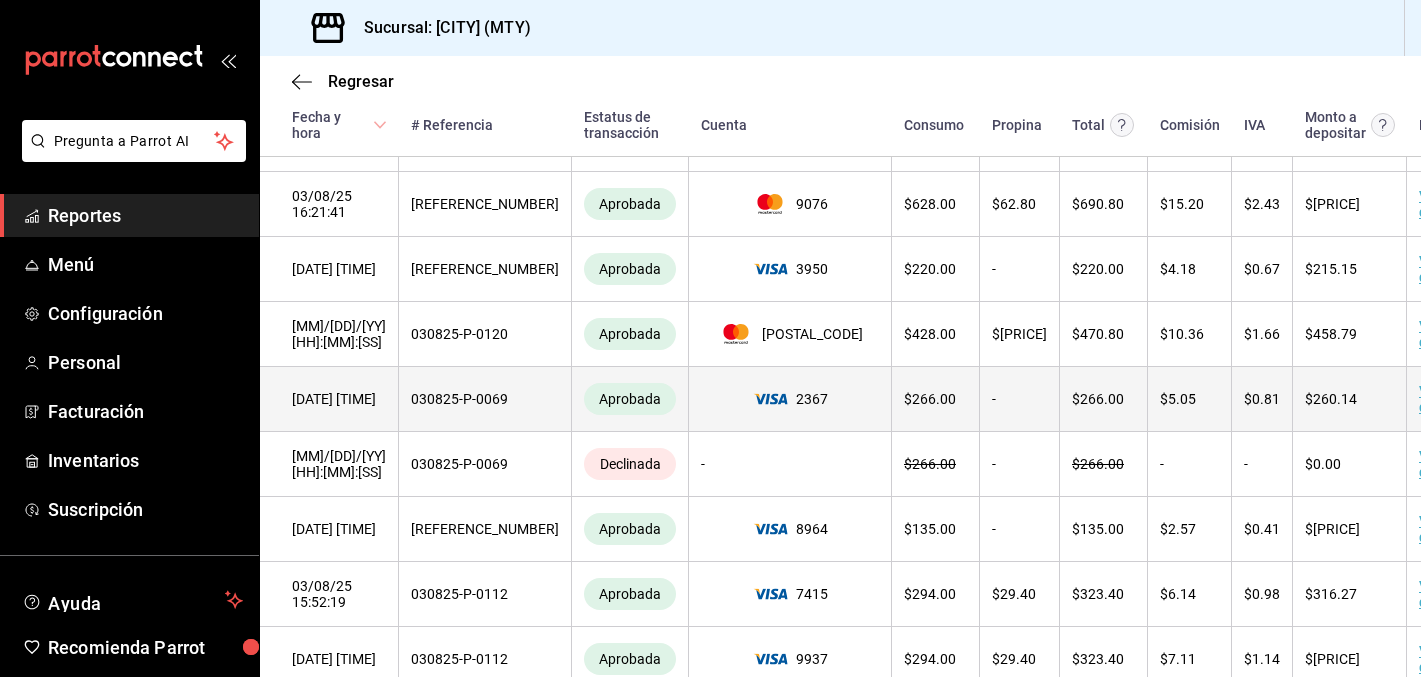 click on "Ver detalle" at bounding box center [1441, 399] 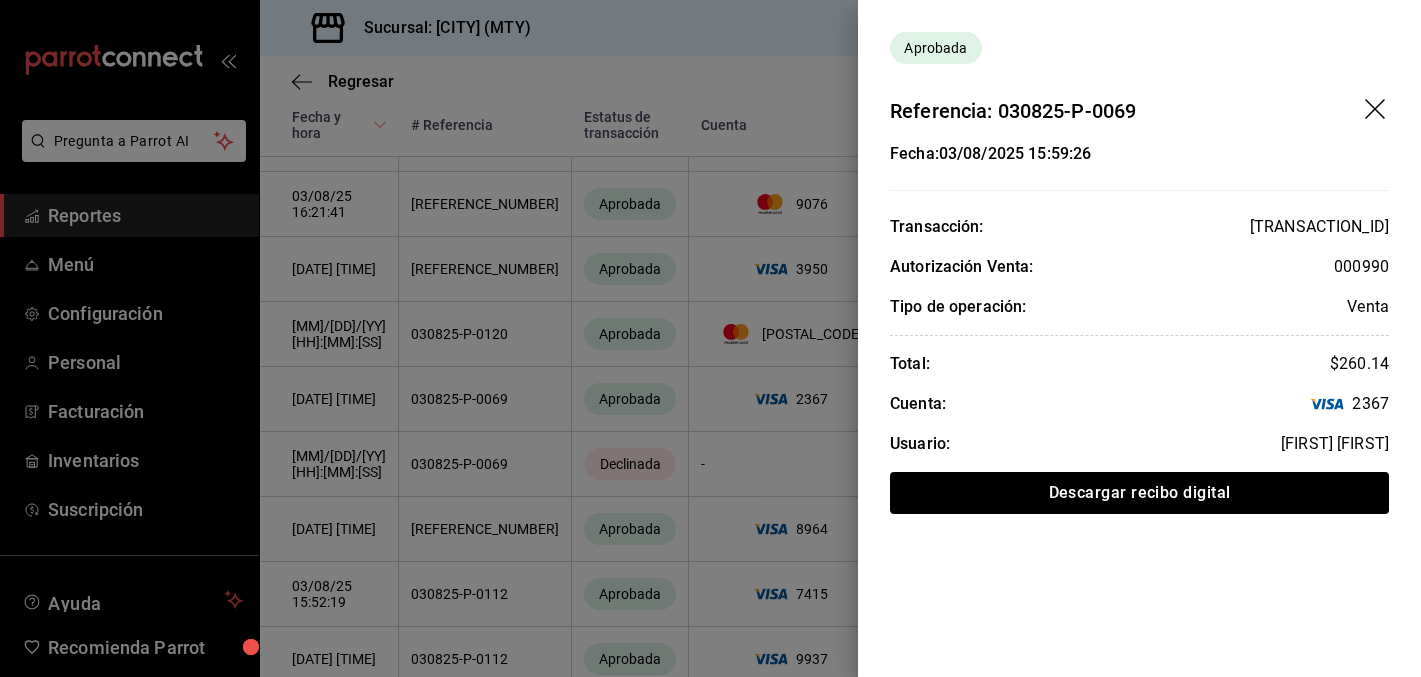 click at bounding box center [710, 338] 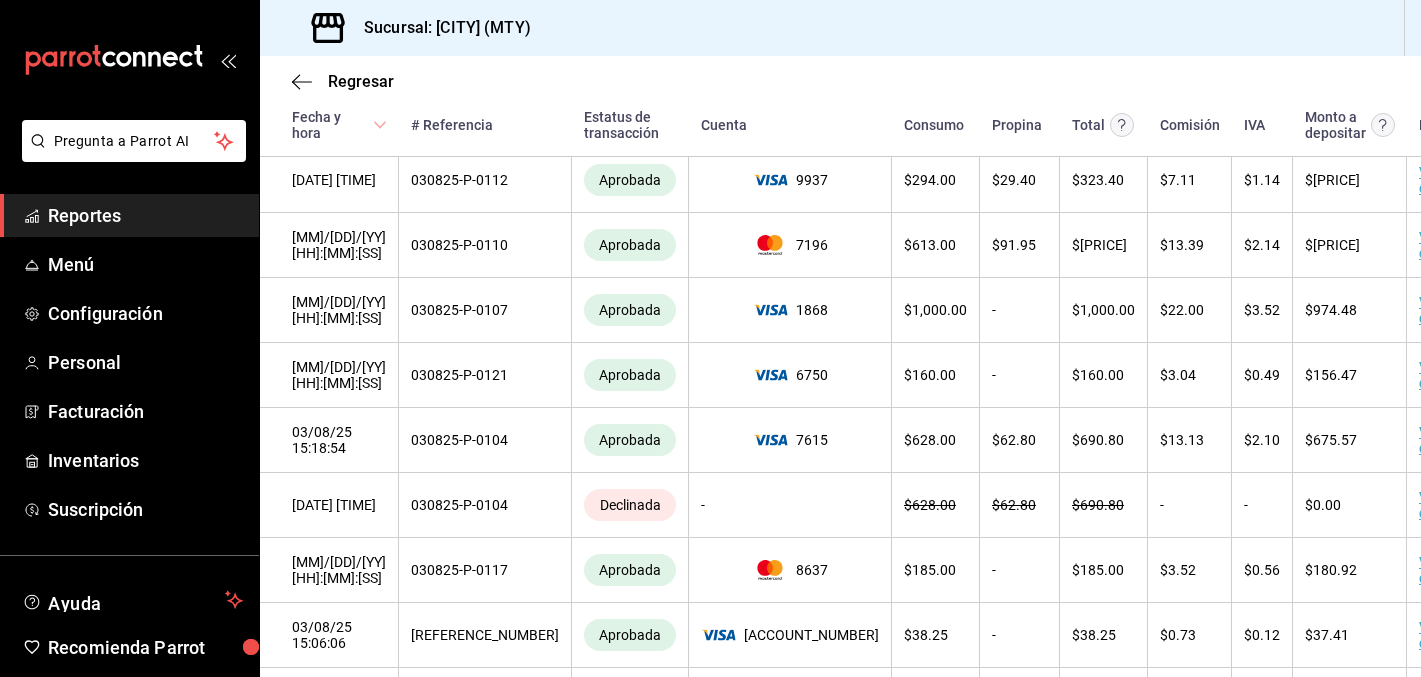 scroll, scrollTop: 887, scrollLeft: 0, axis: vertical 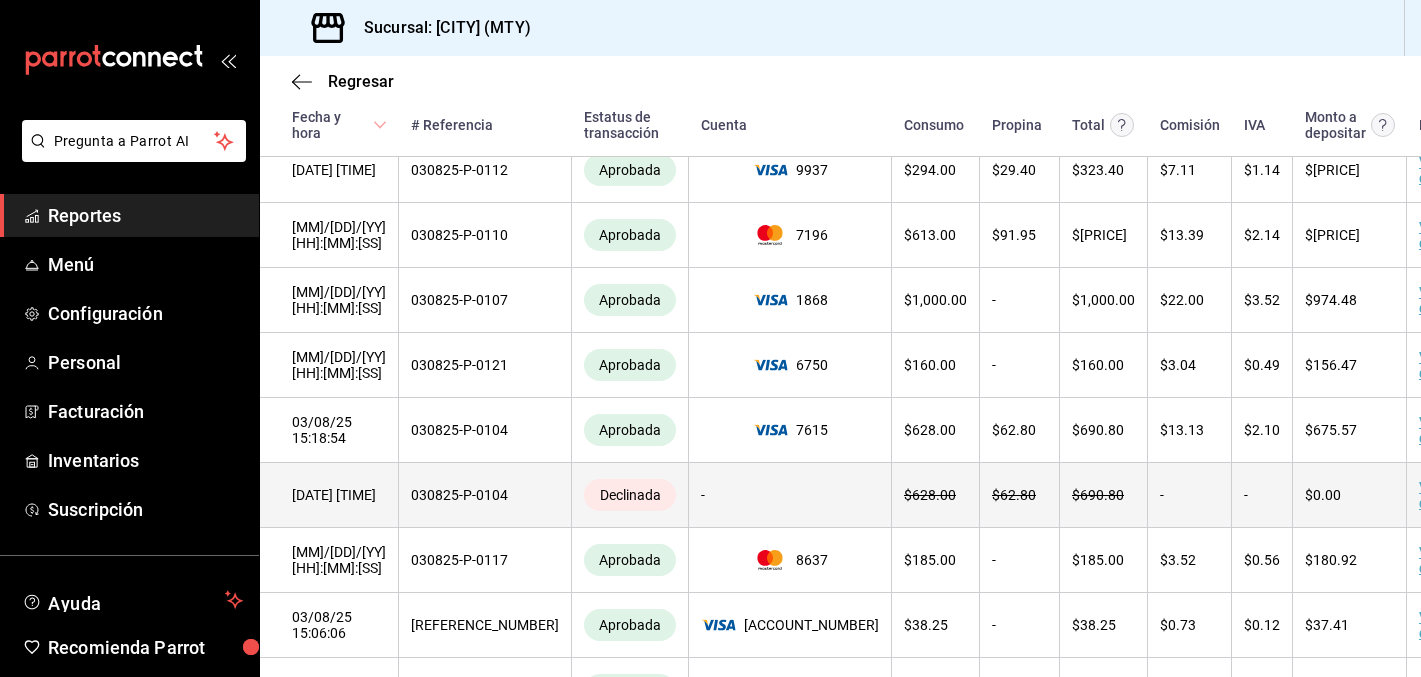 click on "Ver detalle" at bounding box center [1441, 495] 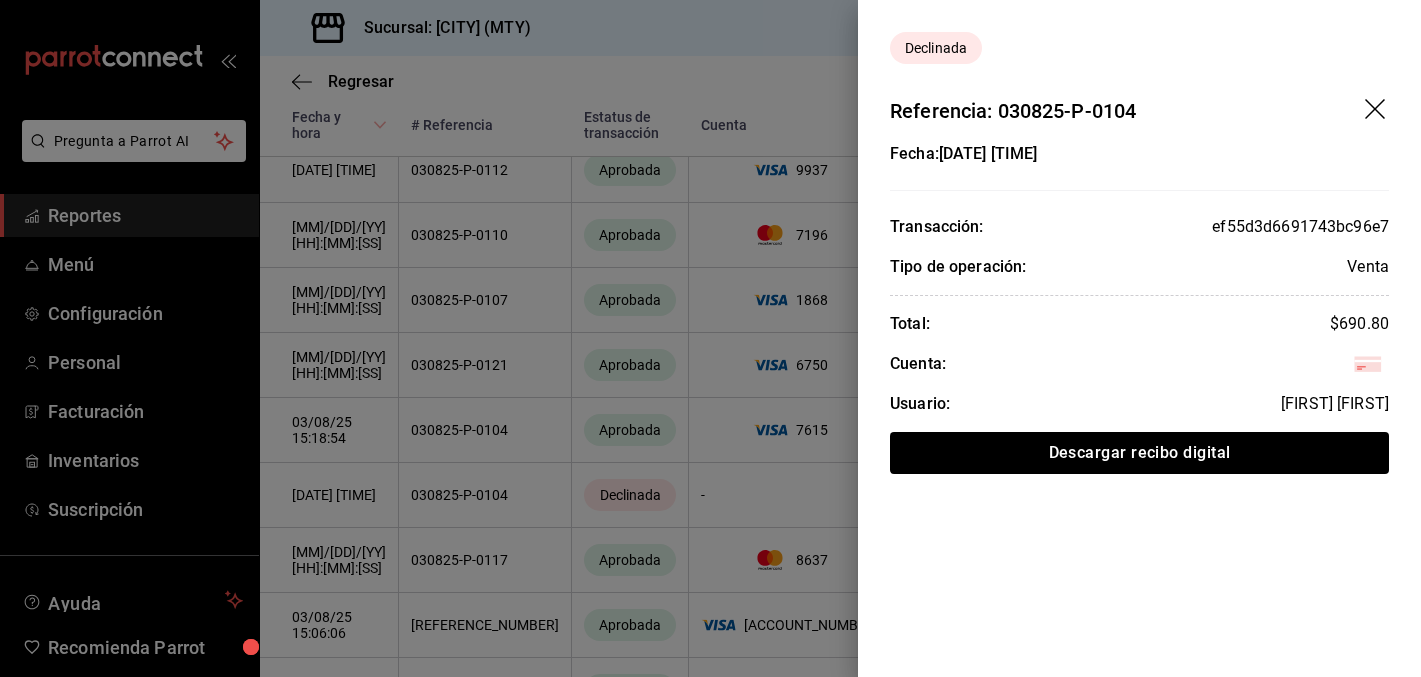 click at bounding box center (710, 338) 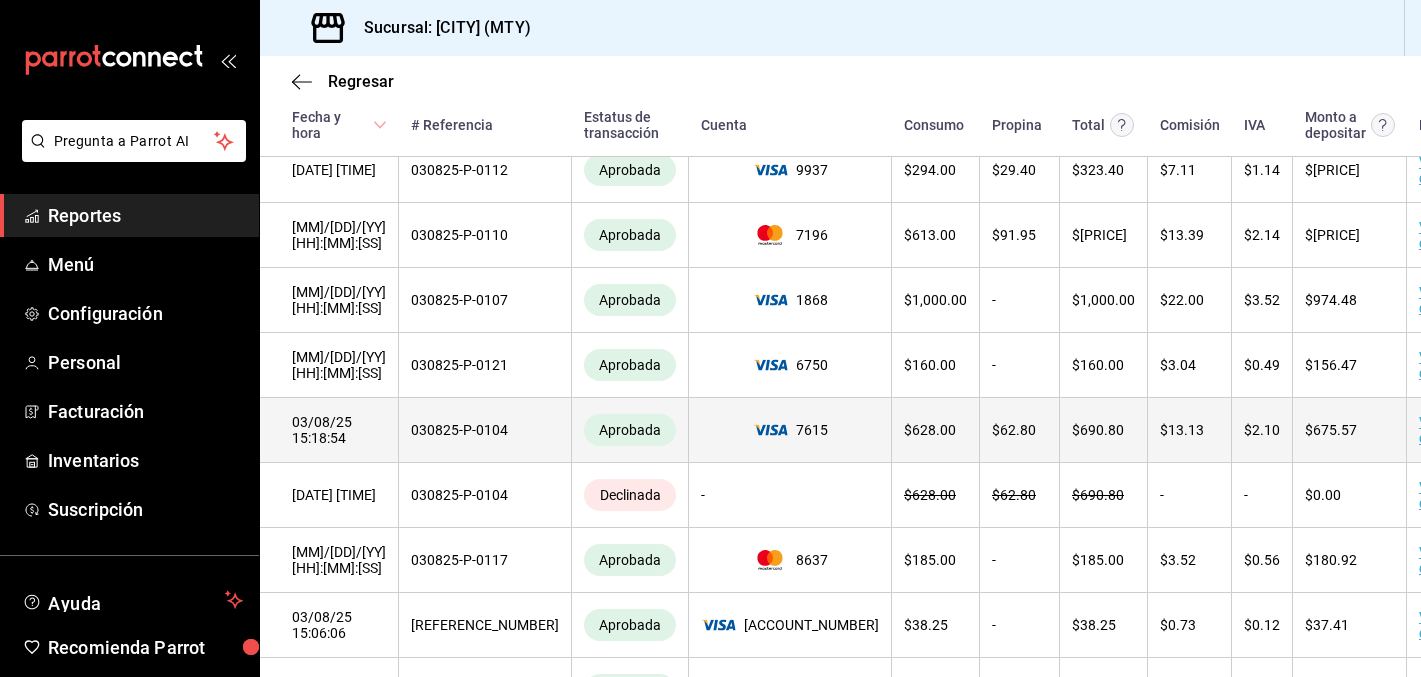 click on "Ver detalle" at bounding box center [1441, 430] 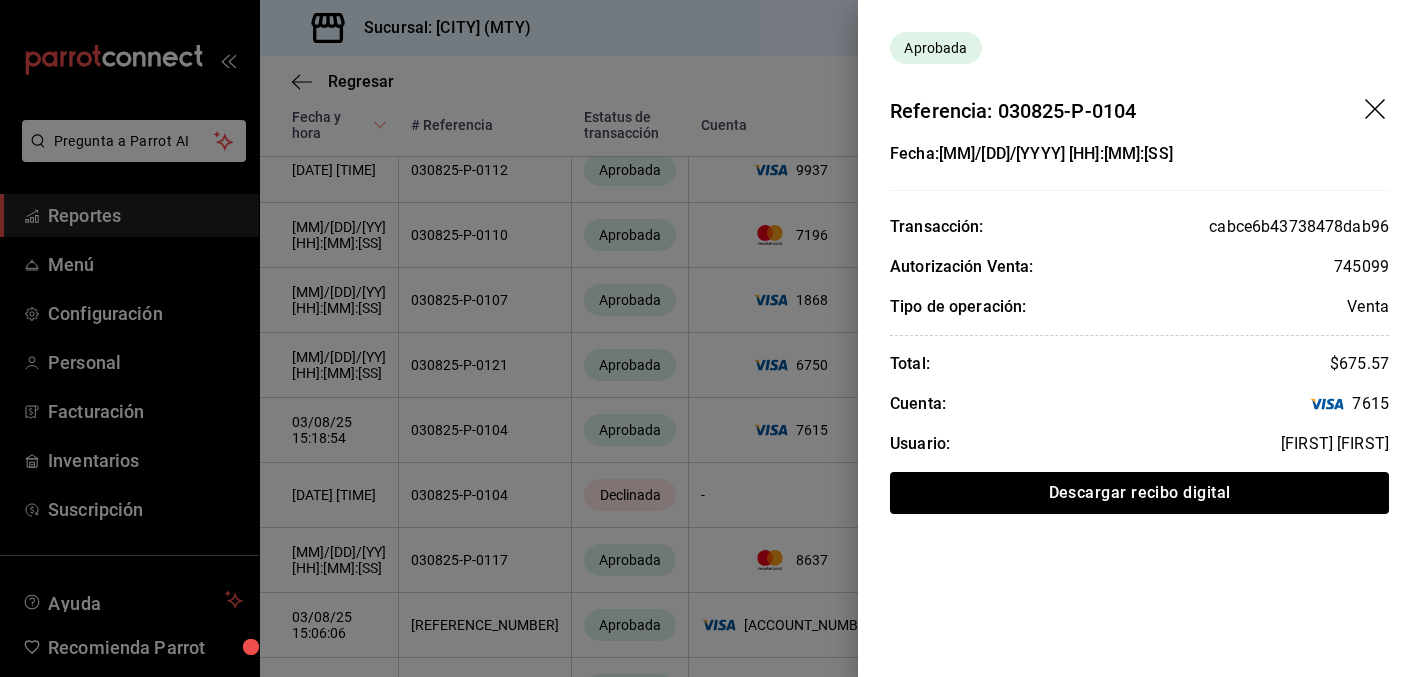 click at bounding box center [710, 338] 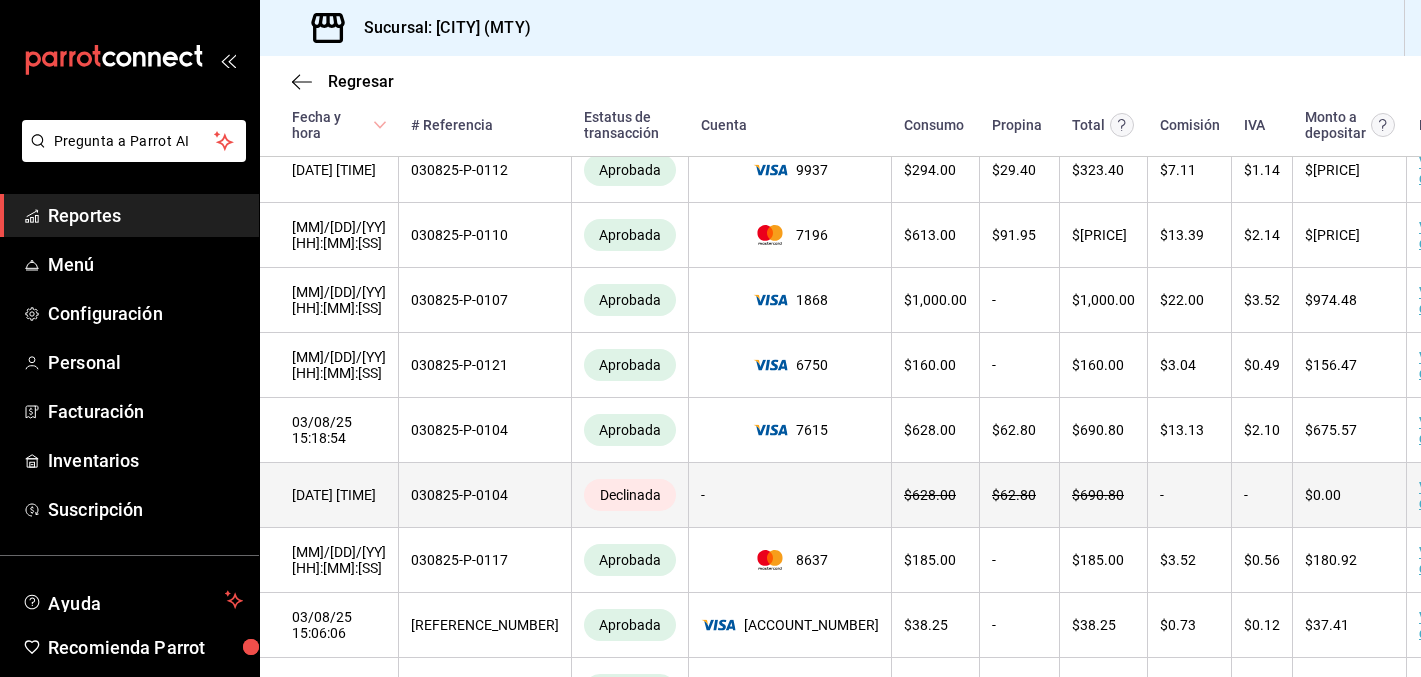 click on "Ver detalle" at bounding box center (1441, 495) 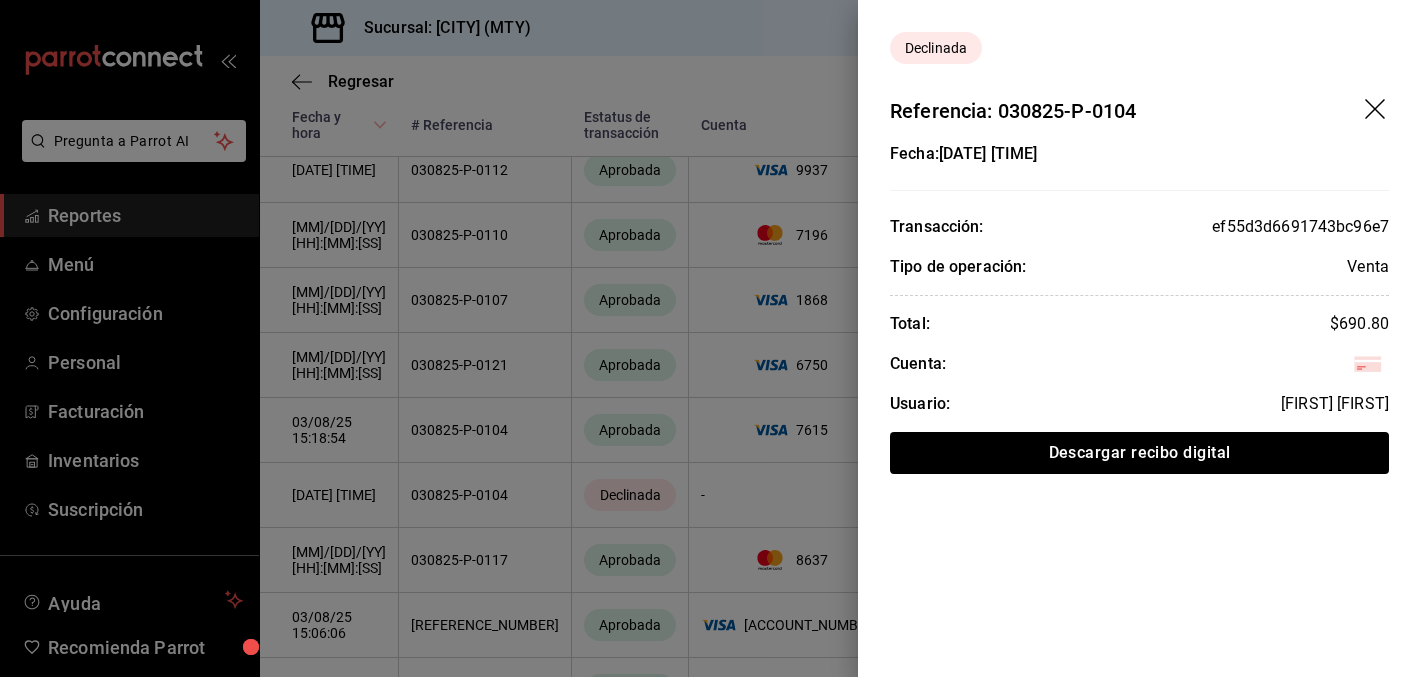 click 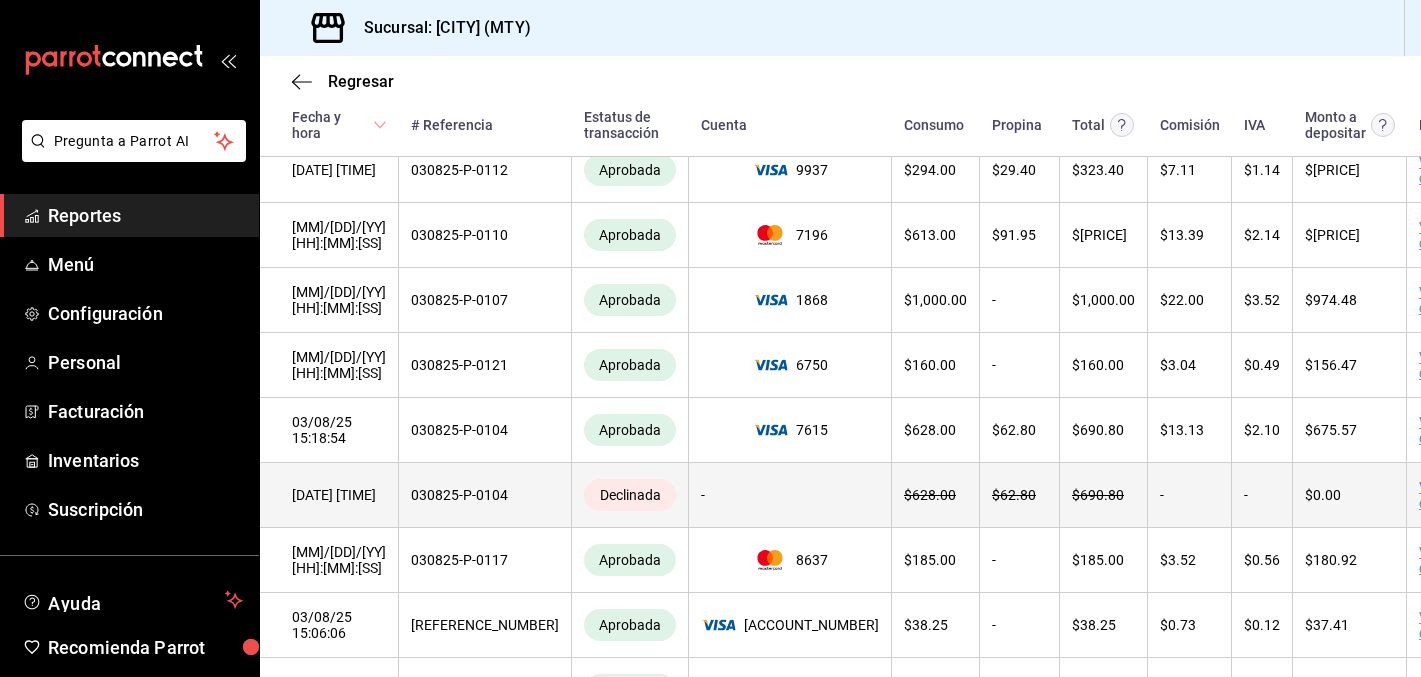 click on "Ver detalle" at bounding box center (1441, 495) 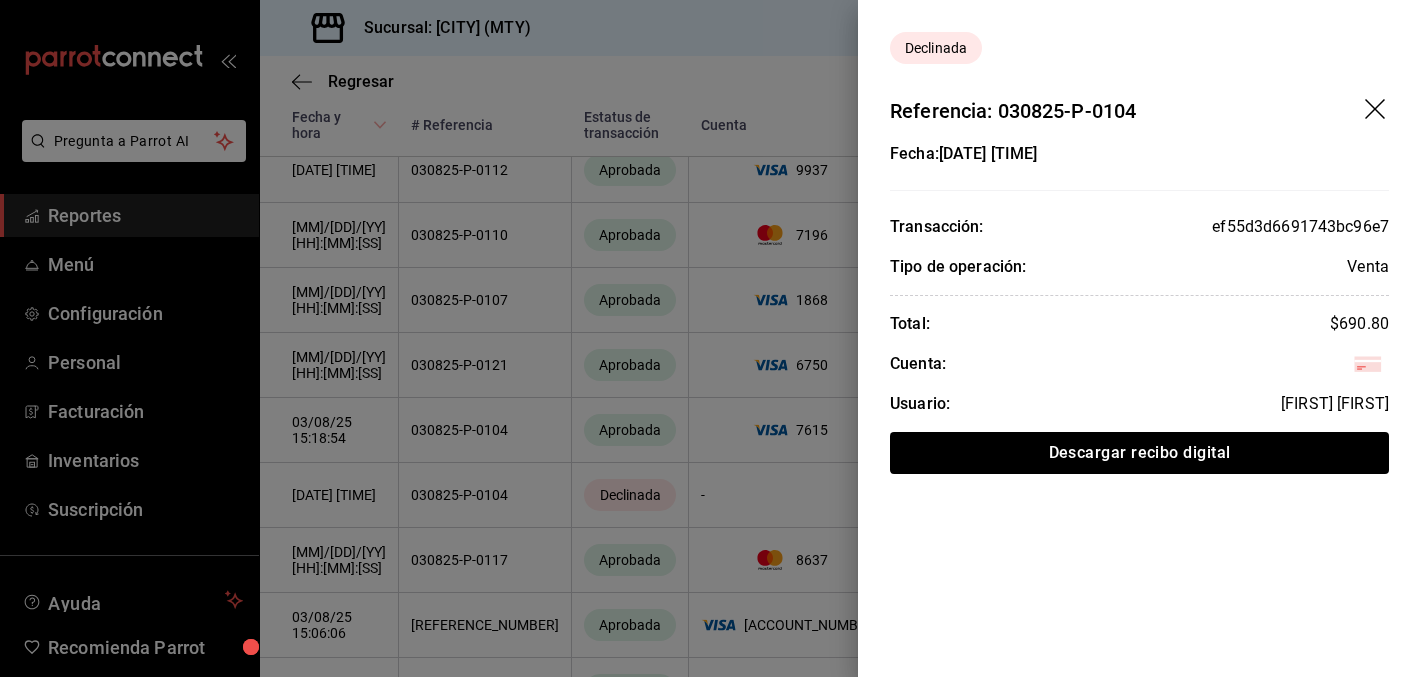 click at bounding box center (710, 338) 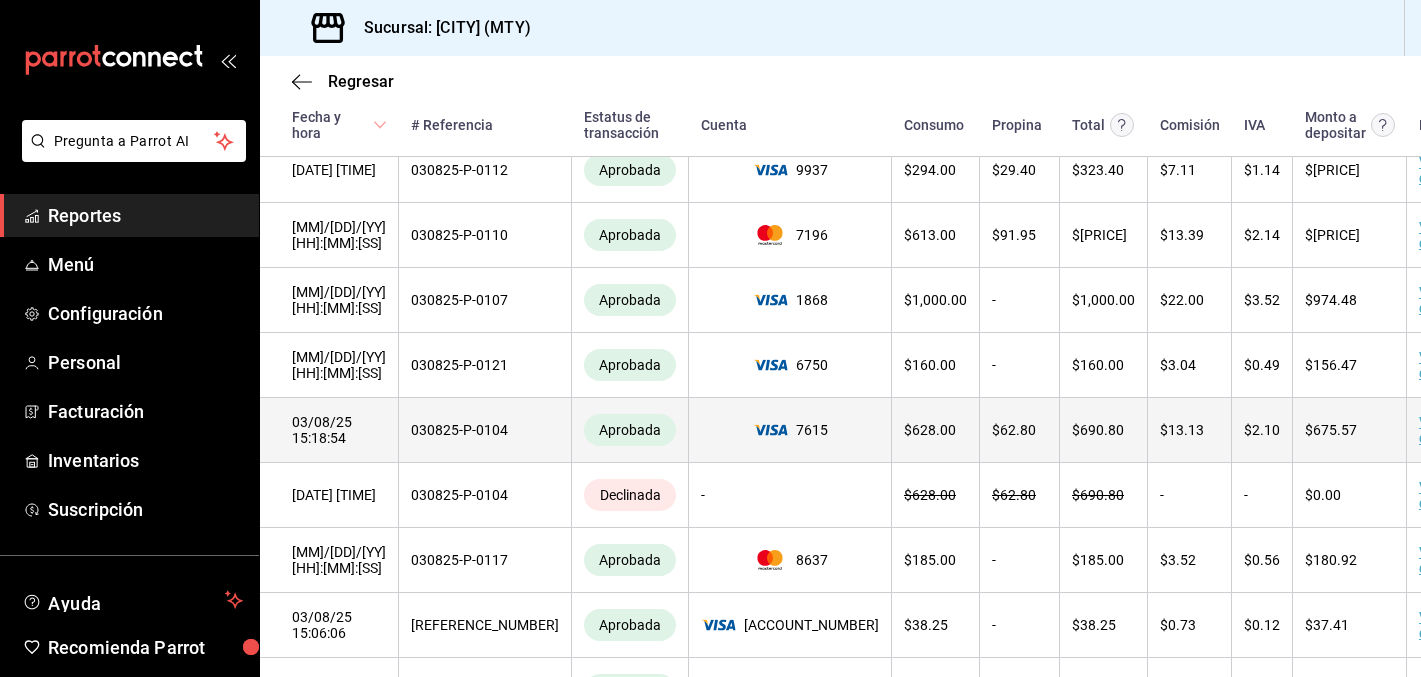 click on "Ver detalle" at bounding box center (1441, 430) 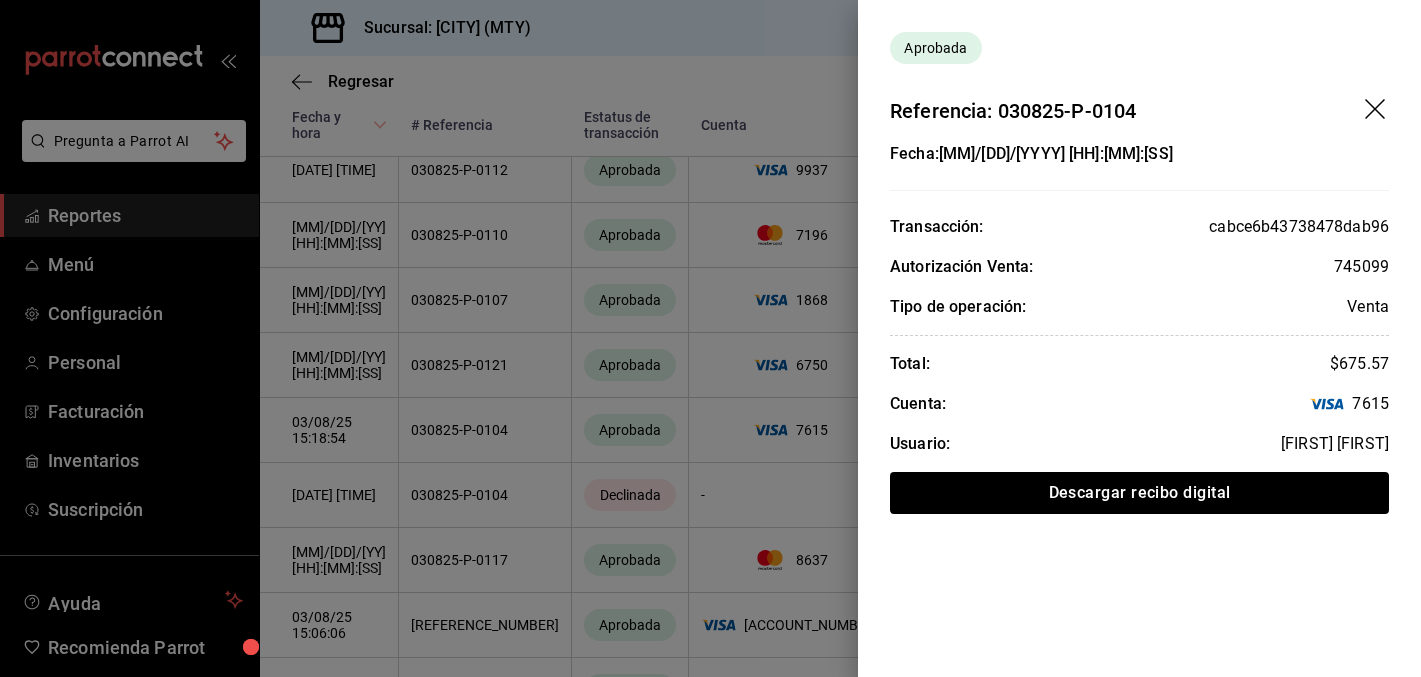 click at bounding box center (710, 338) 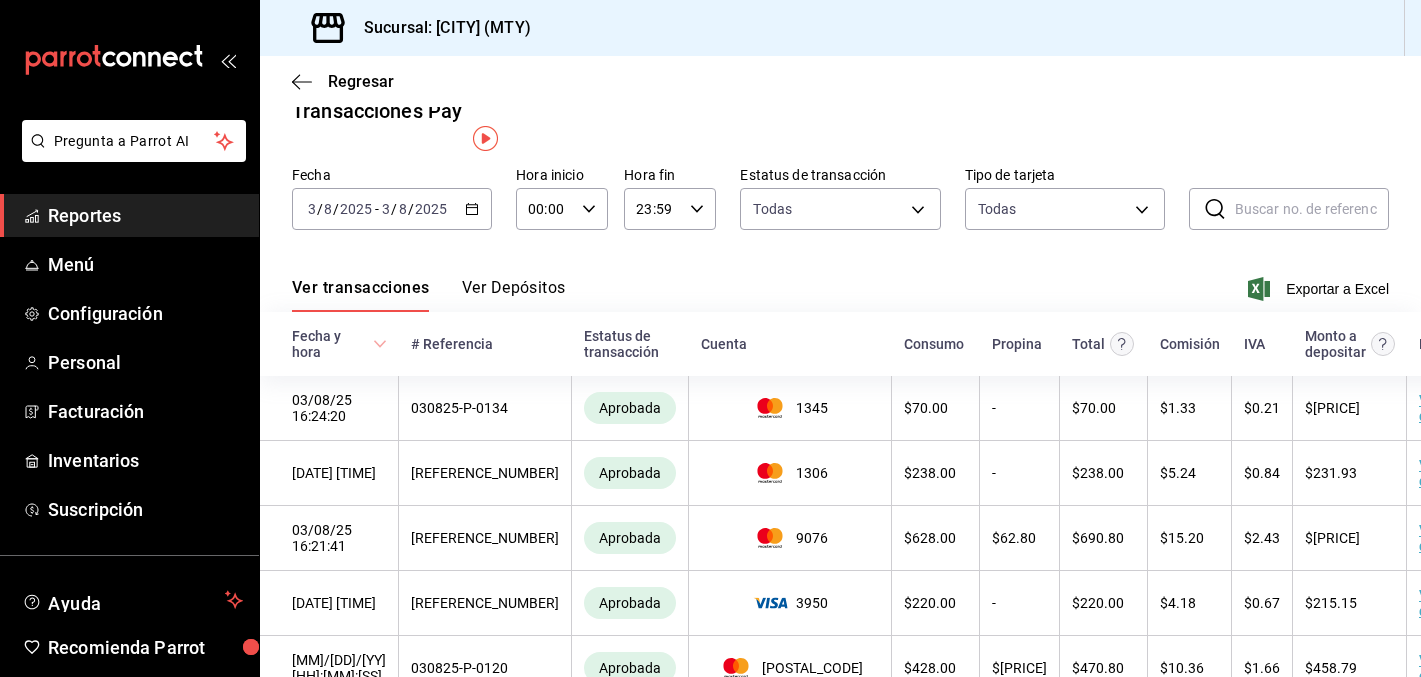 scroll, scrollTop: 0, scrollLeft: 0, axis: both 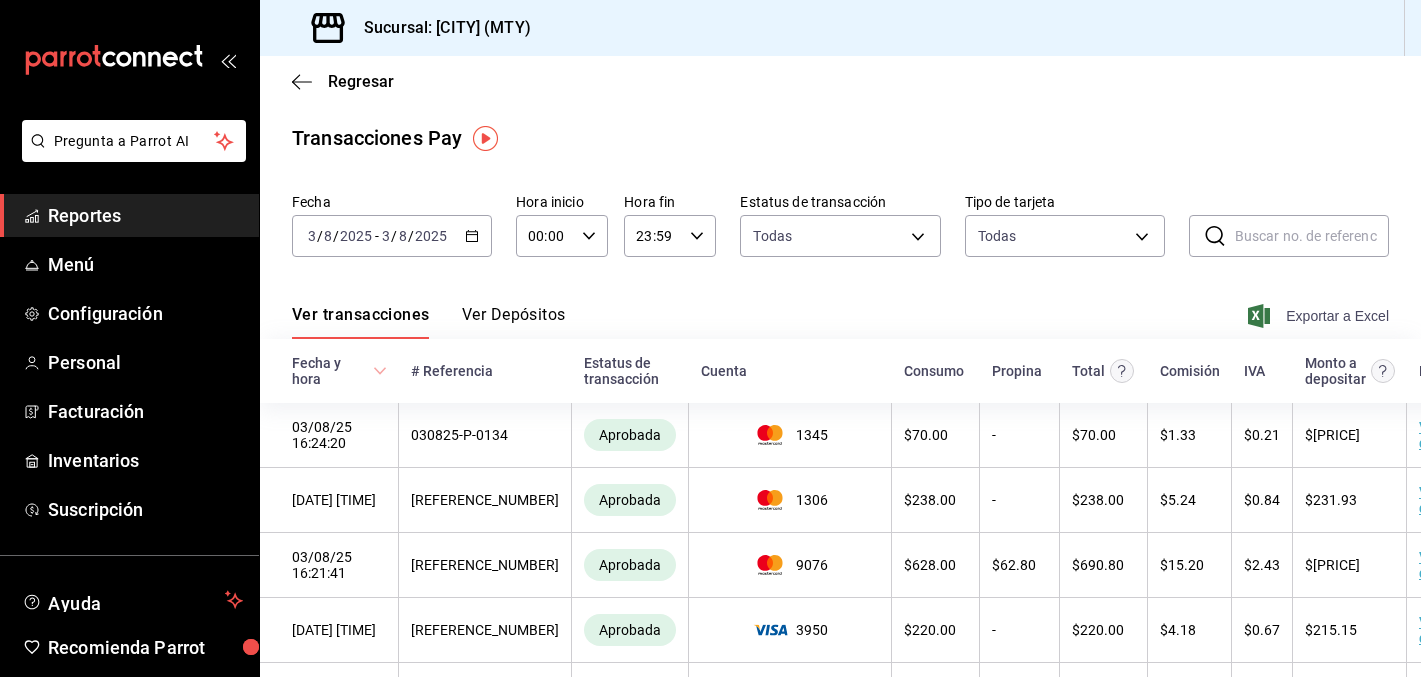 click on "Exportar a Excel" at bounding box center [1320, 316] 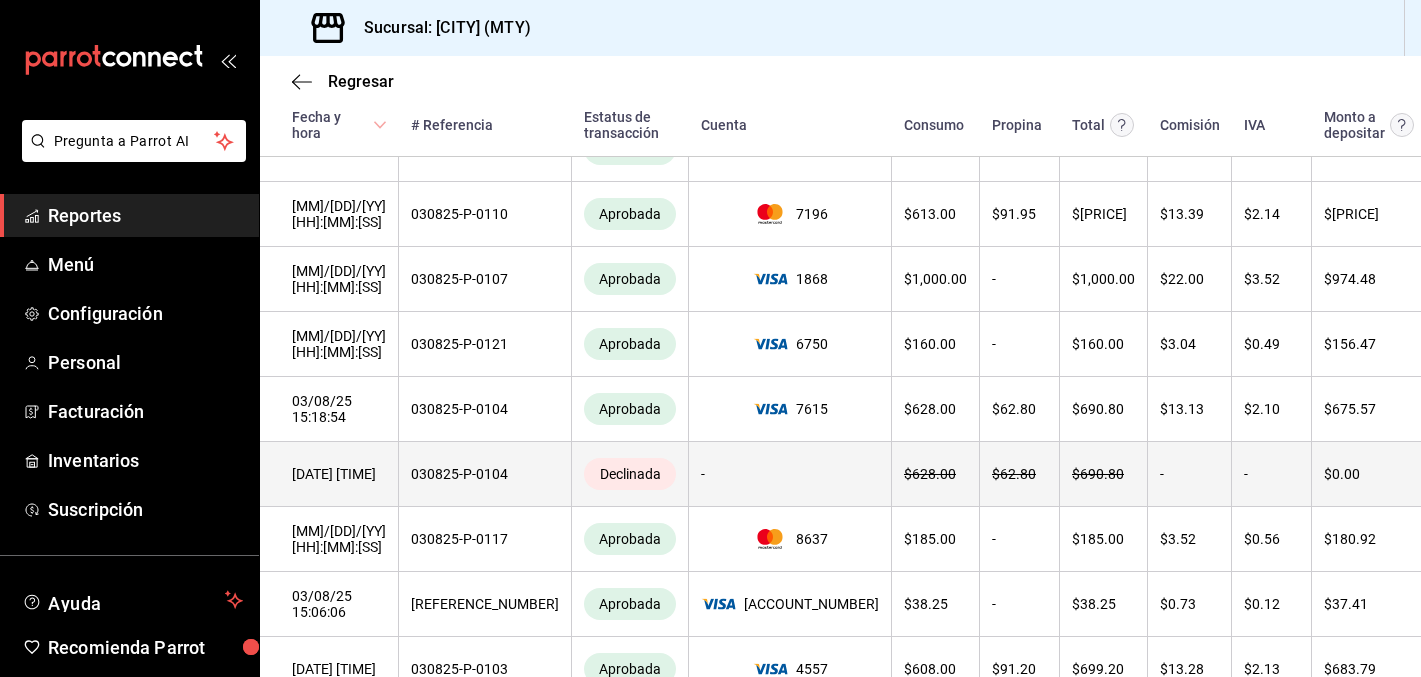 scroll, scrollTop: 923, scrollLeft: 0, axis: vertical 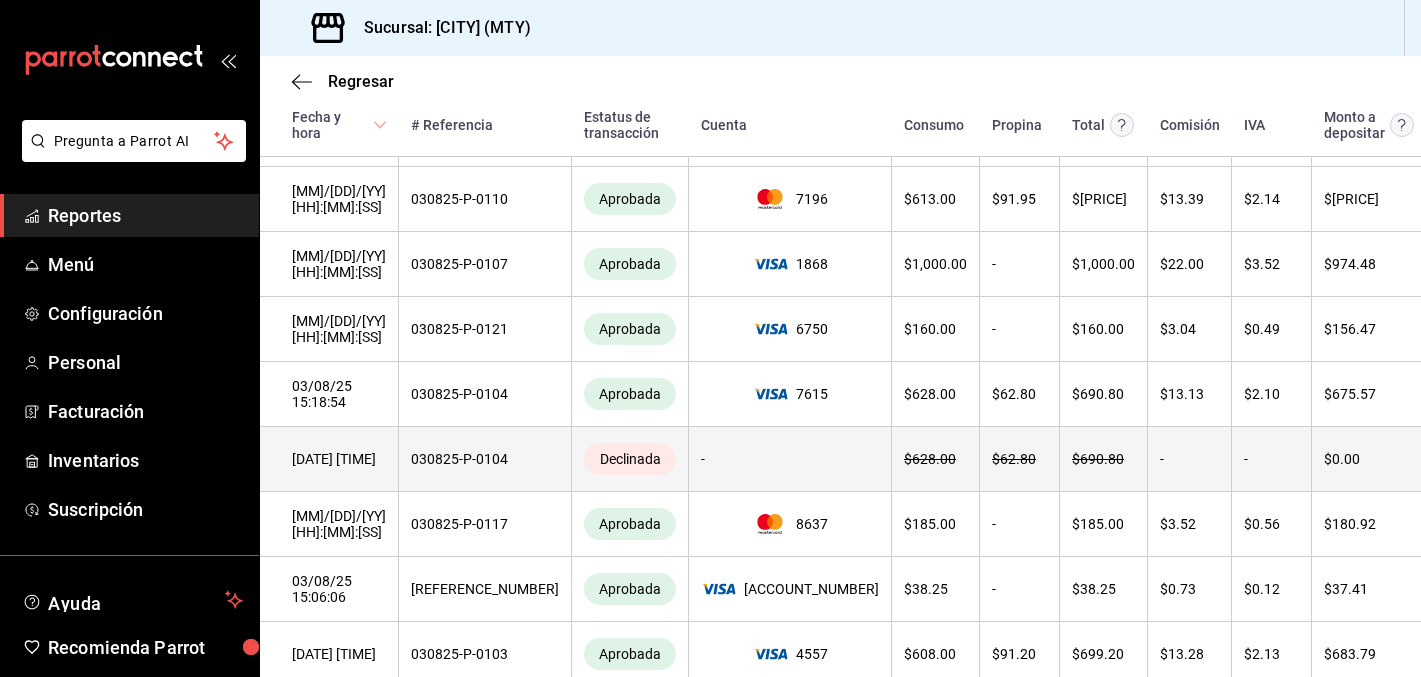 click on "Ver detalle" at bounding box center [1460, 459] 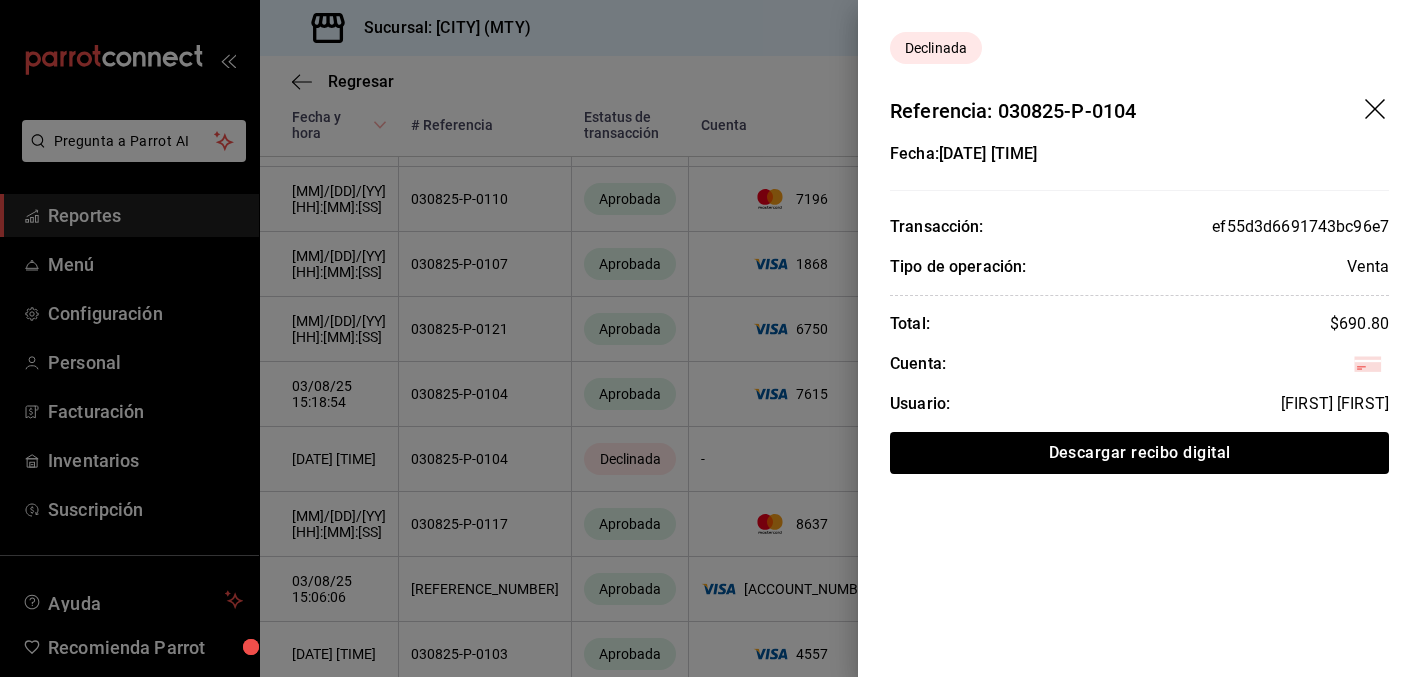click at bounding box center (710, 338) 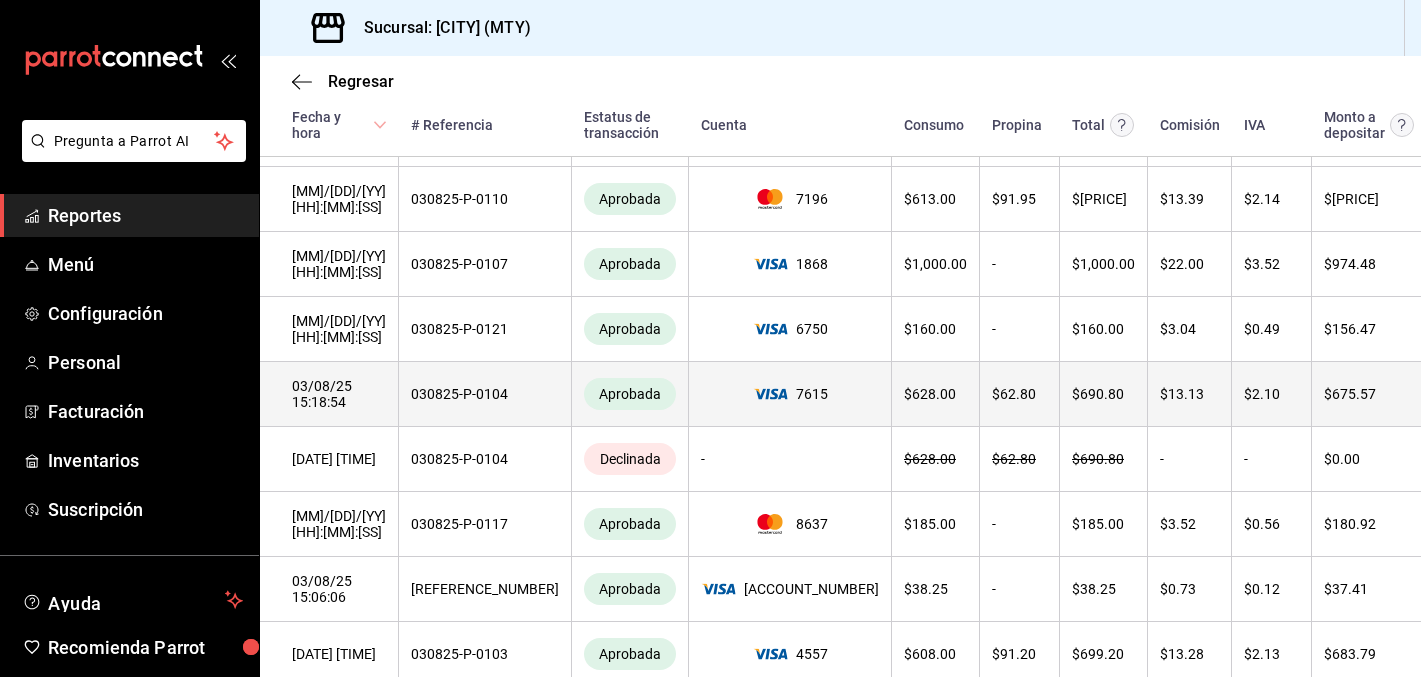 click on "Ver detalle" at bounding box center [1460, 394] 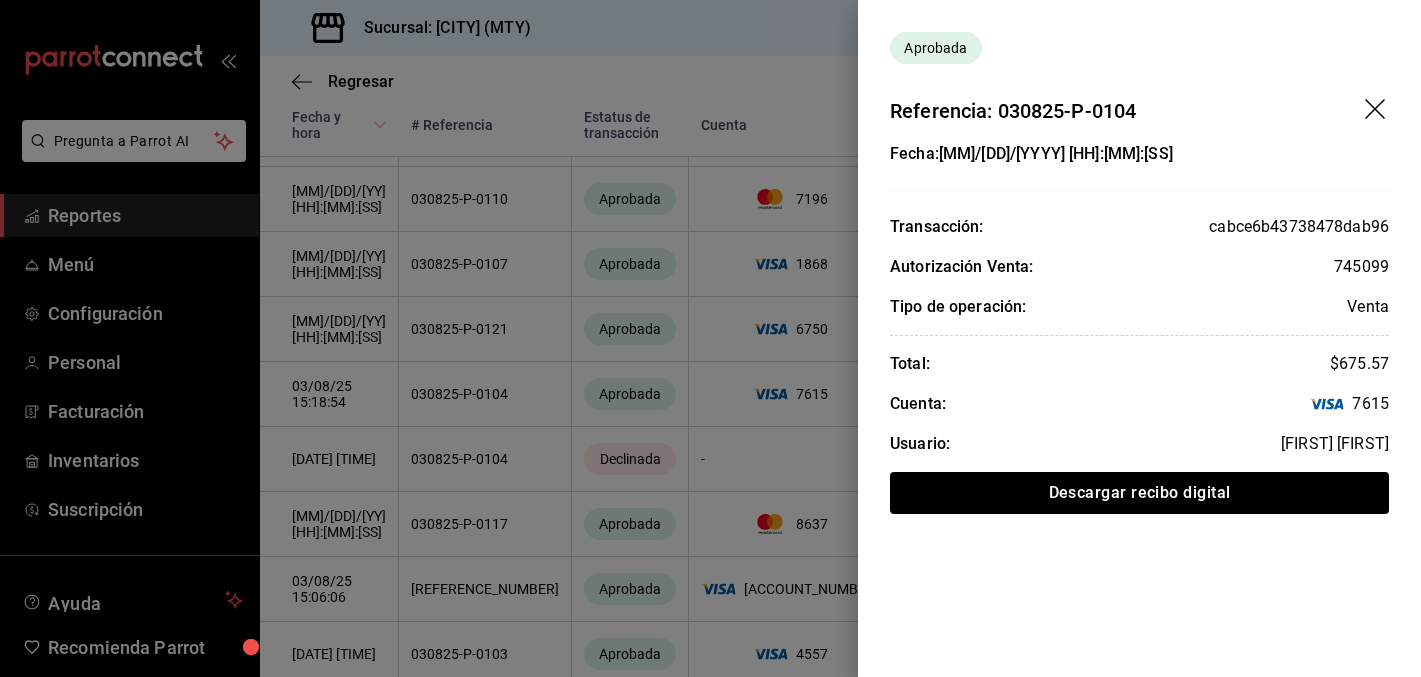 click at bounding box center [710, 338] 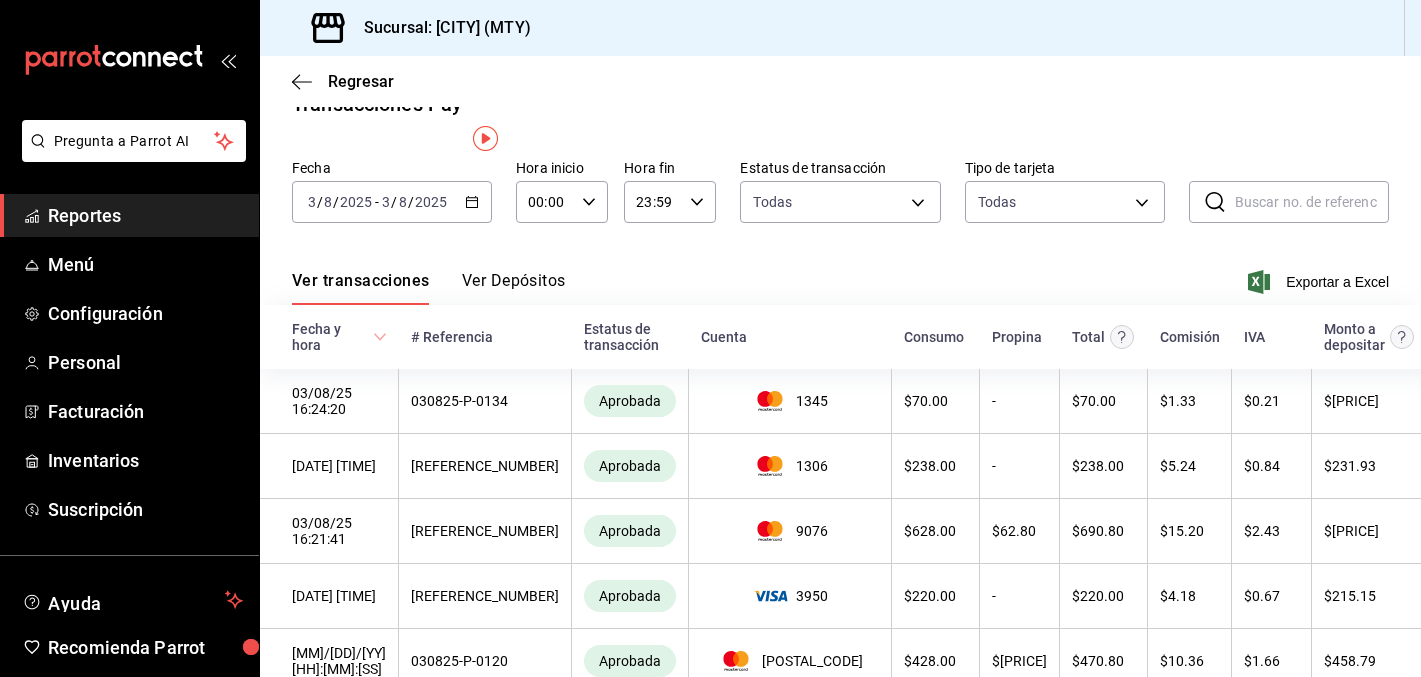 scroll, scrollTop: 0, scrollLeft: 0, axis: both 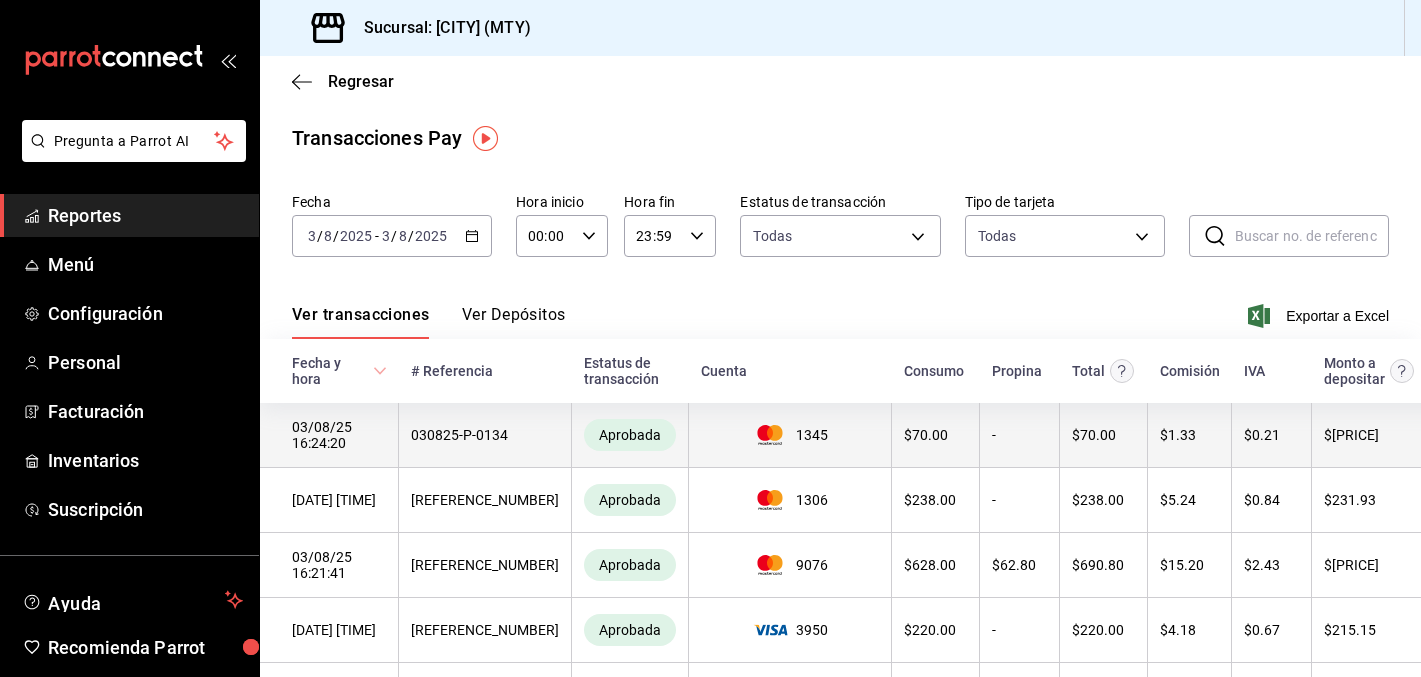 click on "Ver detalle" at bounding box center (1460, 435) 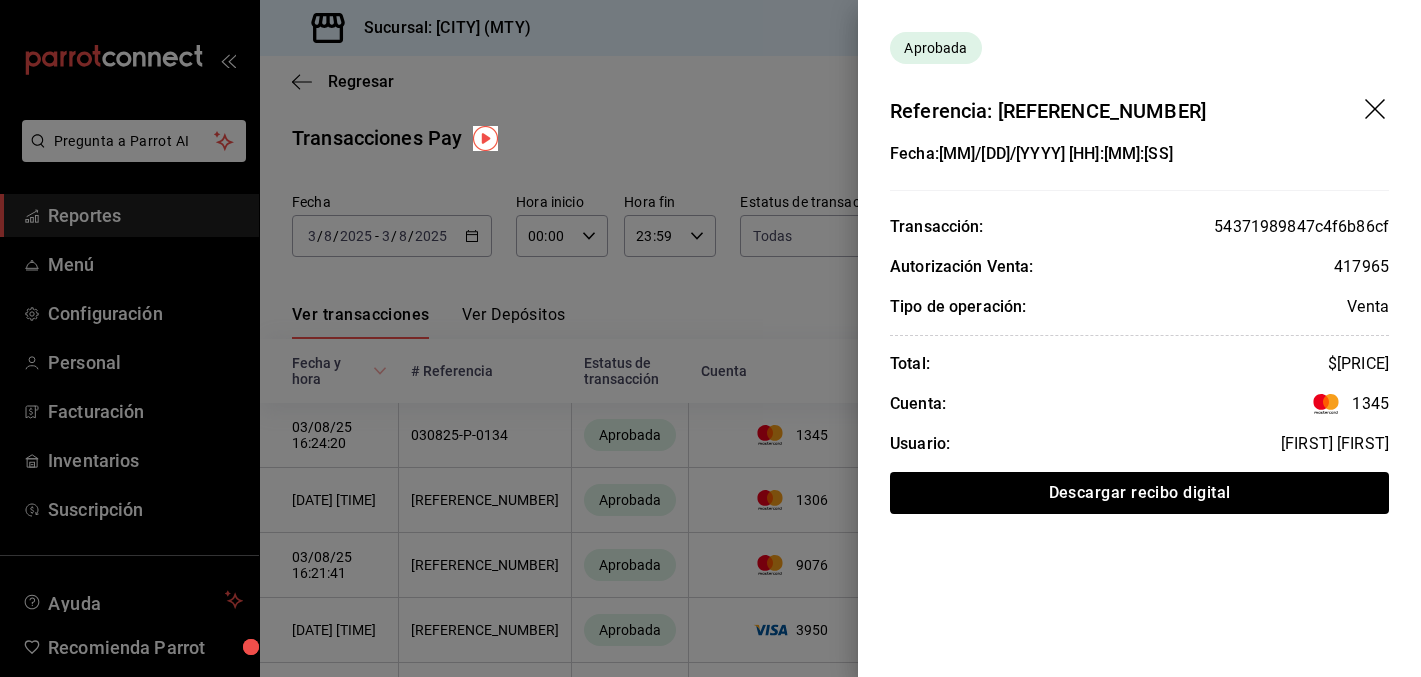 click at bounding box center [710, 338] 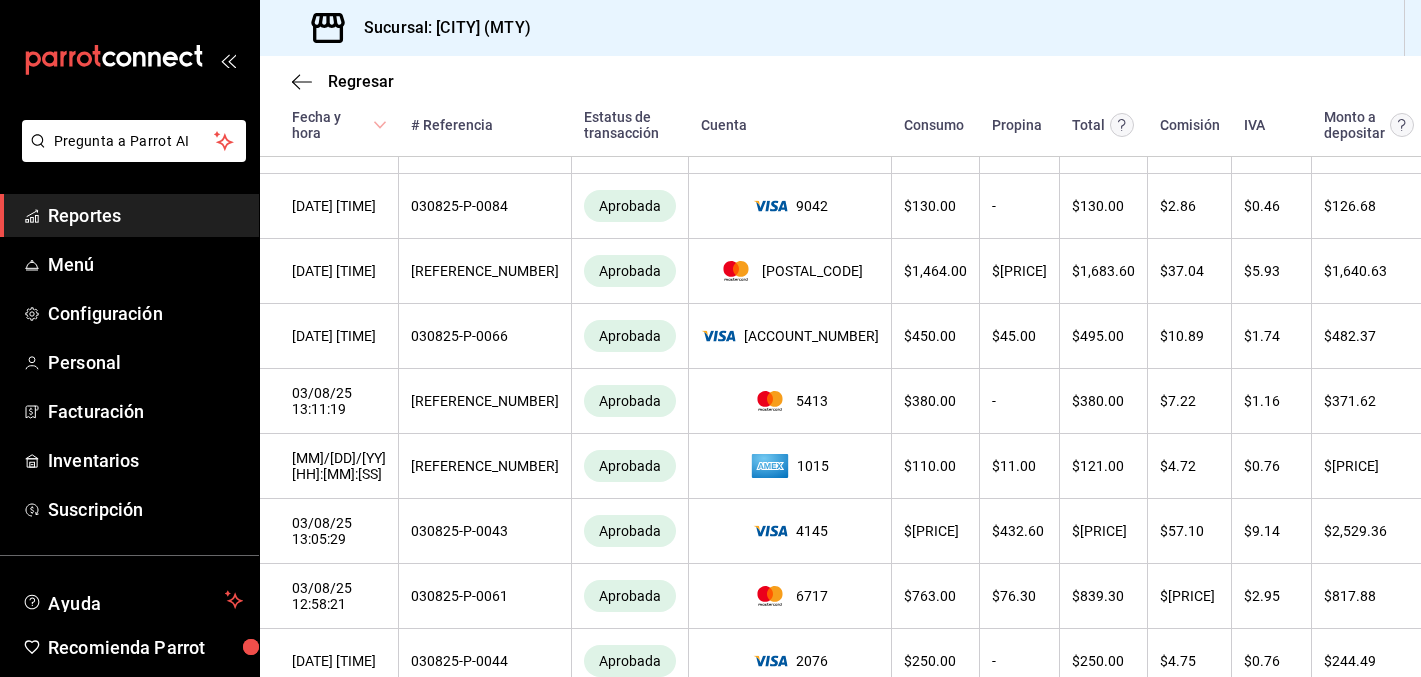 scroll, scrollTop: 3045, scrollLeft: 0, axis: vertical 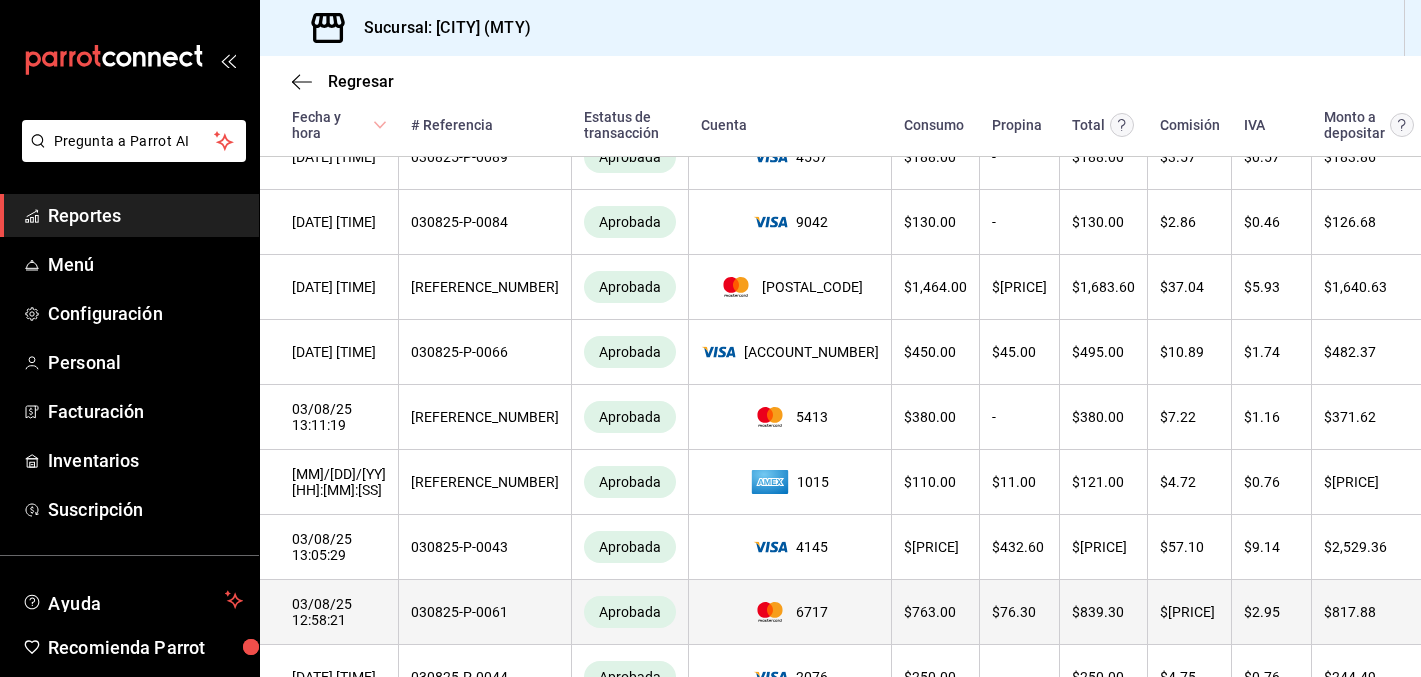click on "Ver detalle" at bounding box center [1460, 612] 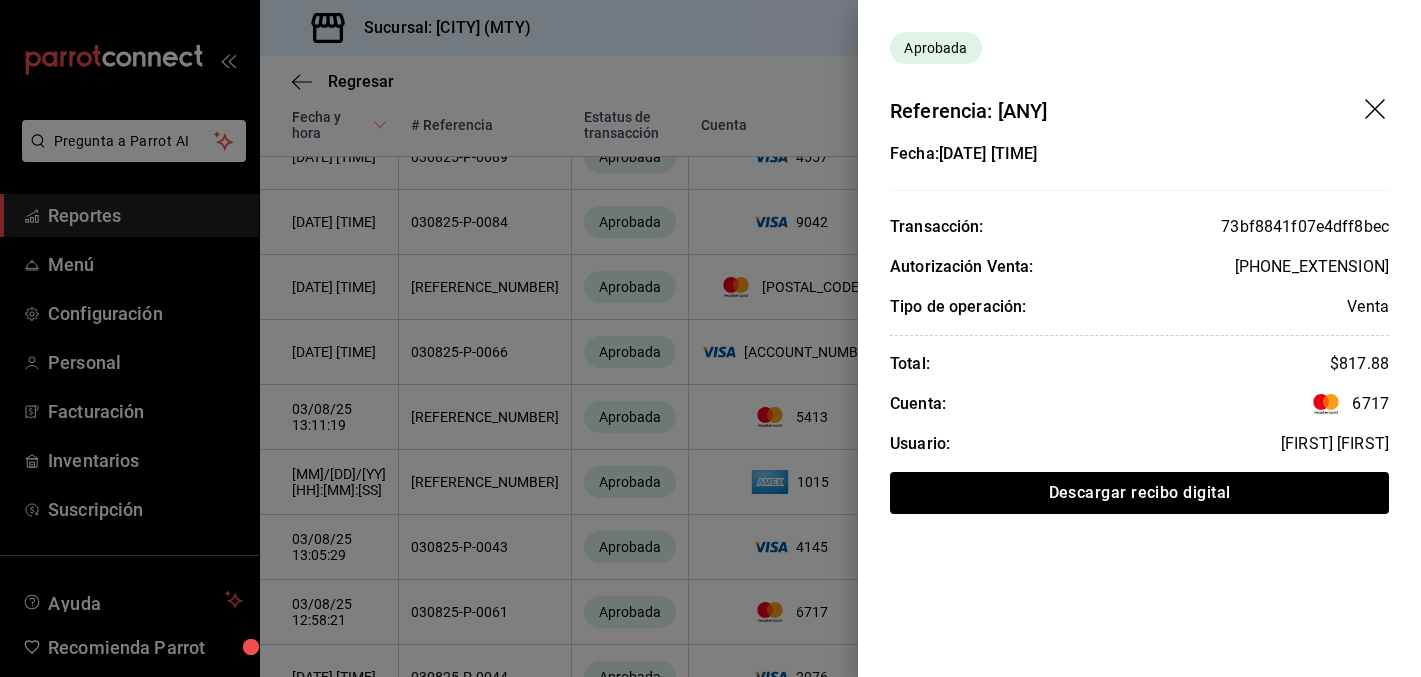 click at bounding box center (710, 338) 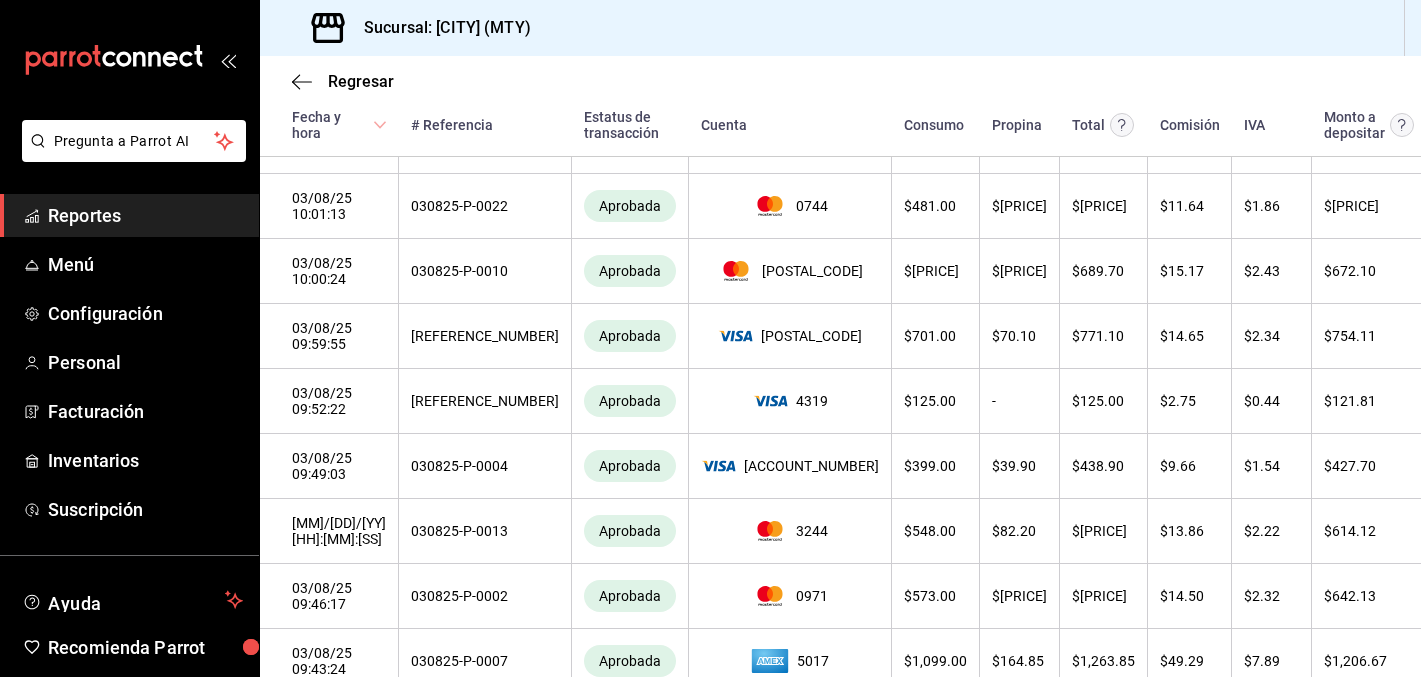 scroll, scrollTop: 7465, scrollLeft: 0, axis: vertical 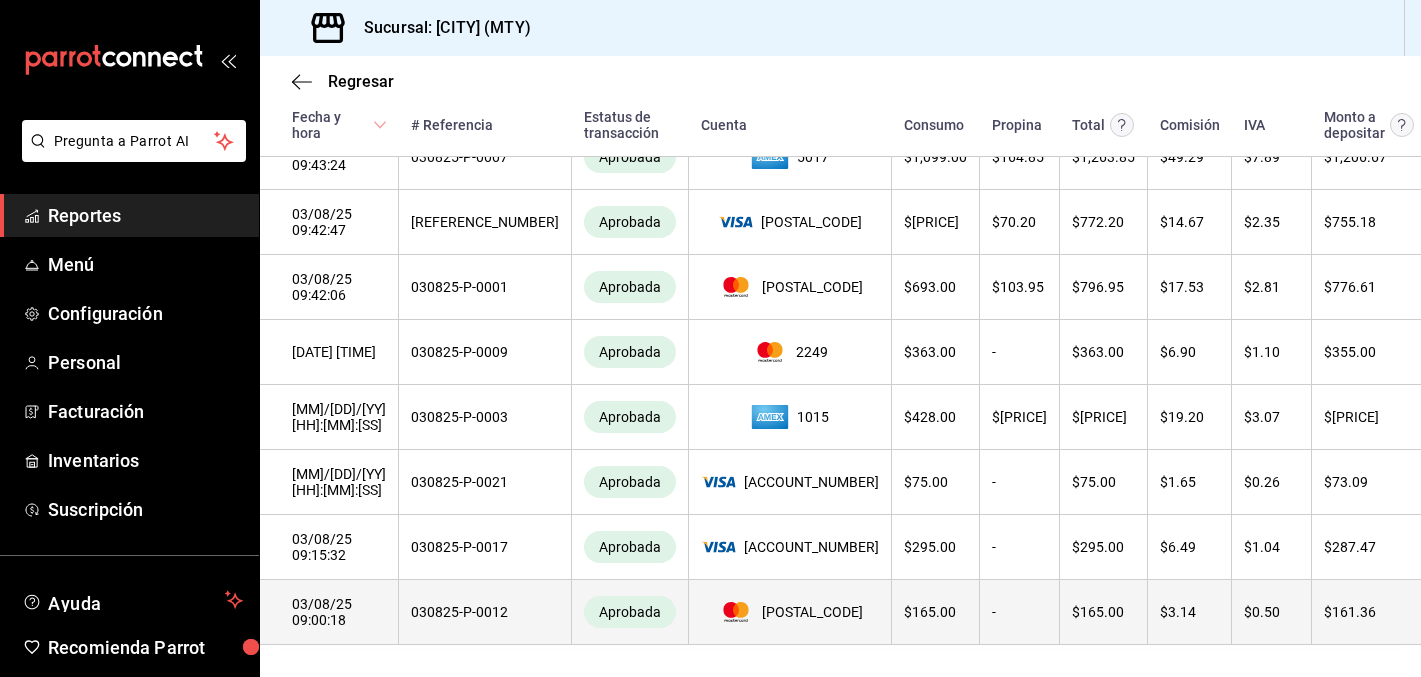 click on "Ver detalle" at bounding box center (1460, 612) 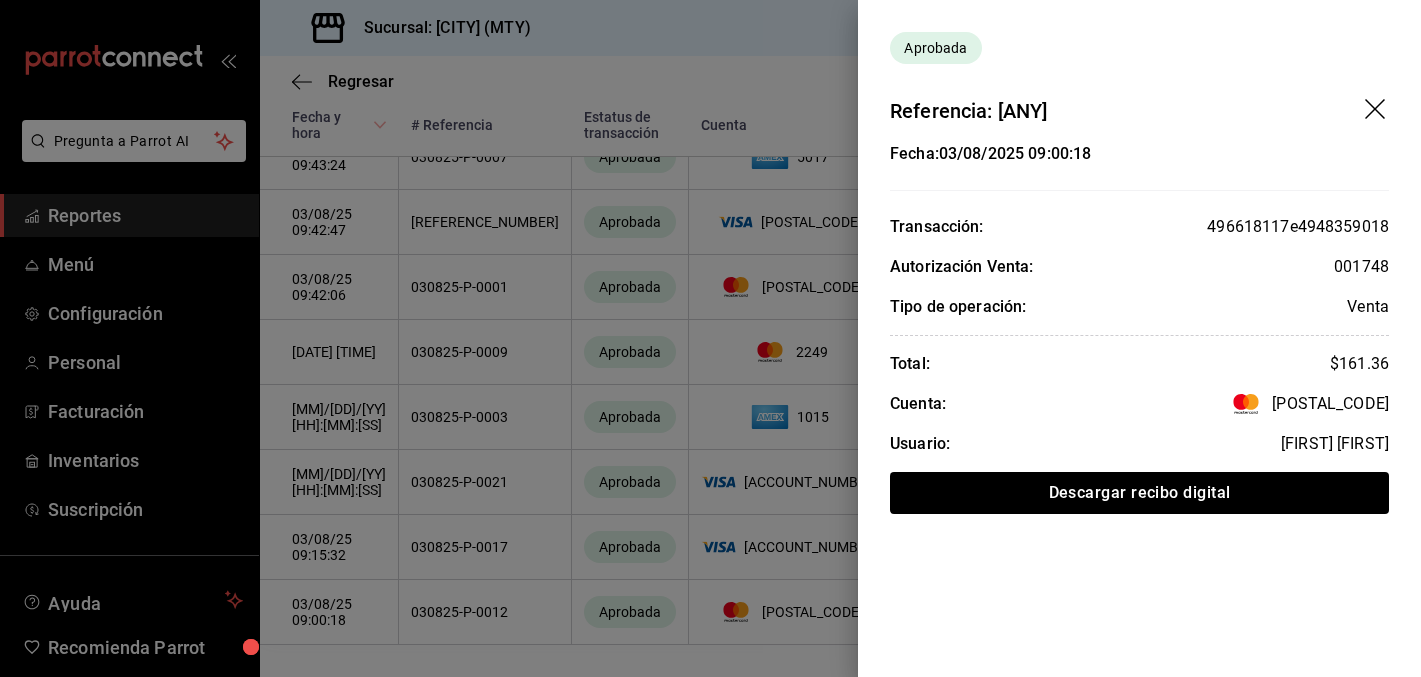 click at bounding box center [710, 338] 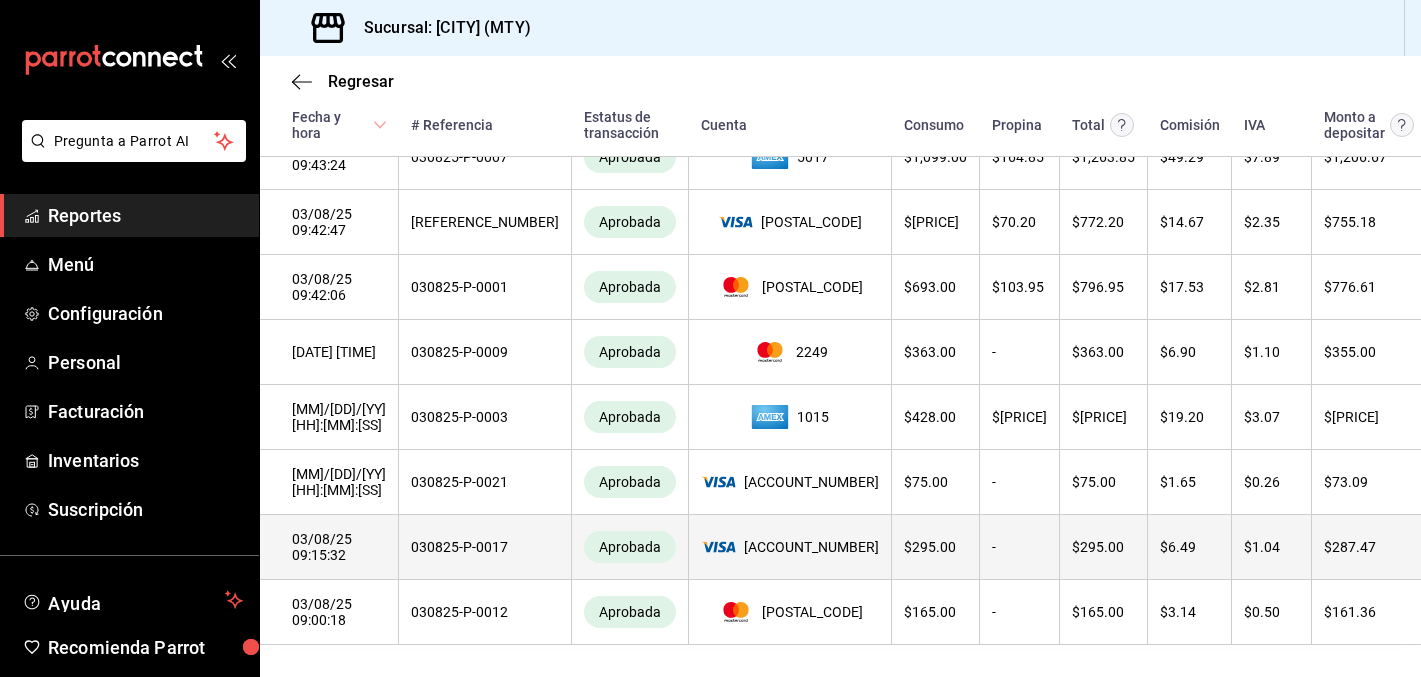 click on "Ver detalle" at bounding box center (1460, 547) 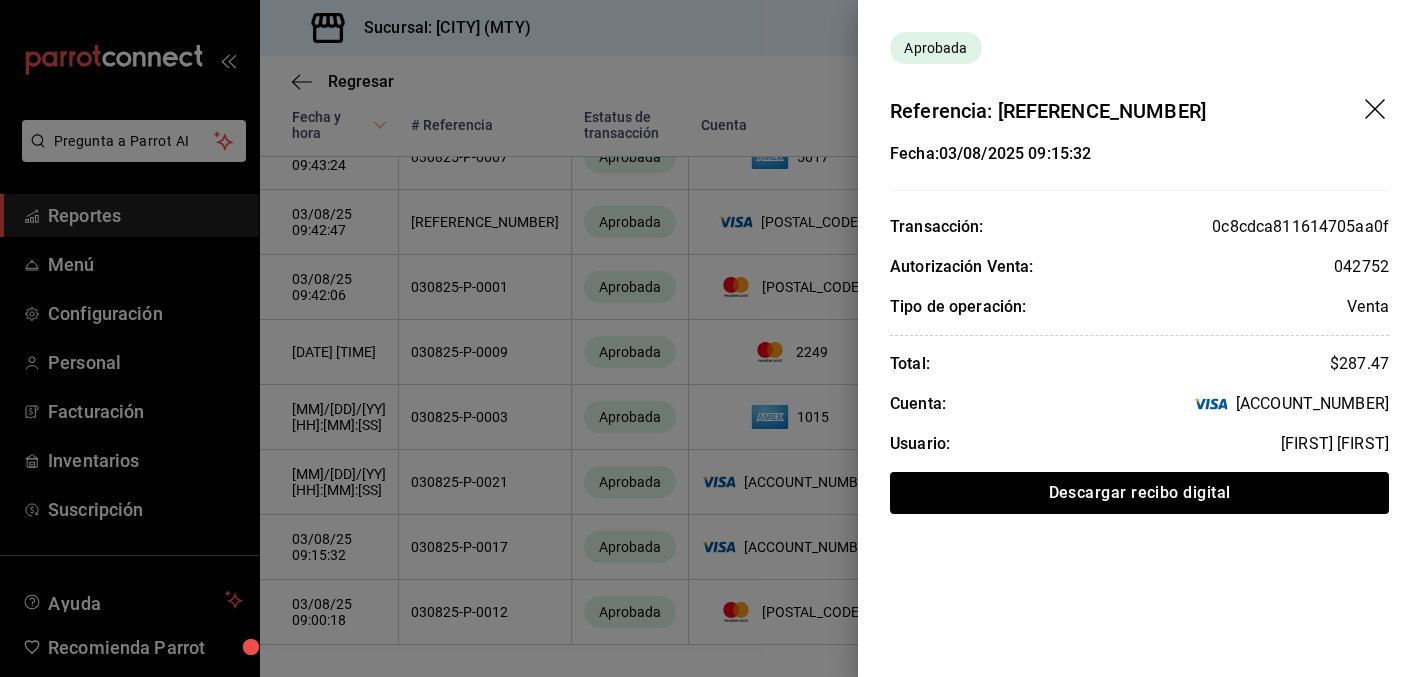 click at bounding box center [710, 338] 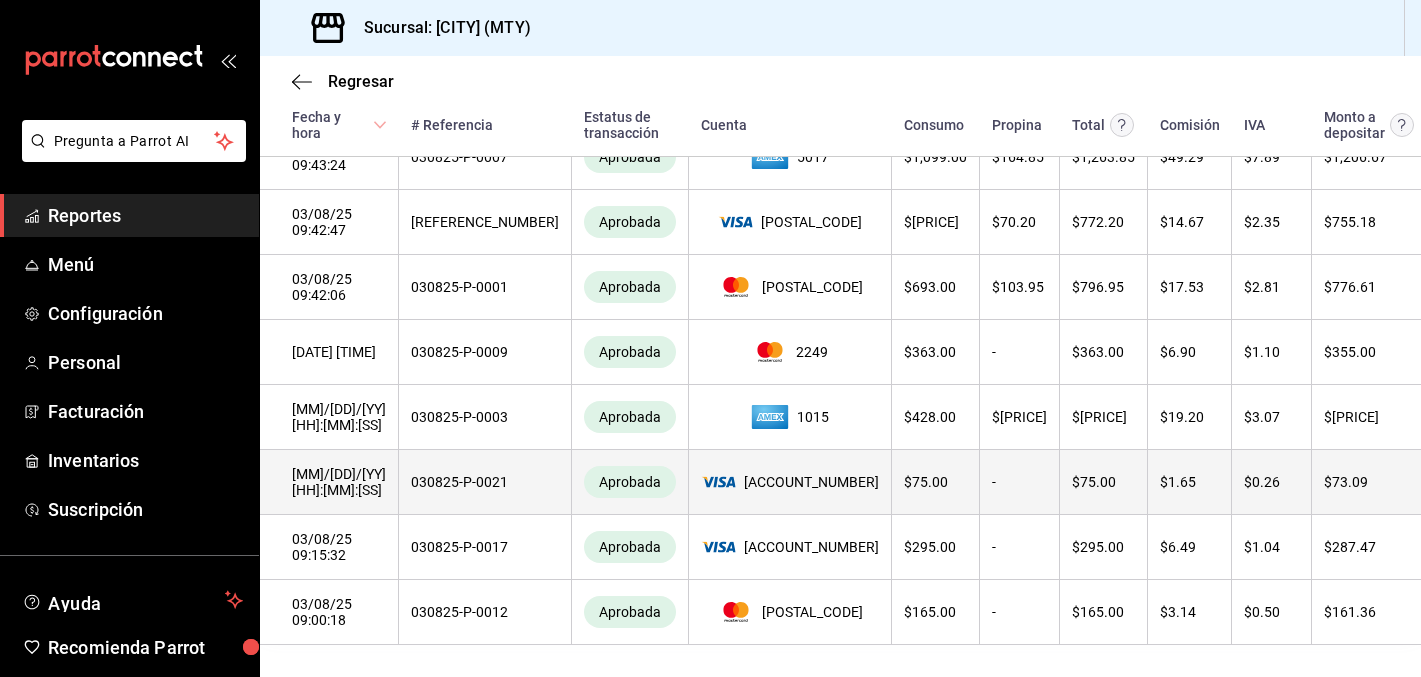 click on "Ver detalle" at bounding box center (1460, 482) 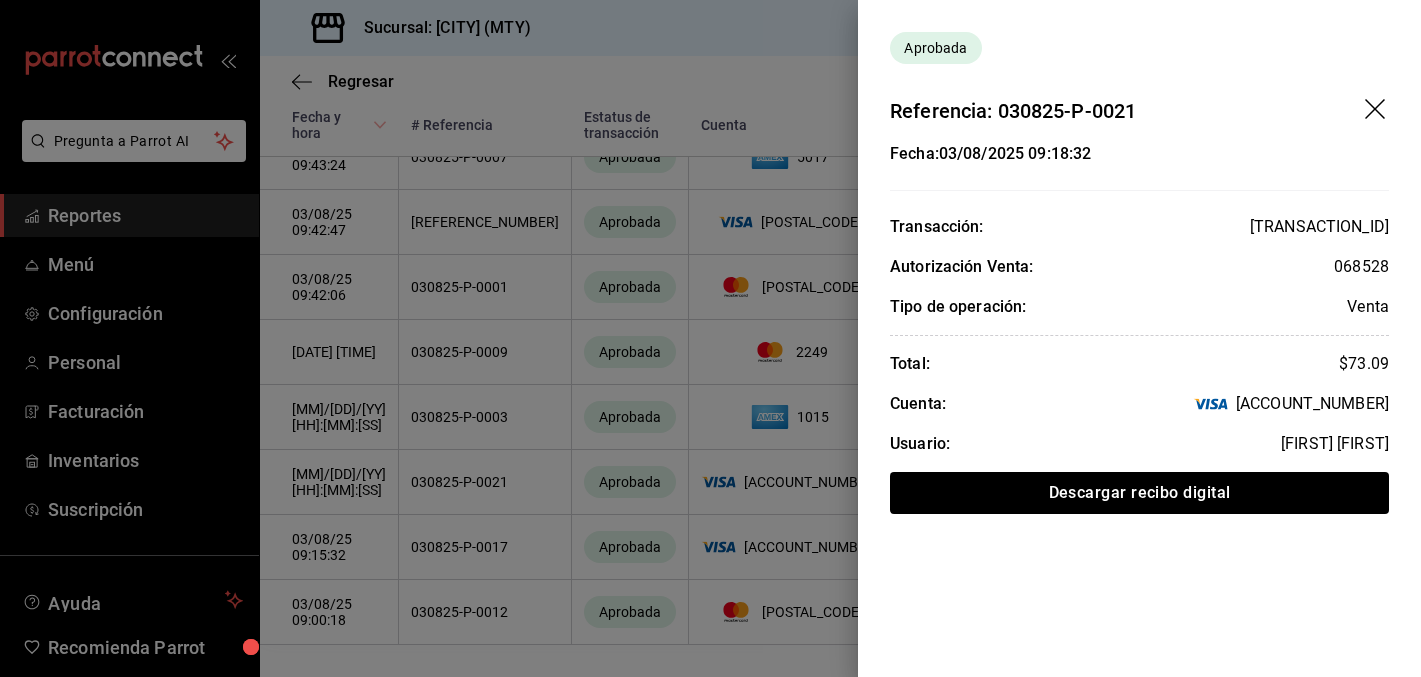 click at bounding box center [710, 338] 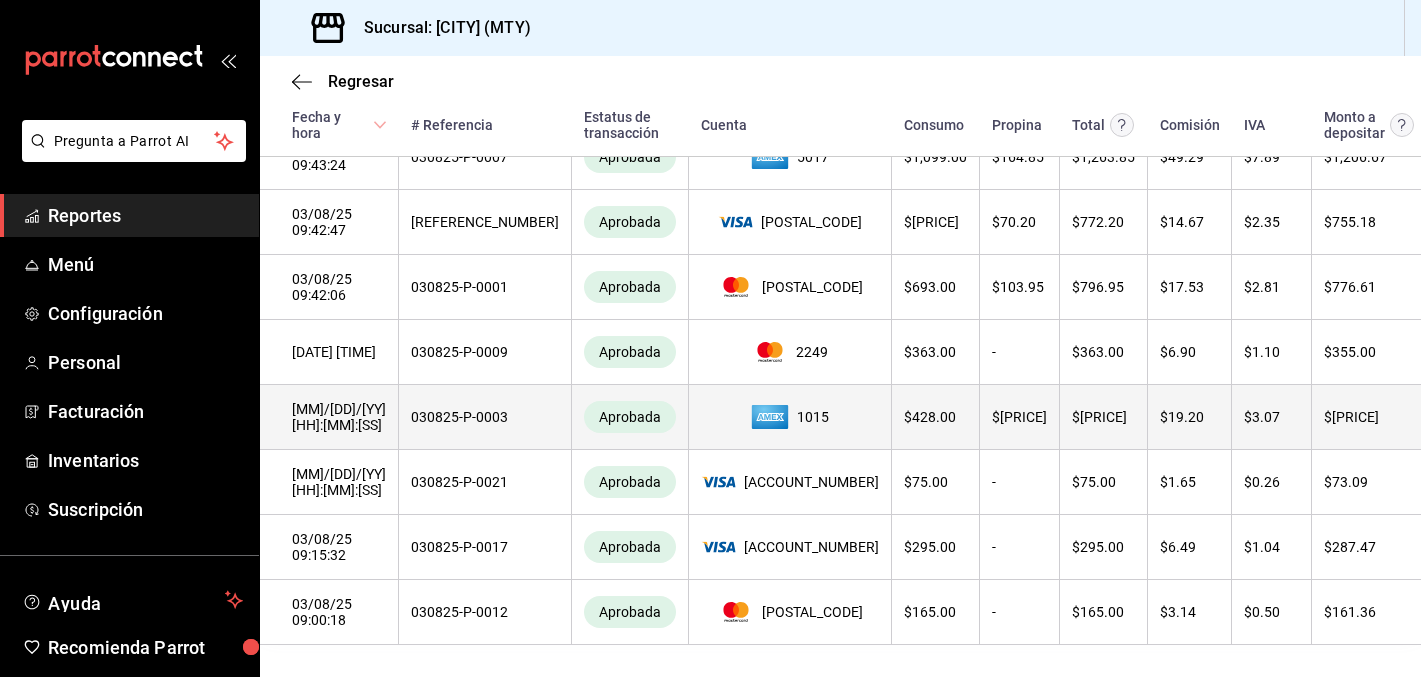 click on "Ver detalle" at bounding box center (1460, 417) 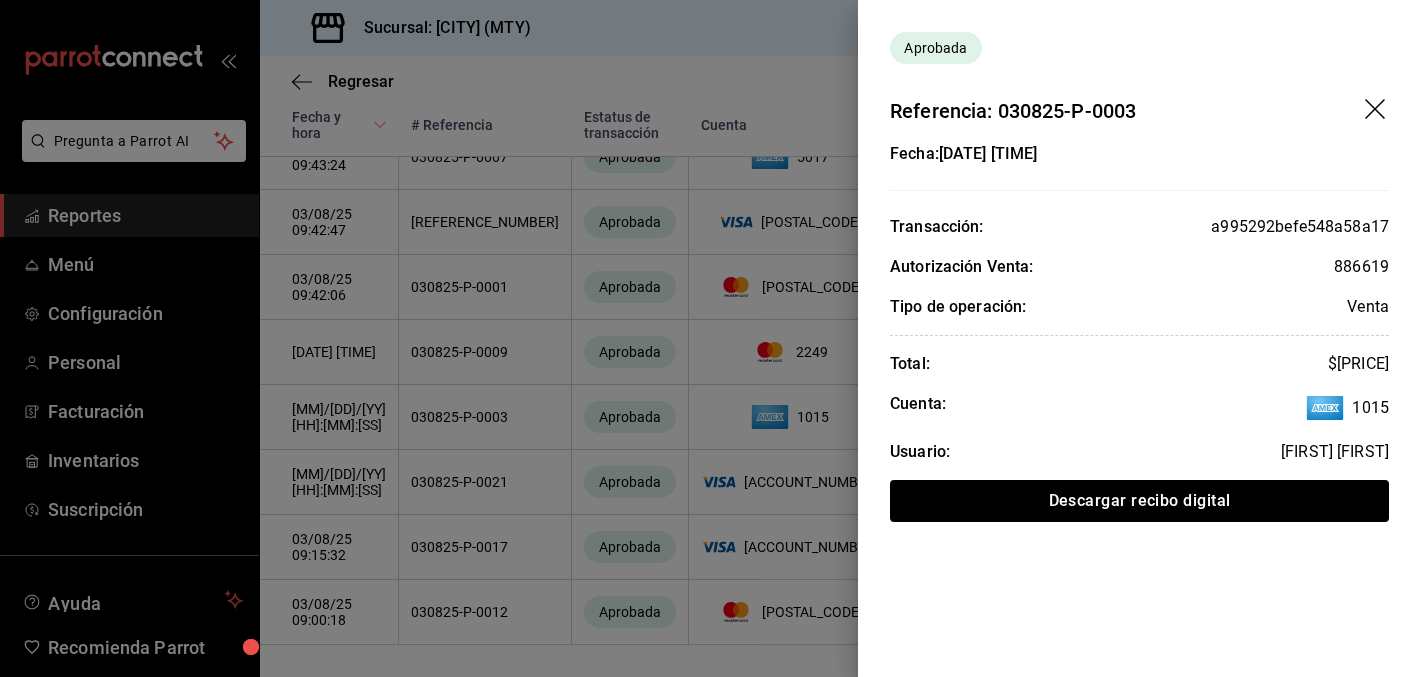 click at bounding box center (710, 338) 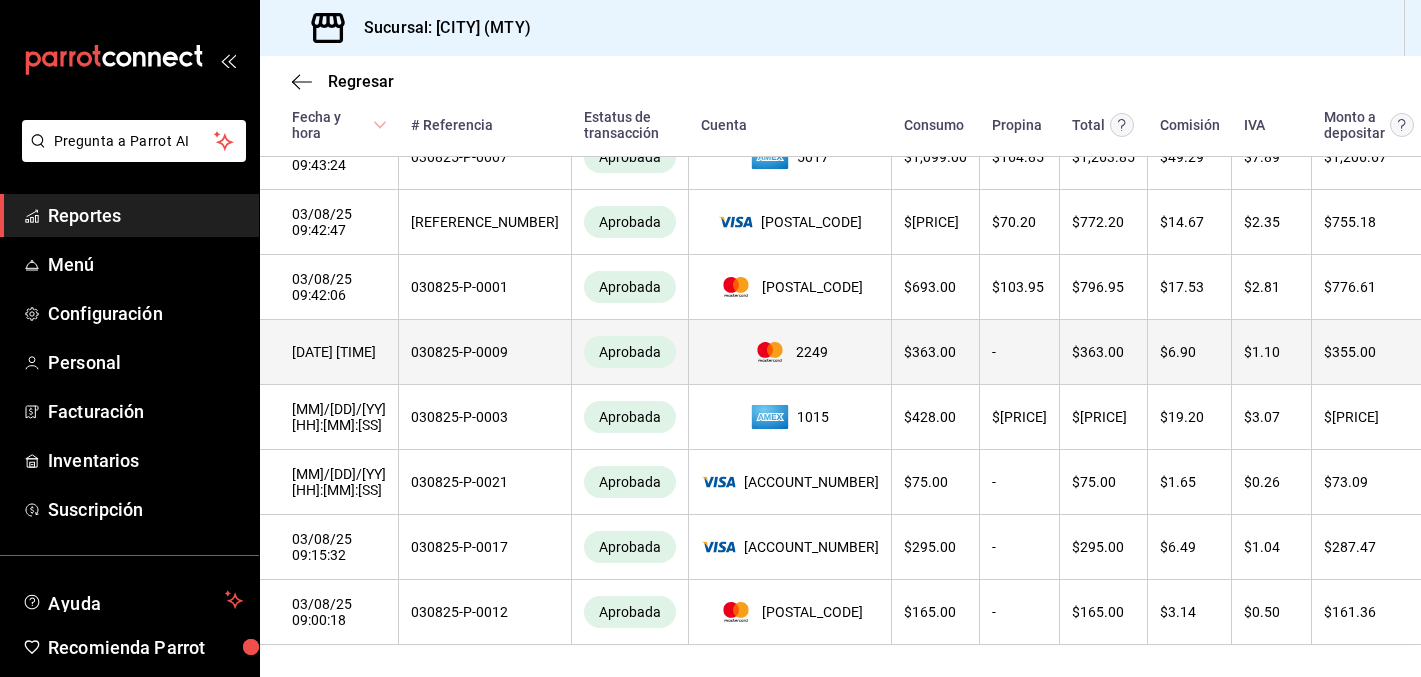 click on "Ver detalle" at bounding box center (1460, 352) 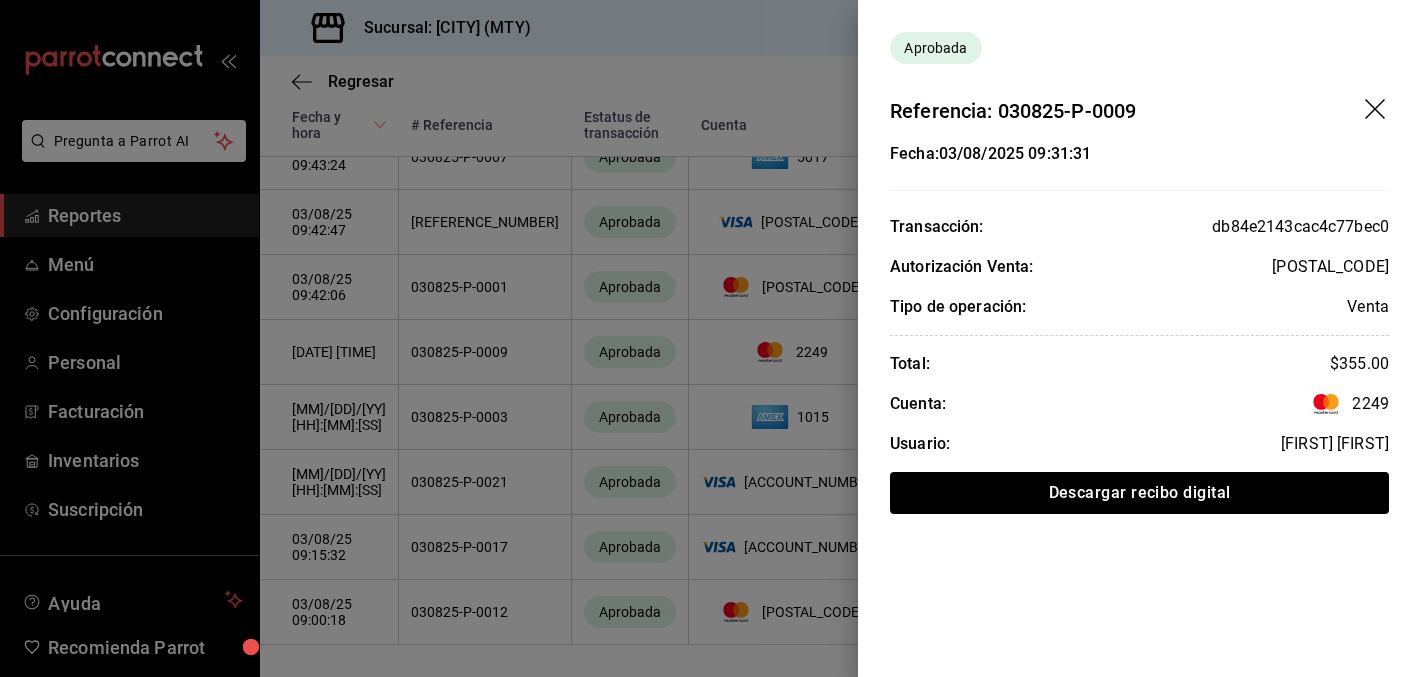 click at bounding box center (710, 338) 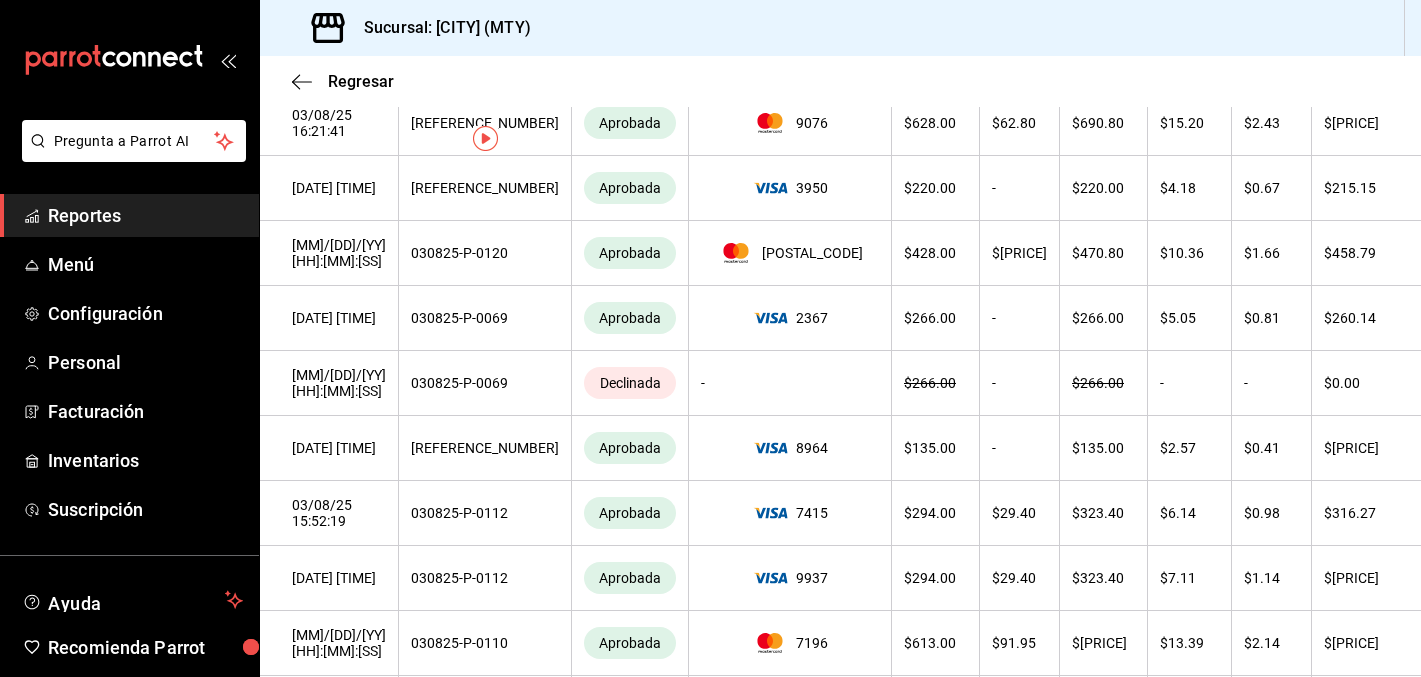 scroll, scrollTop: 0, scrollLeft: 0, axis: both 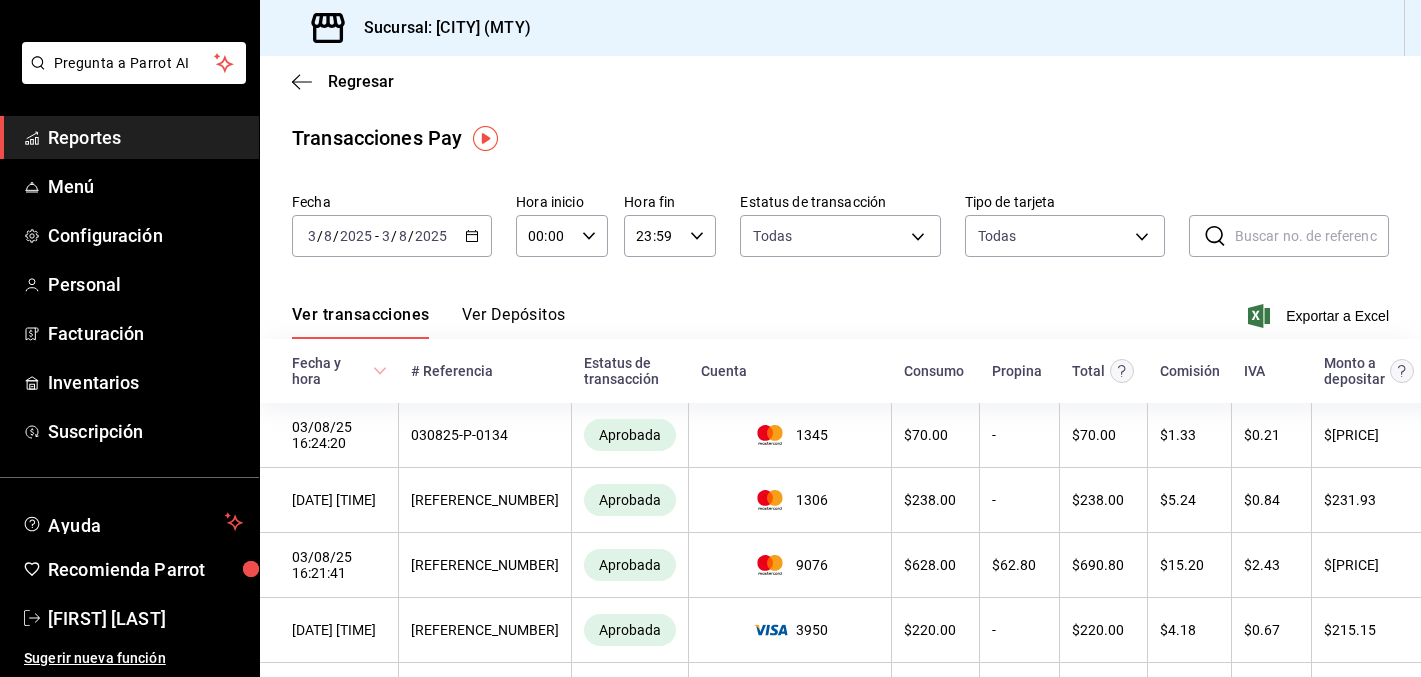 click 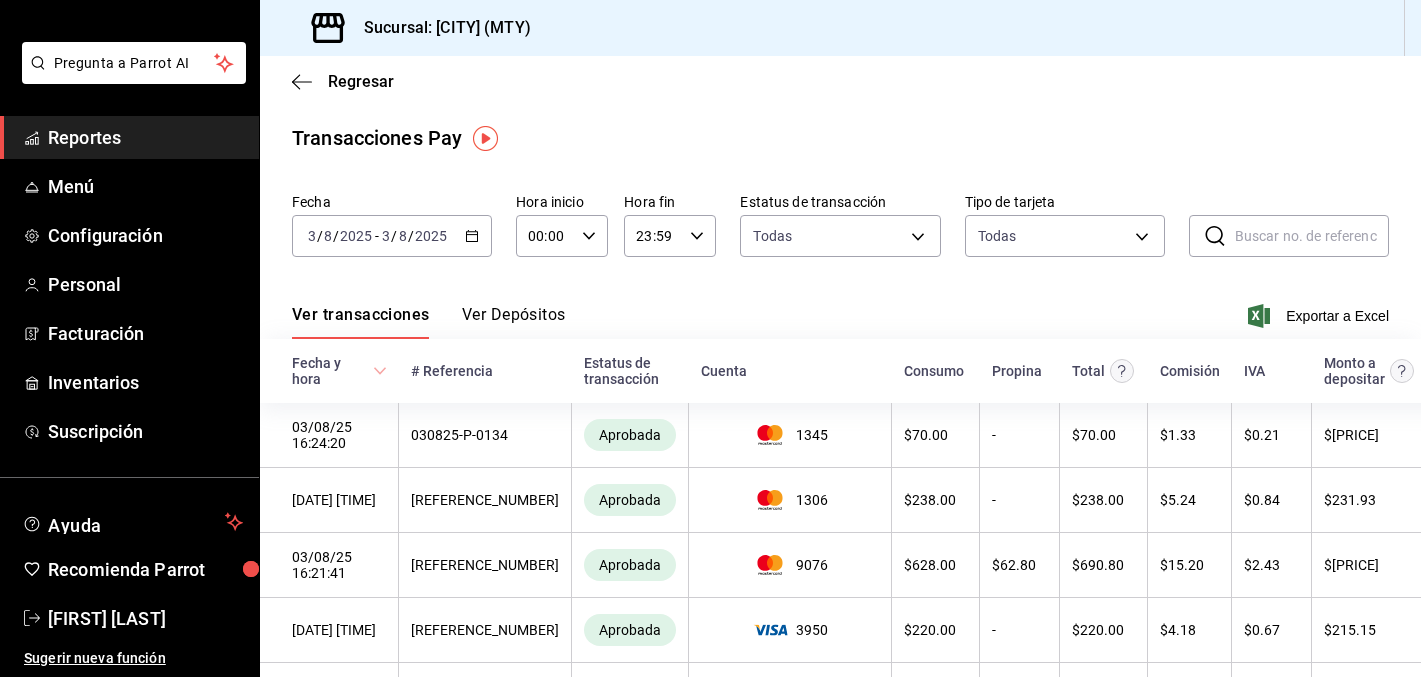 click on "Transacciones Pay" at bounding box center (840, 138) 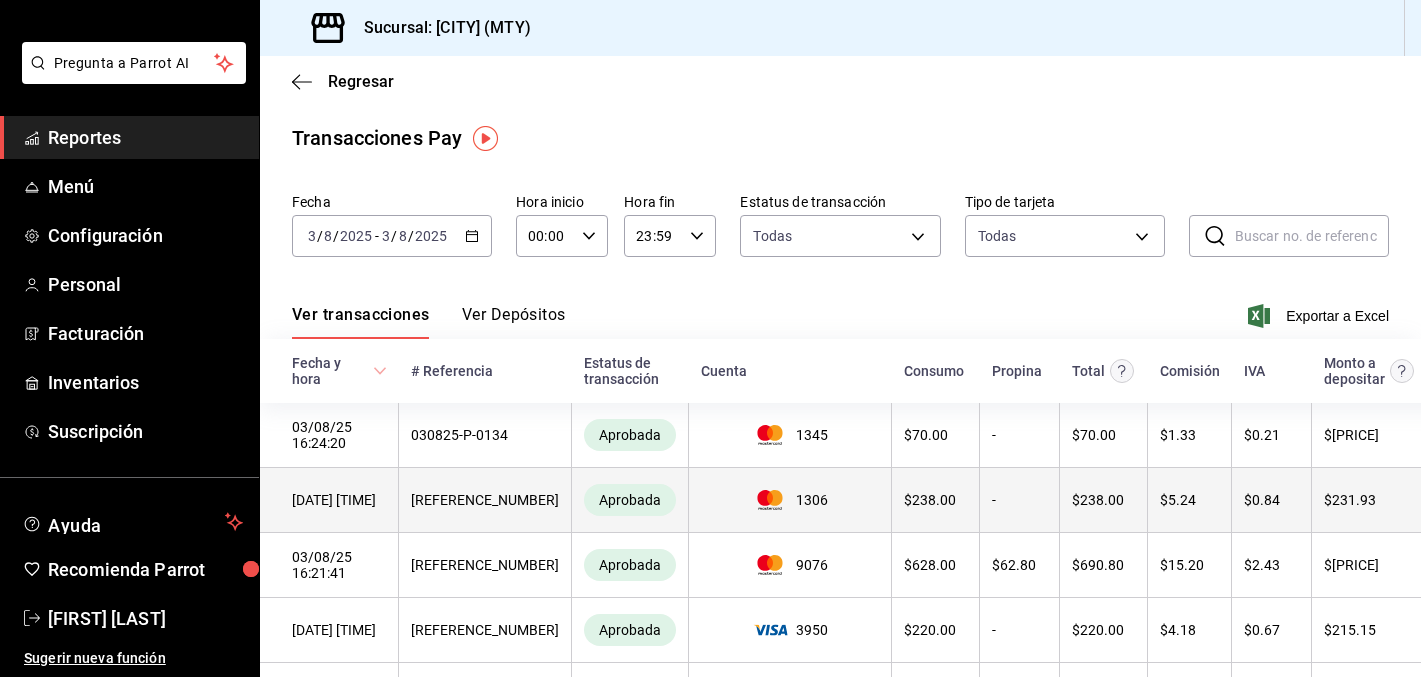 click on "Ver detalle" at bounding box center [1460, 500] 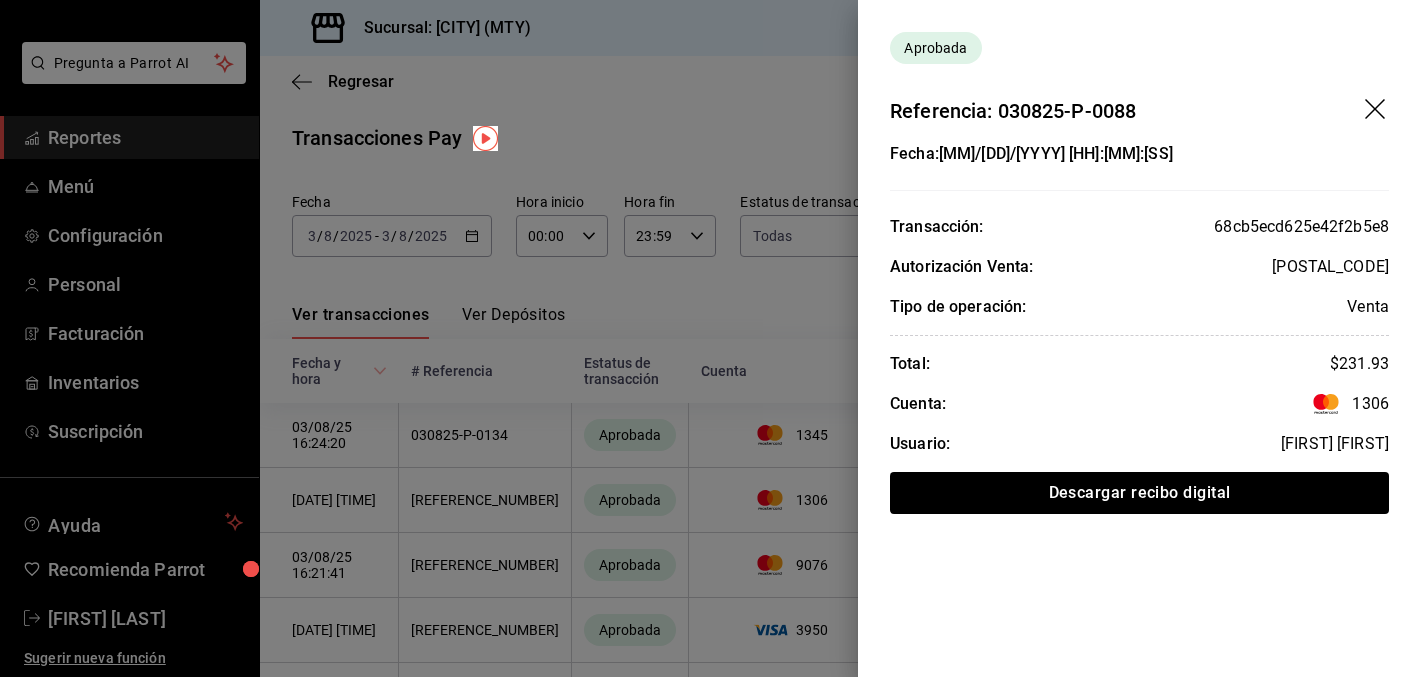 click at bounding box center [710, 338] 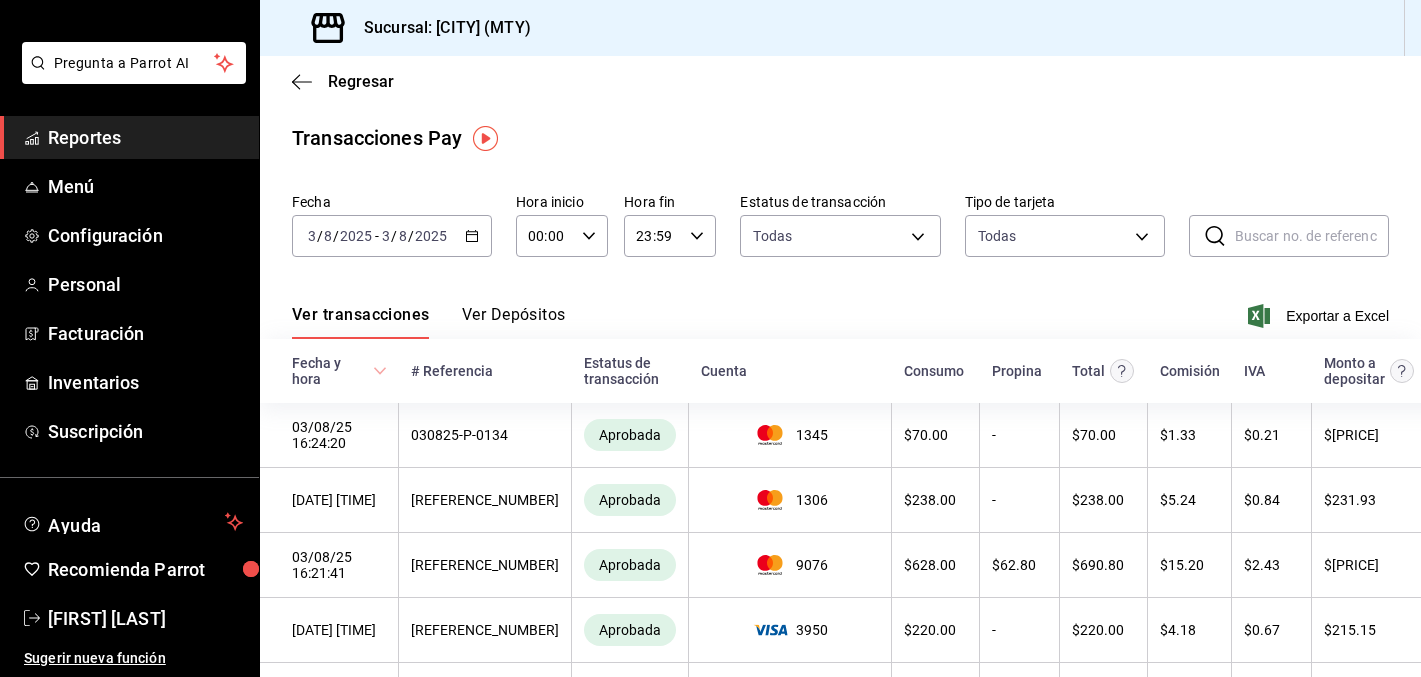 click on "Reportes" at bounding box center [145, 137] 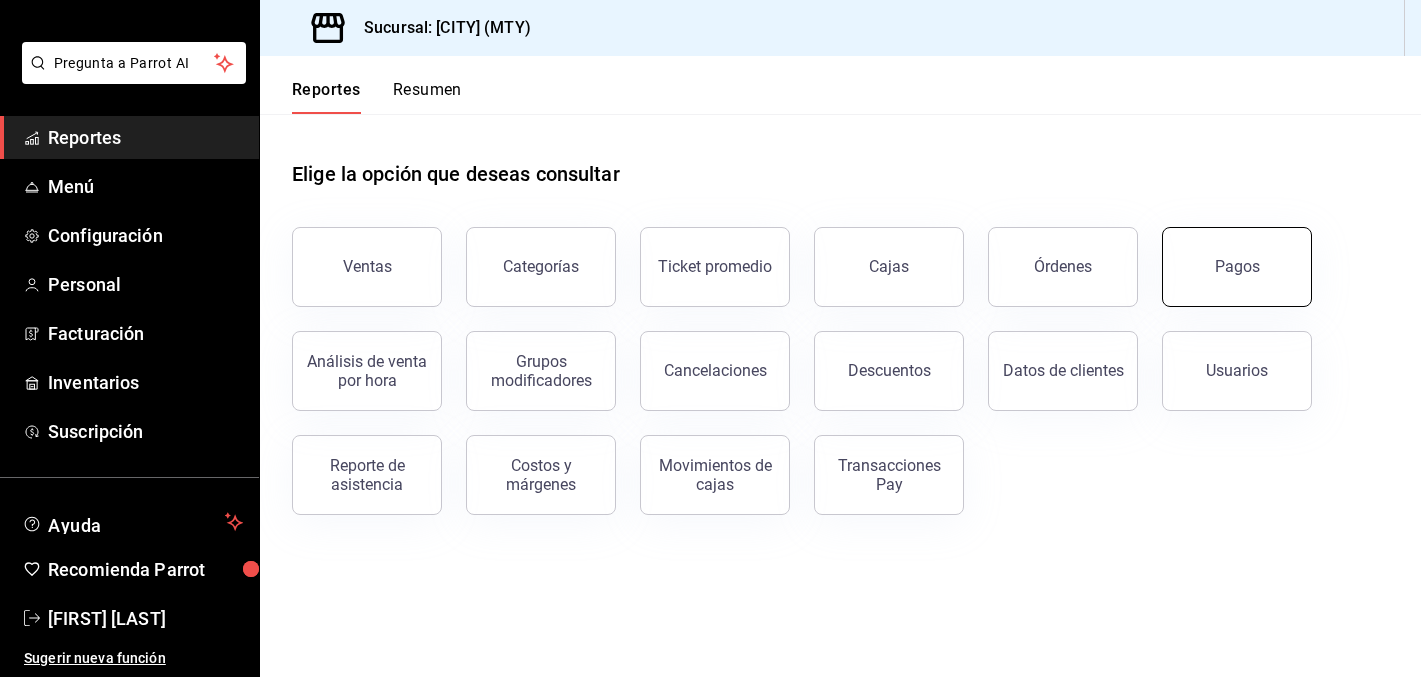 click on "Pagos" at bounding box center (1237, 267) 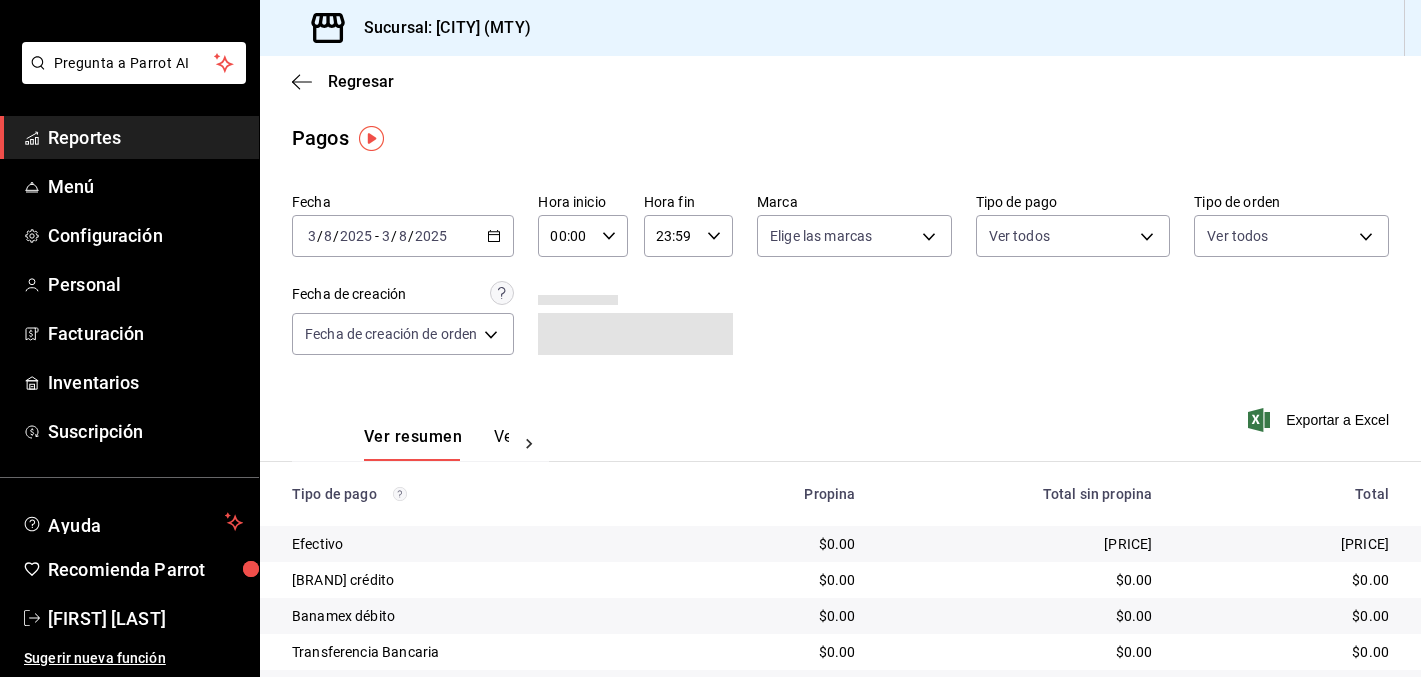 scroll, scrollTop: 97, scrollLeft: 0, axis: vertical 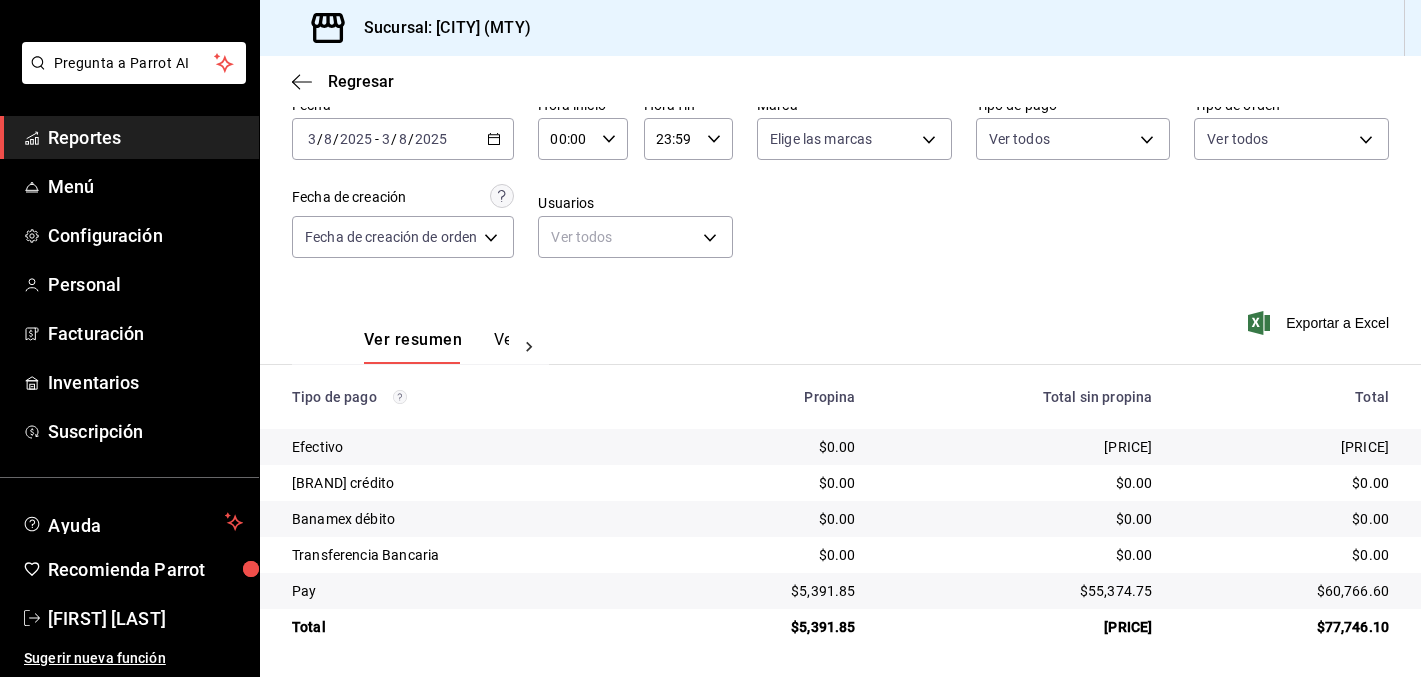 click on "Reportes" at bounding box center [145, 137] 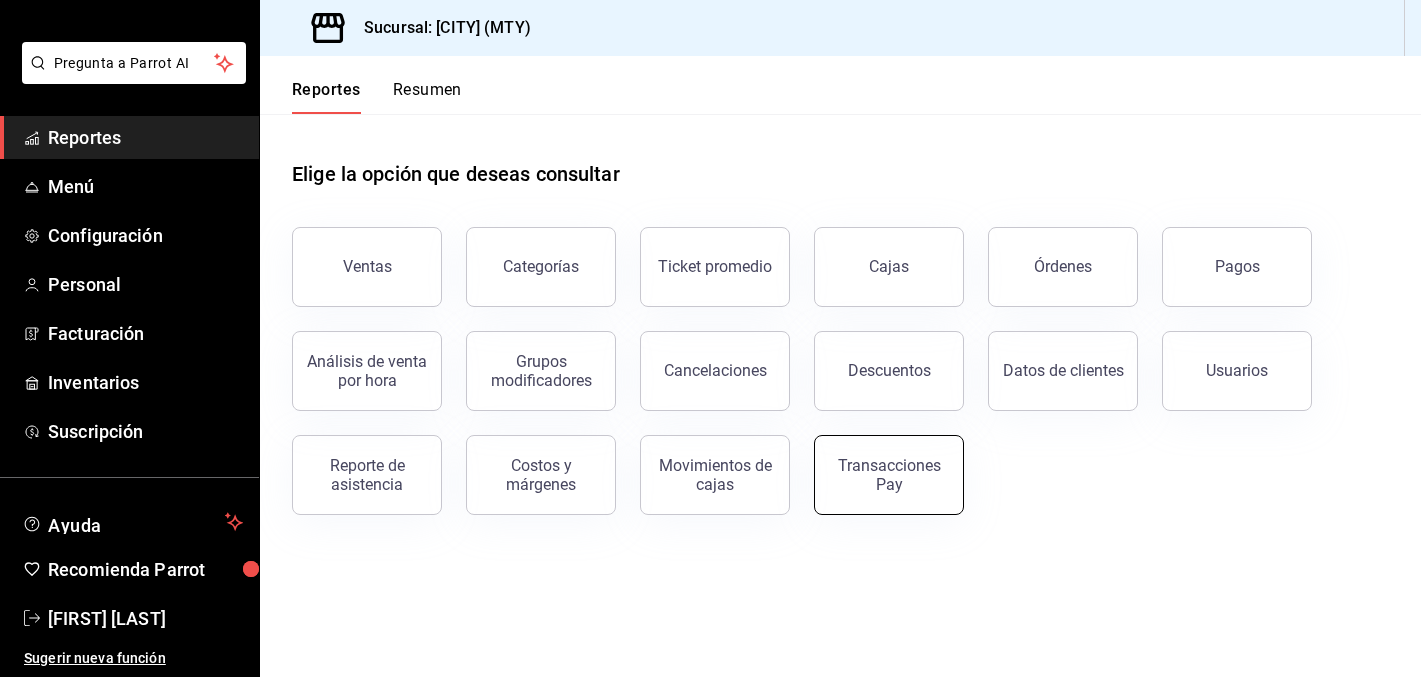 click on "Transacciones Pay" at bounding box center (889, 475) 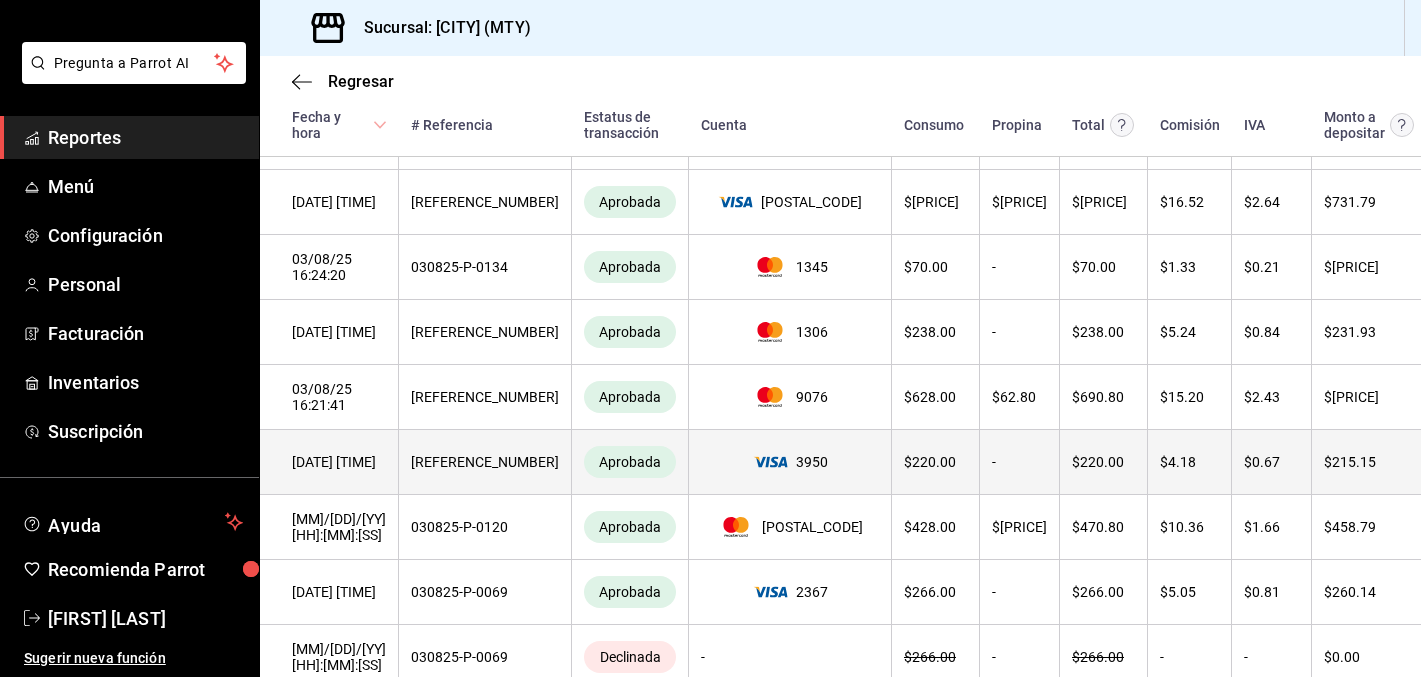 scroll, scrollTop: 384, scrollLeft: 0, axis: vertical 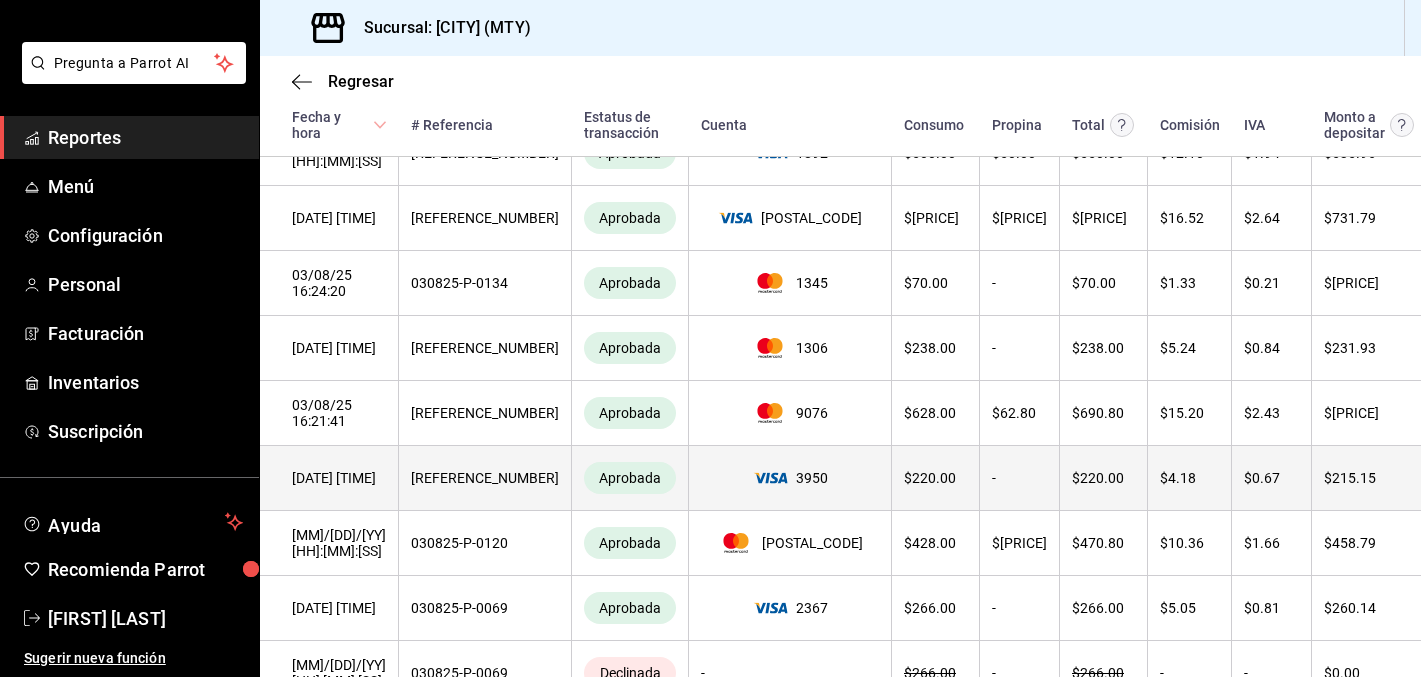click on "Ver detalle" at bounding box center (1460, 478) 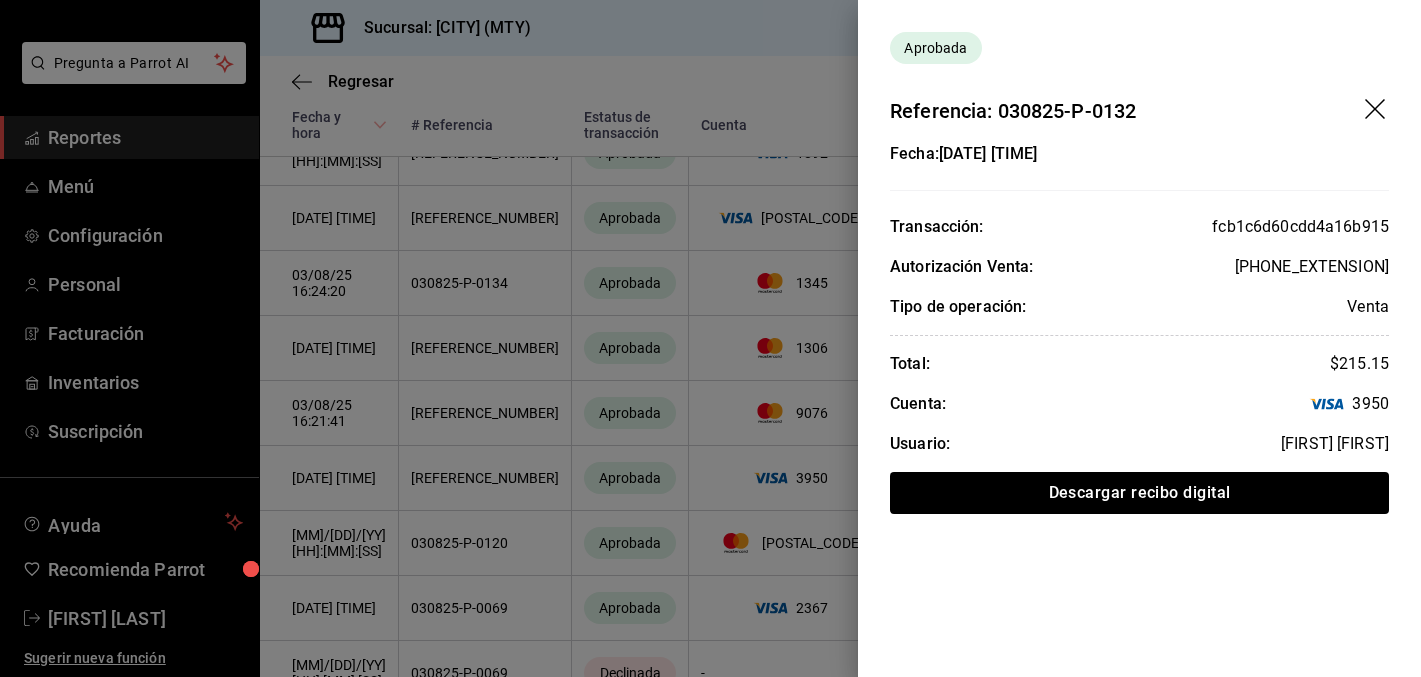 click at bounding box center (710, 338) 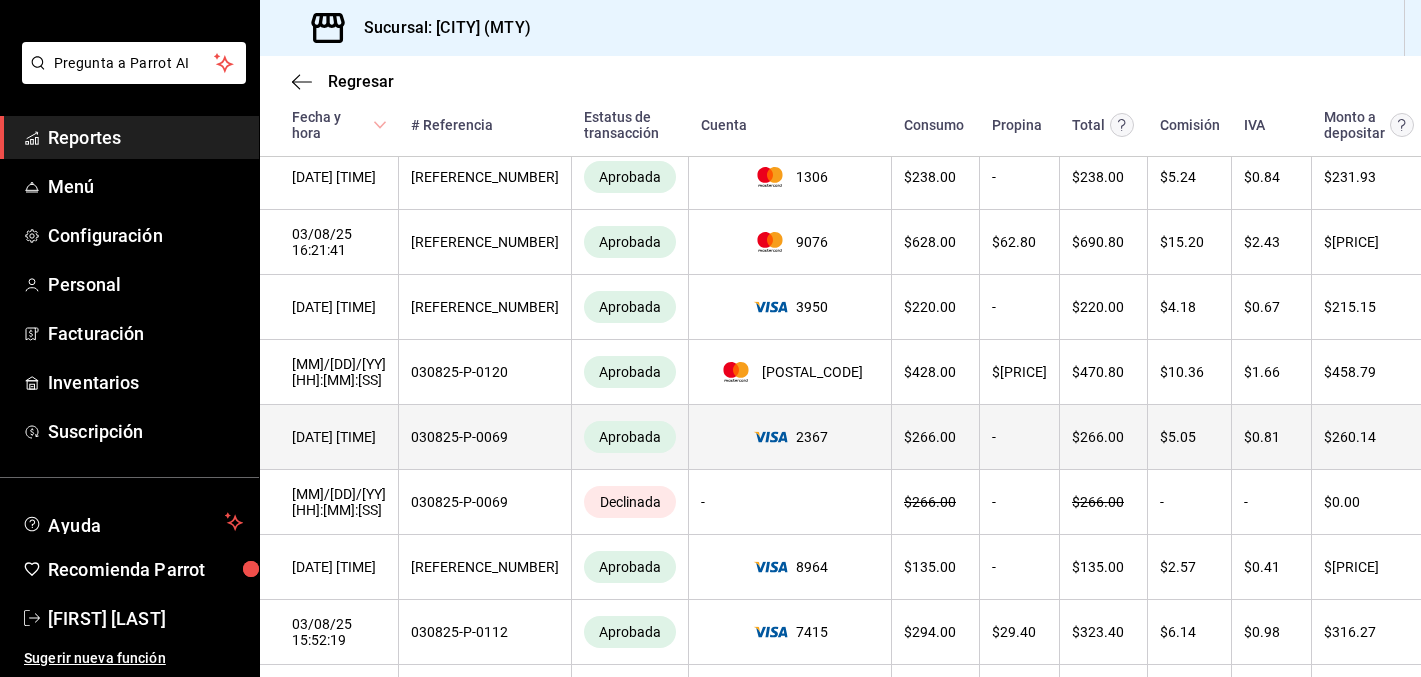 scroll, scrollTop: 556, scrollLeft: 0, axis: vertical 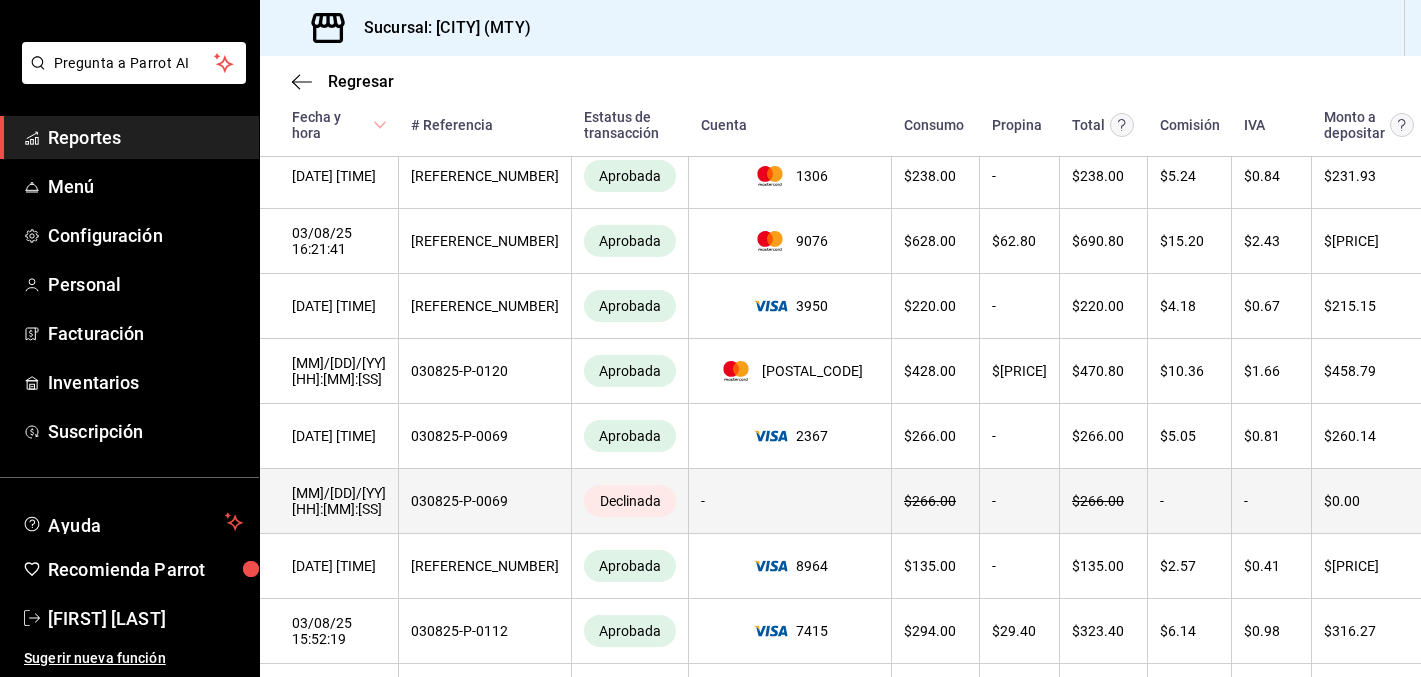 click on "Ver detalle" at bounding box center [1460, 501] 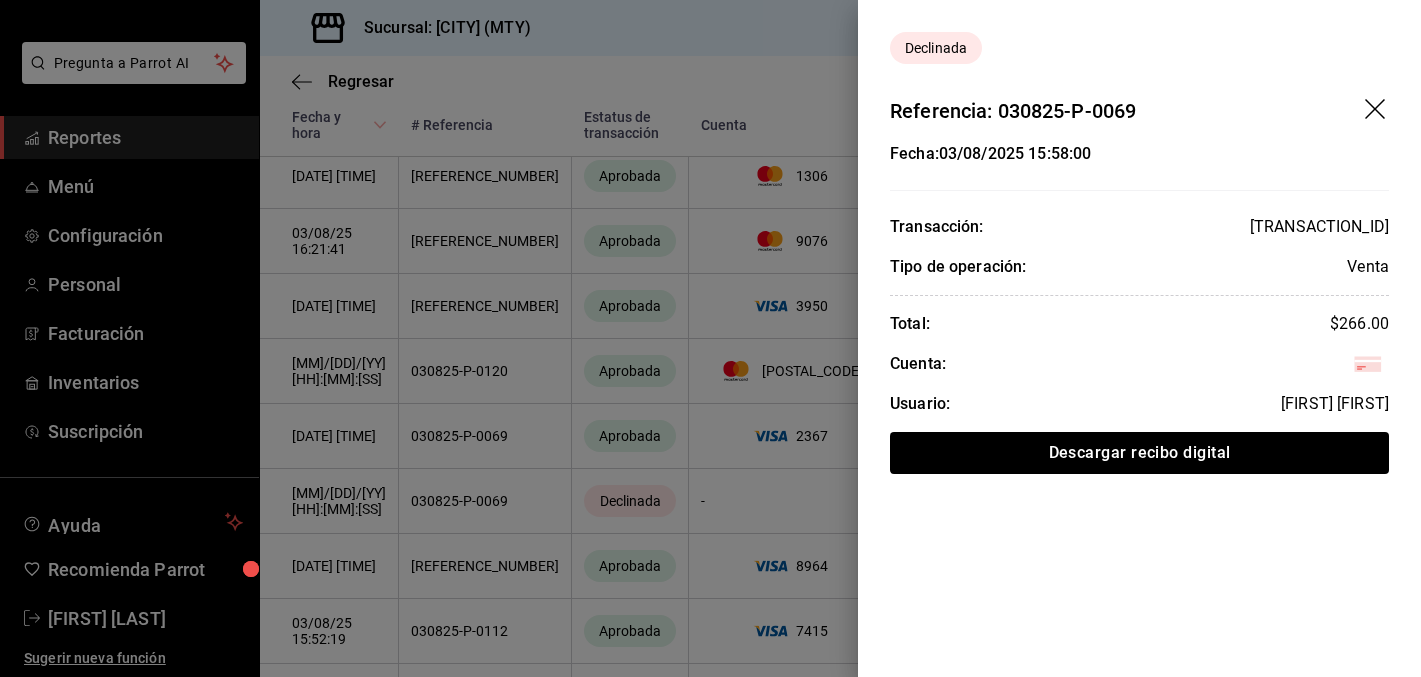 click at bounding box center (710, 338) 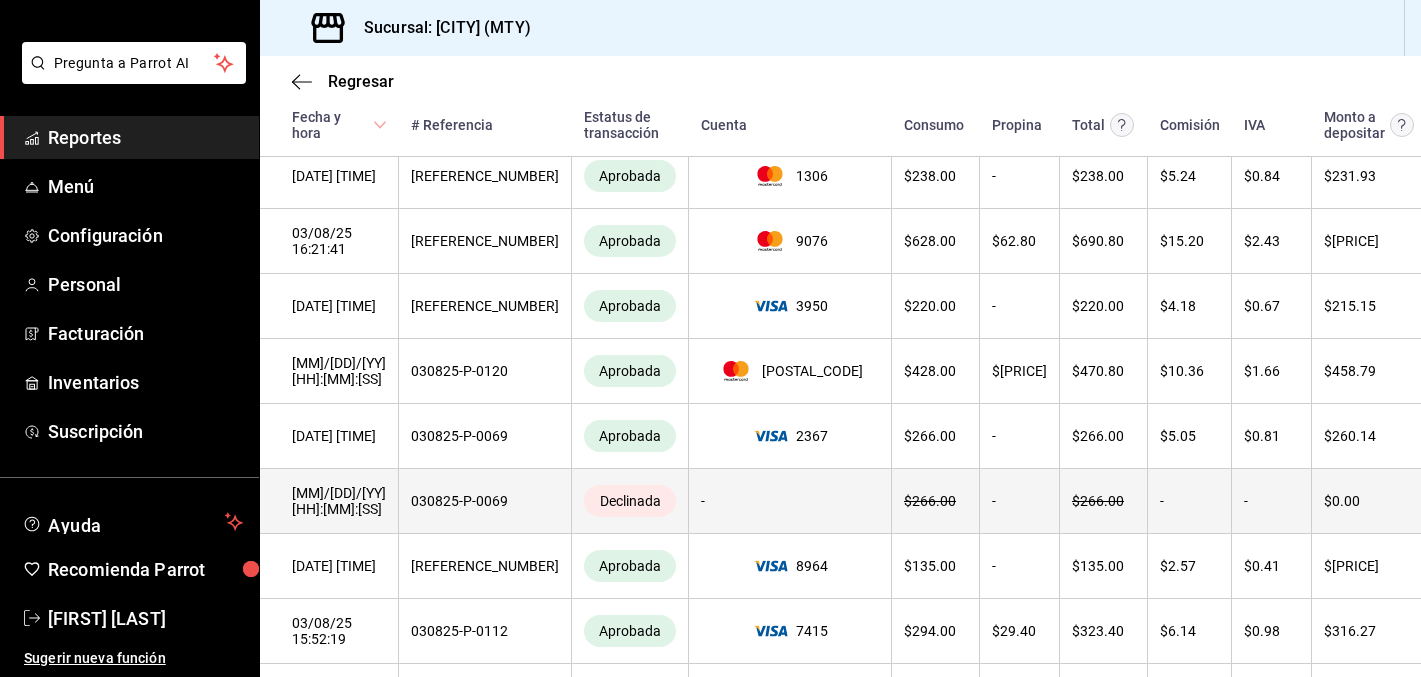 click on "Ver detalle" at bounding box center [1460, 501] 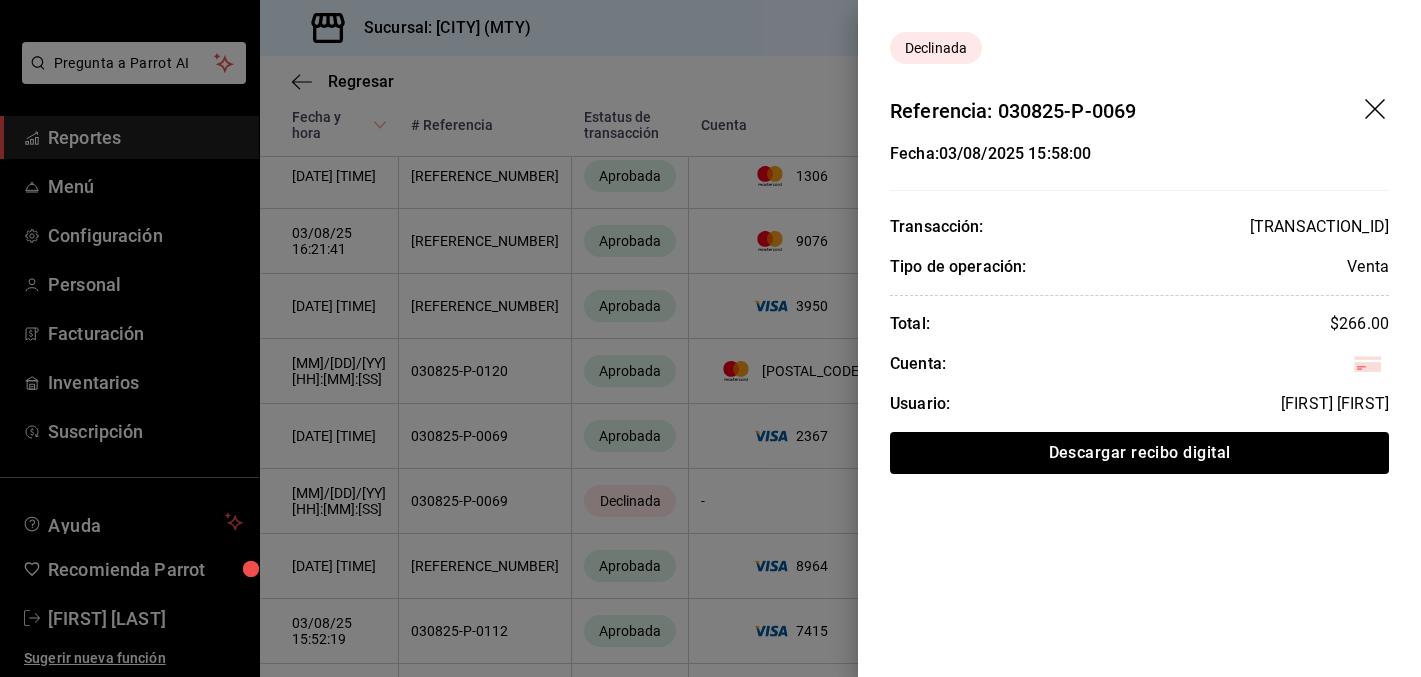 click at bounding box center [710, 338] 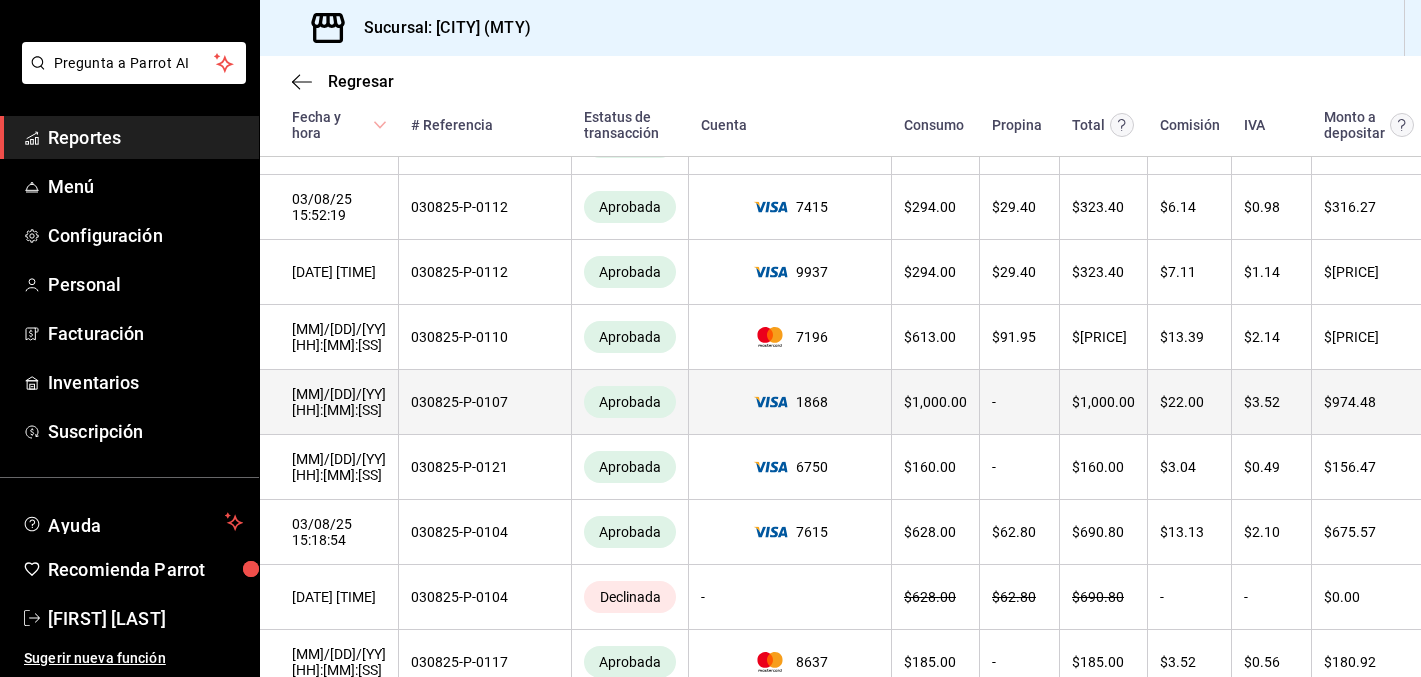 scroll, scrollTop: 1128, scrollLeft: 0, axis: vertical 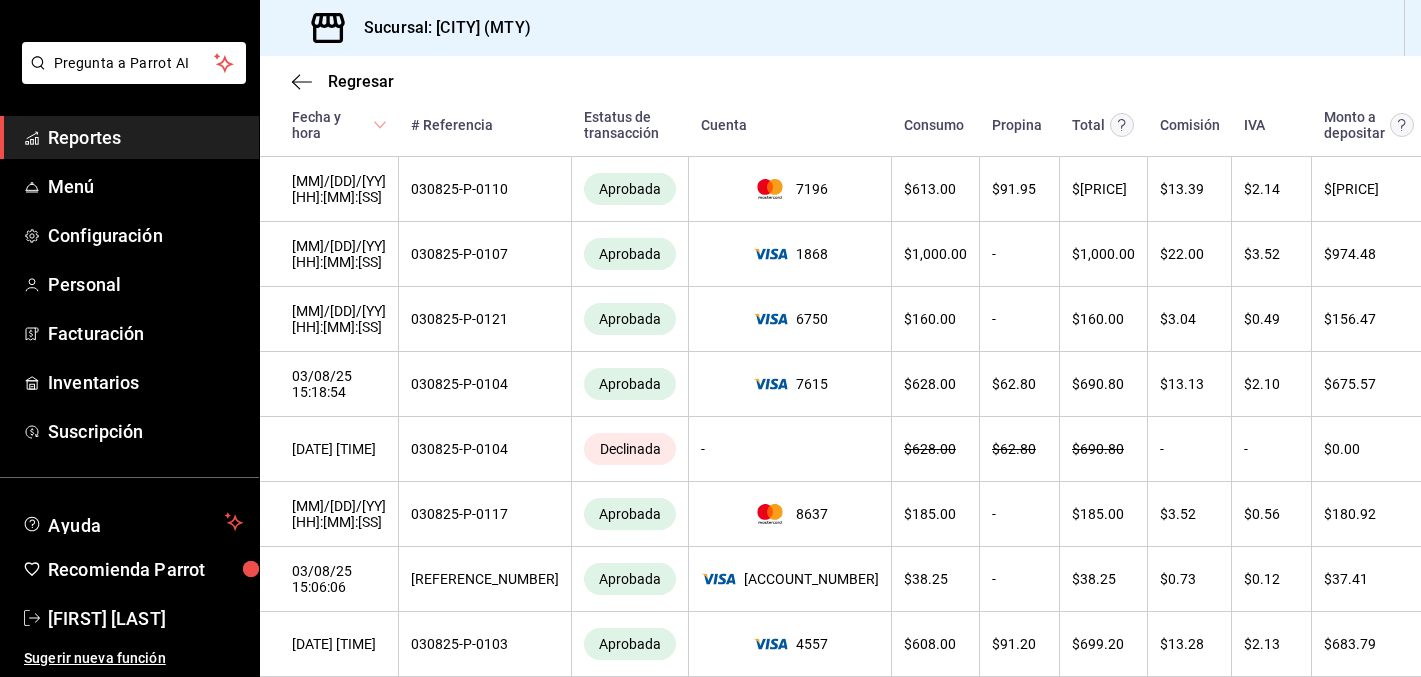 click on "Reportes" at bounding box center (145, 137) 